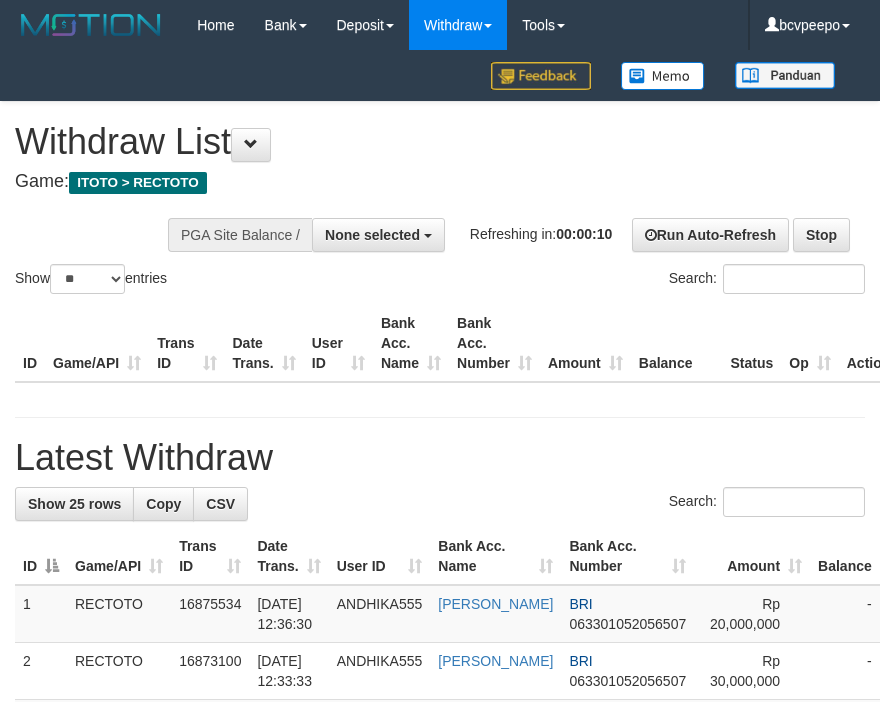 select 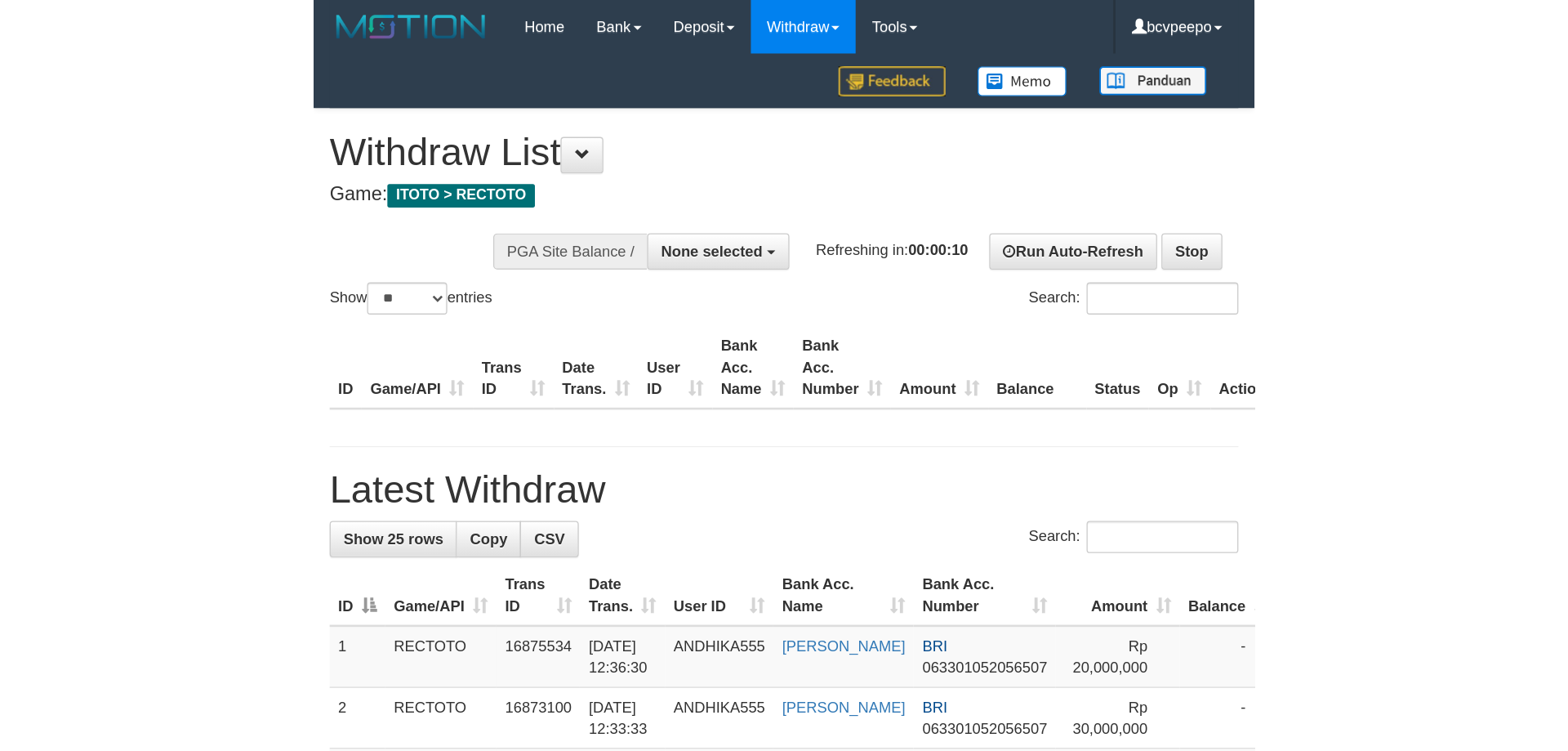 scroll, scrollTop: 0, scrollLeft: 0, axis: both 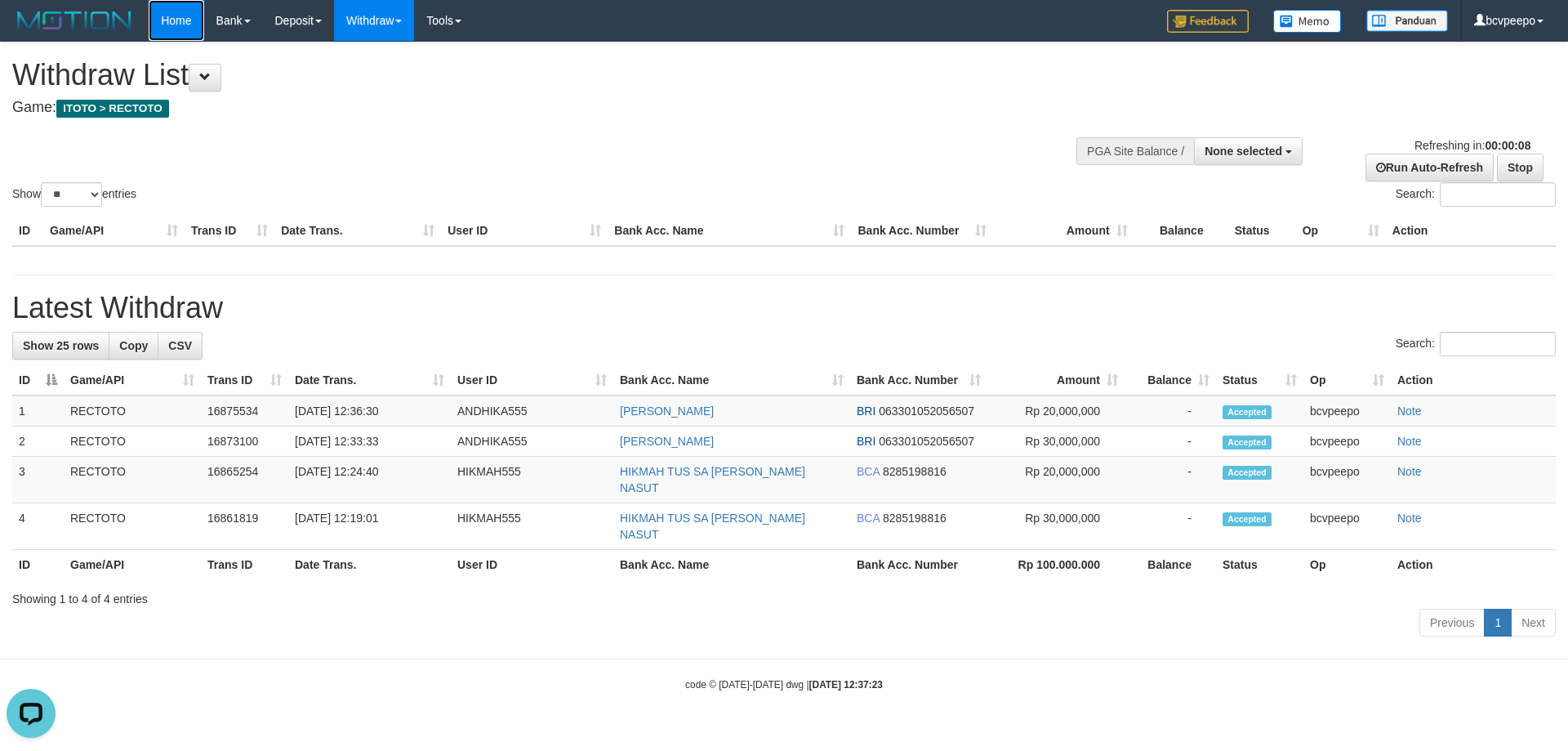 click on "Home" at bounding box center [176, 20] 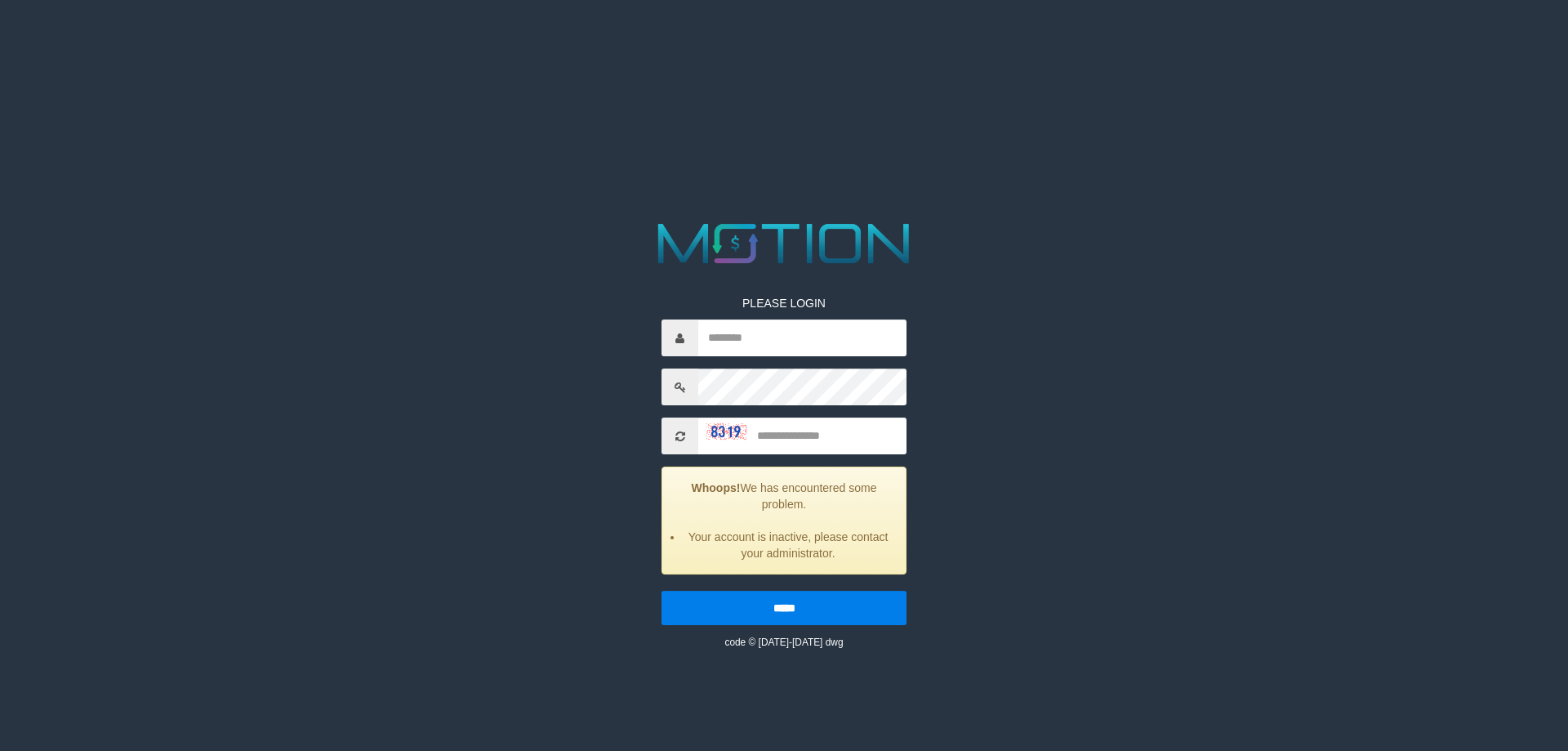 scroll, scrollTop: 0, scrollLeft: 0, axis: both 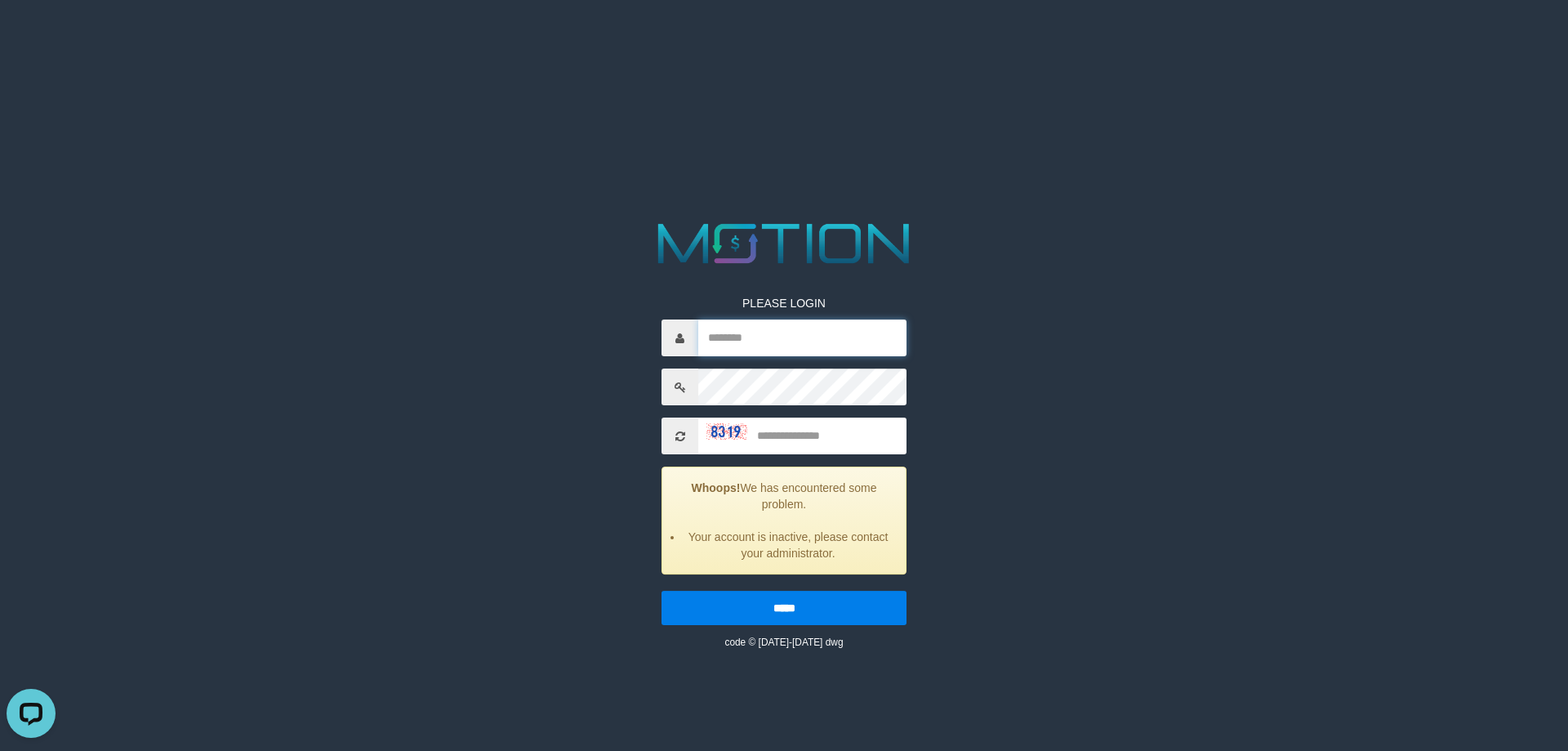 type on "********" 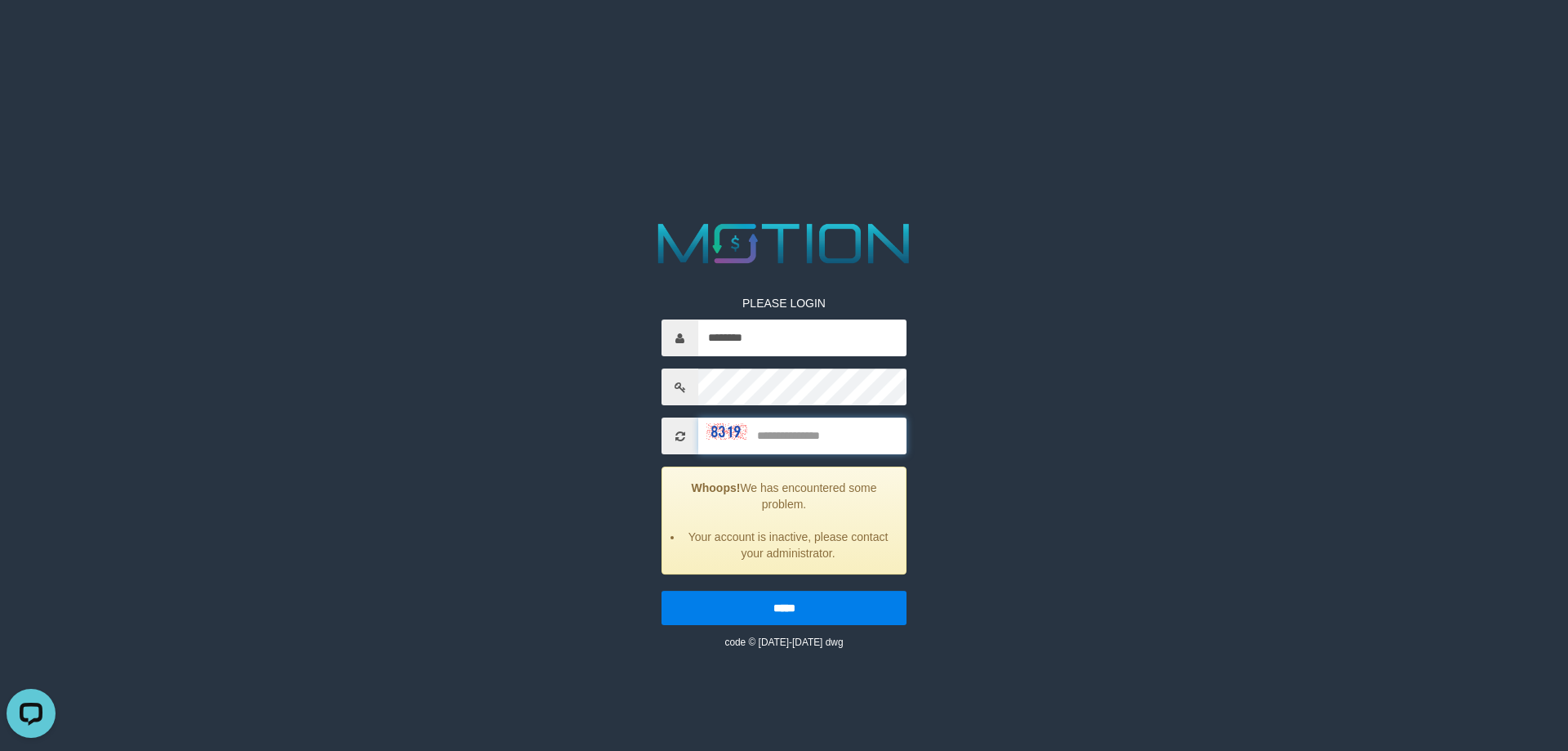 click at bounding box center (802, 436) 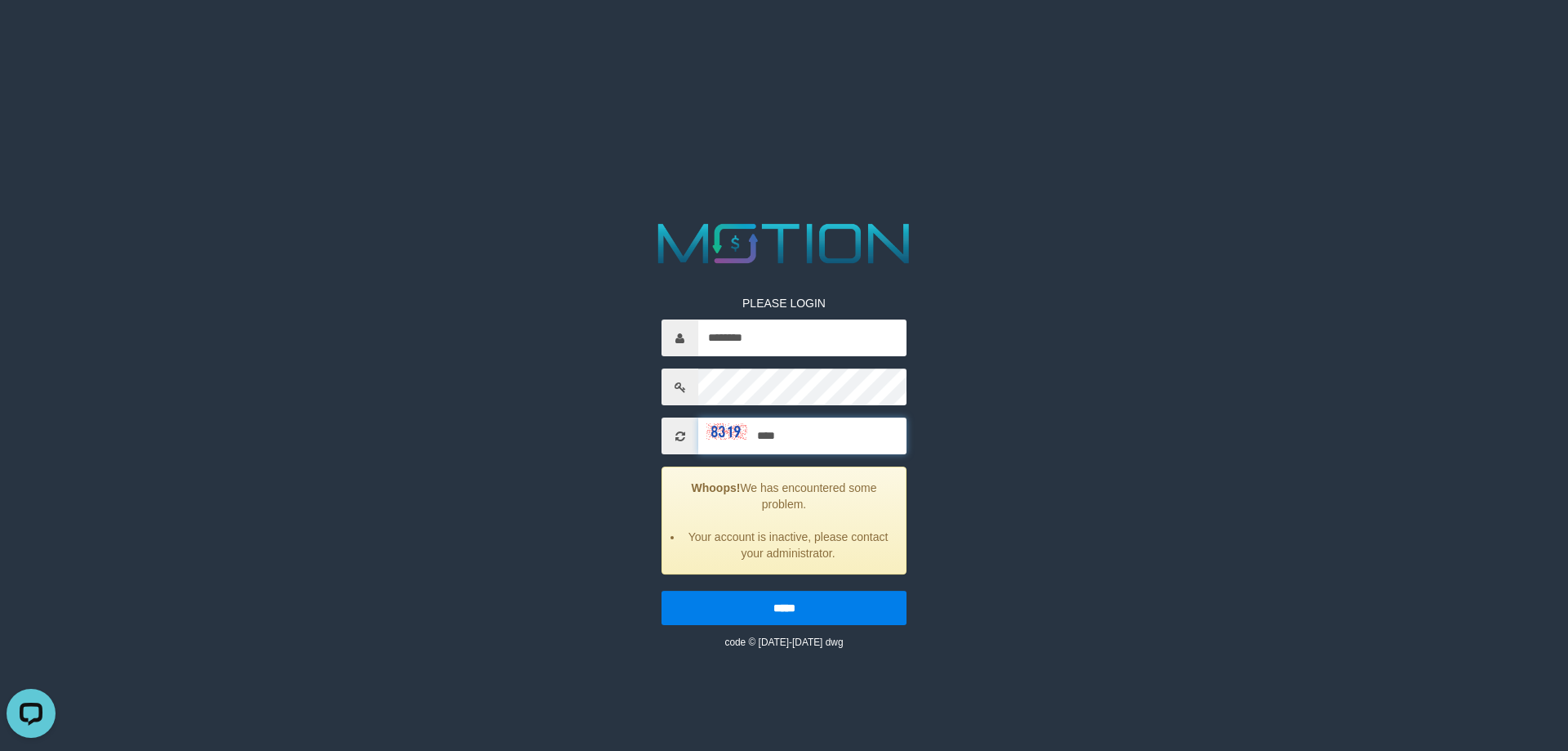 type on "****" 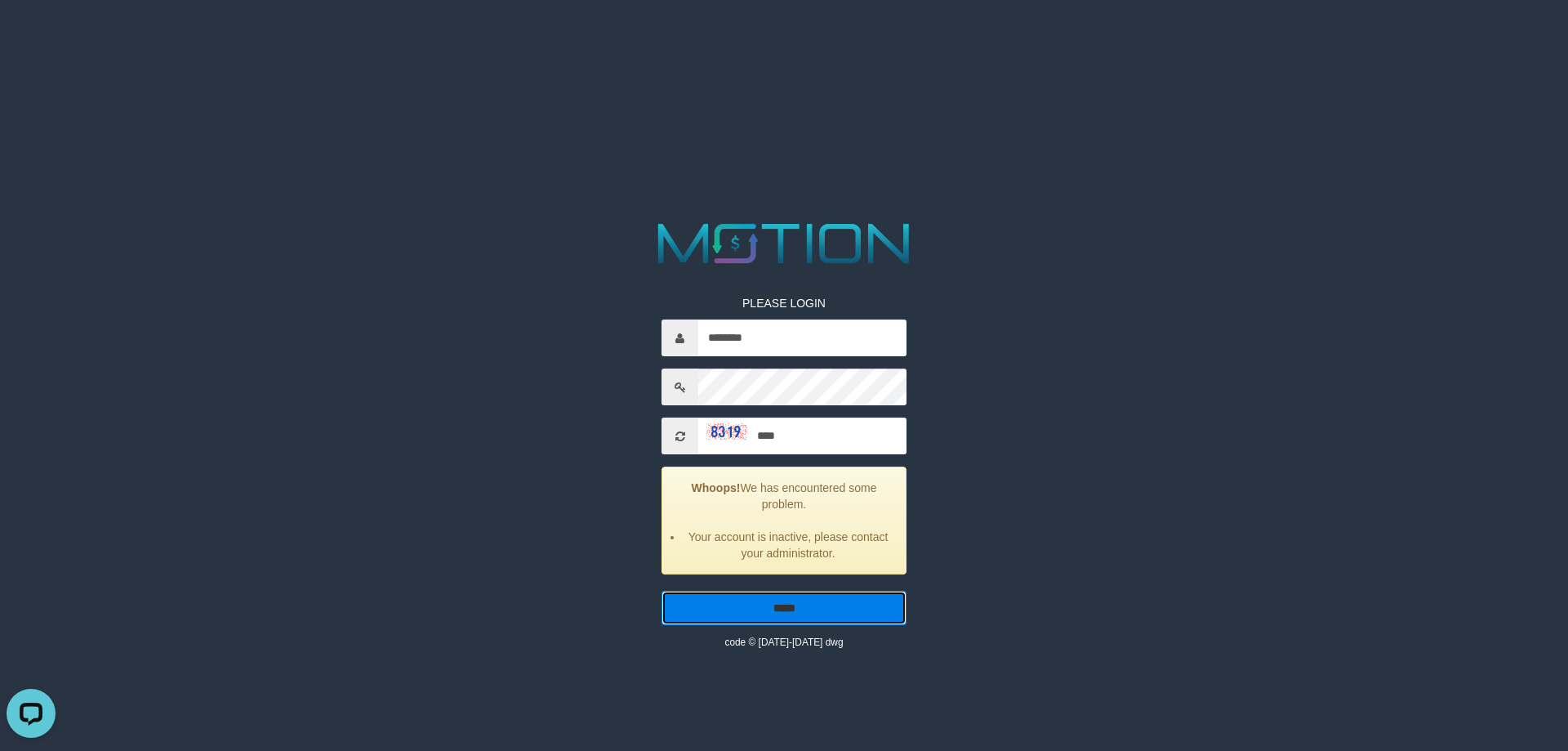 click on "*****" at bounding box center [784, 608] 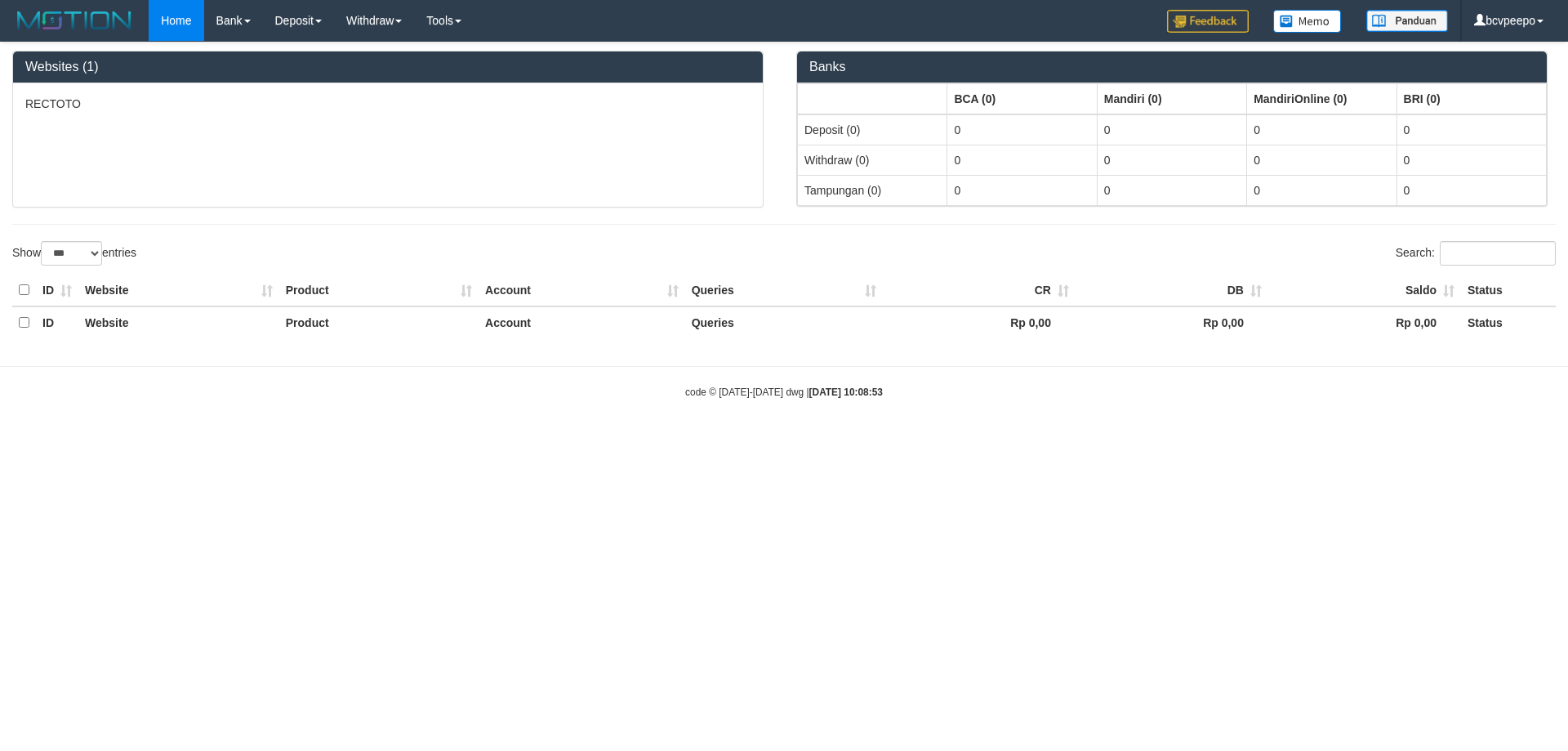 select on "***" 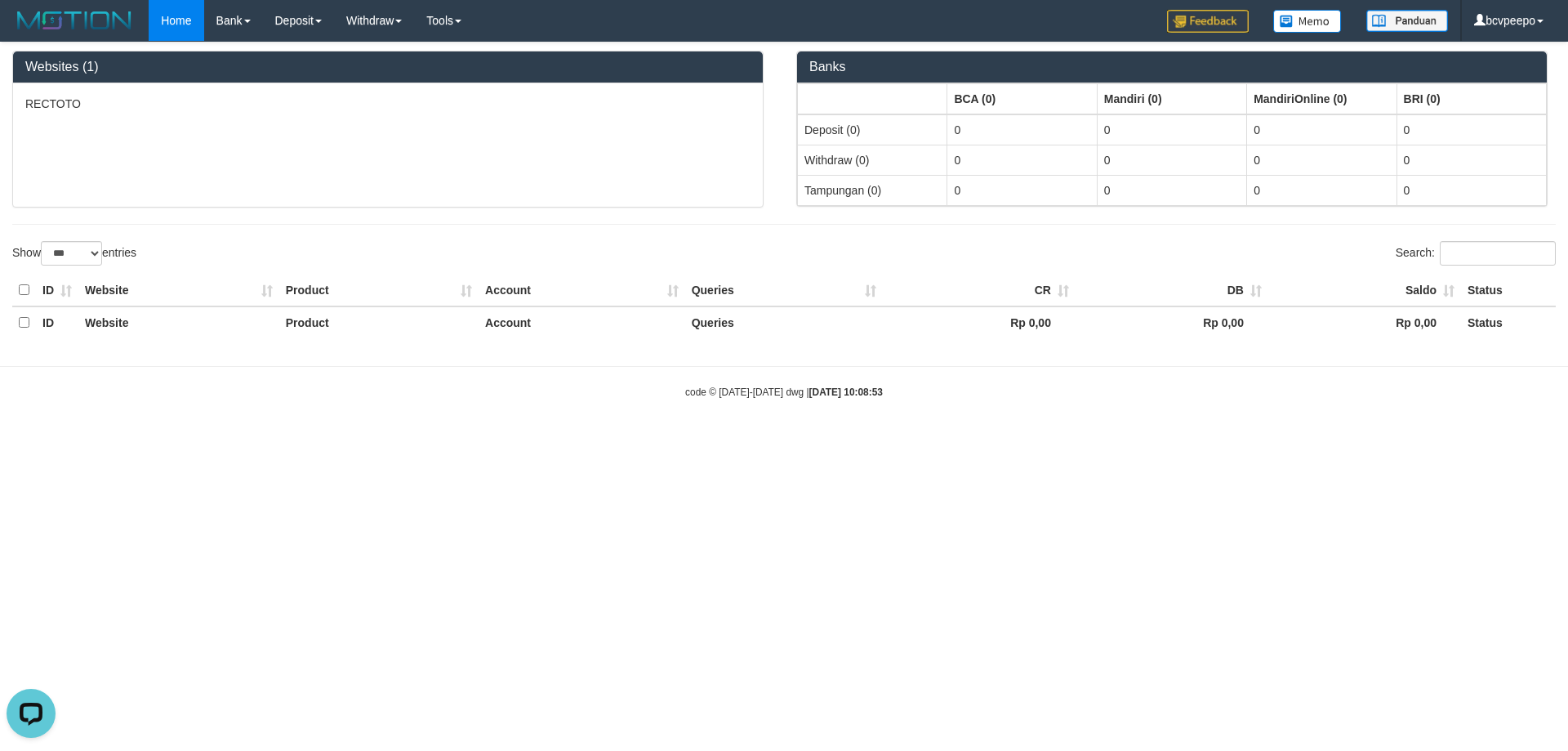 scroll, scrollTop: 0, scrollLeft: 0, axis: both 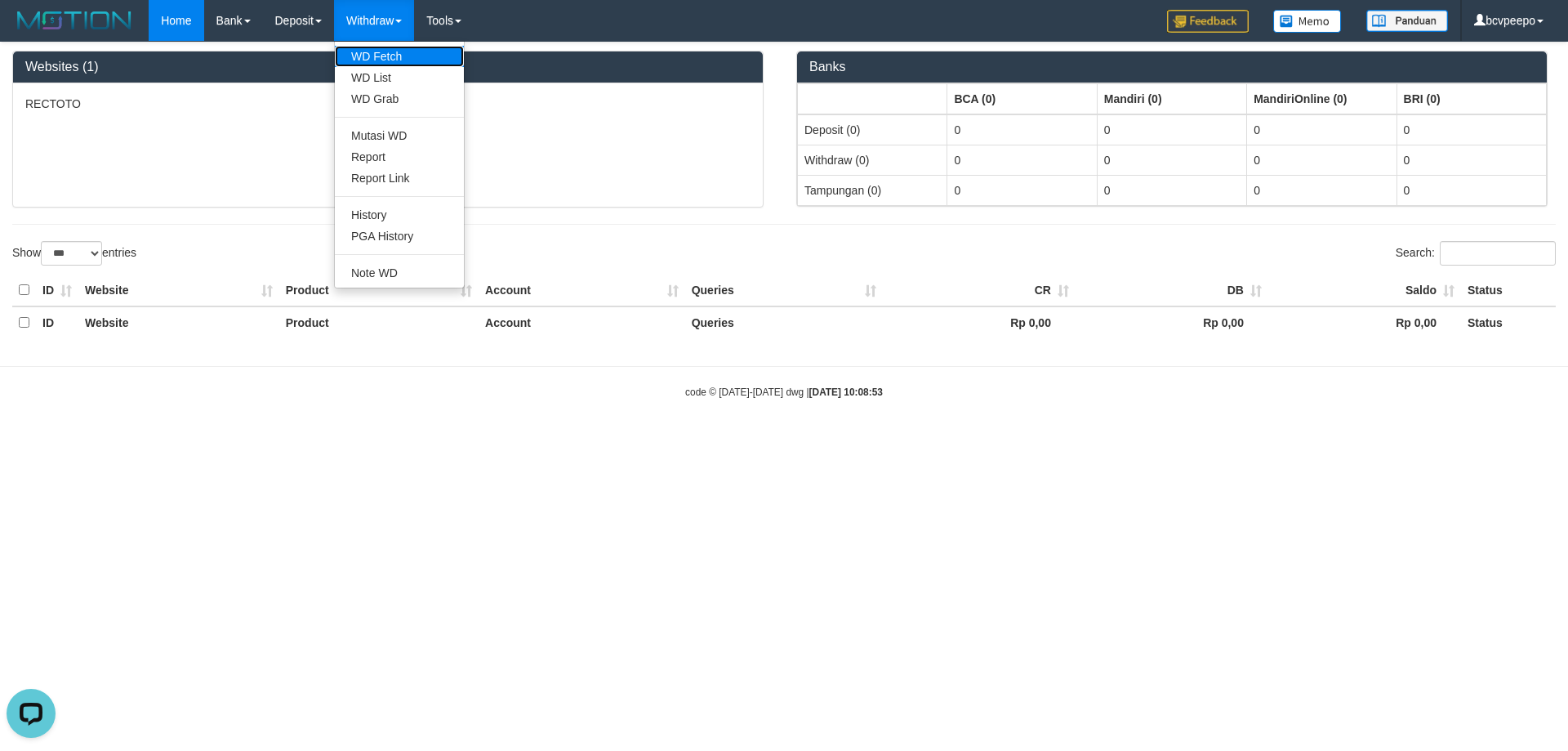 click on "WD Fetch" at bounding box center [399, 56] 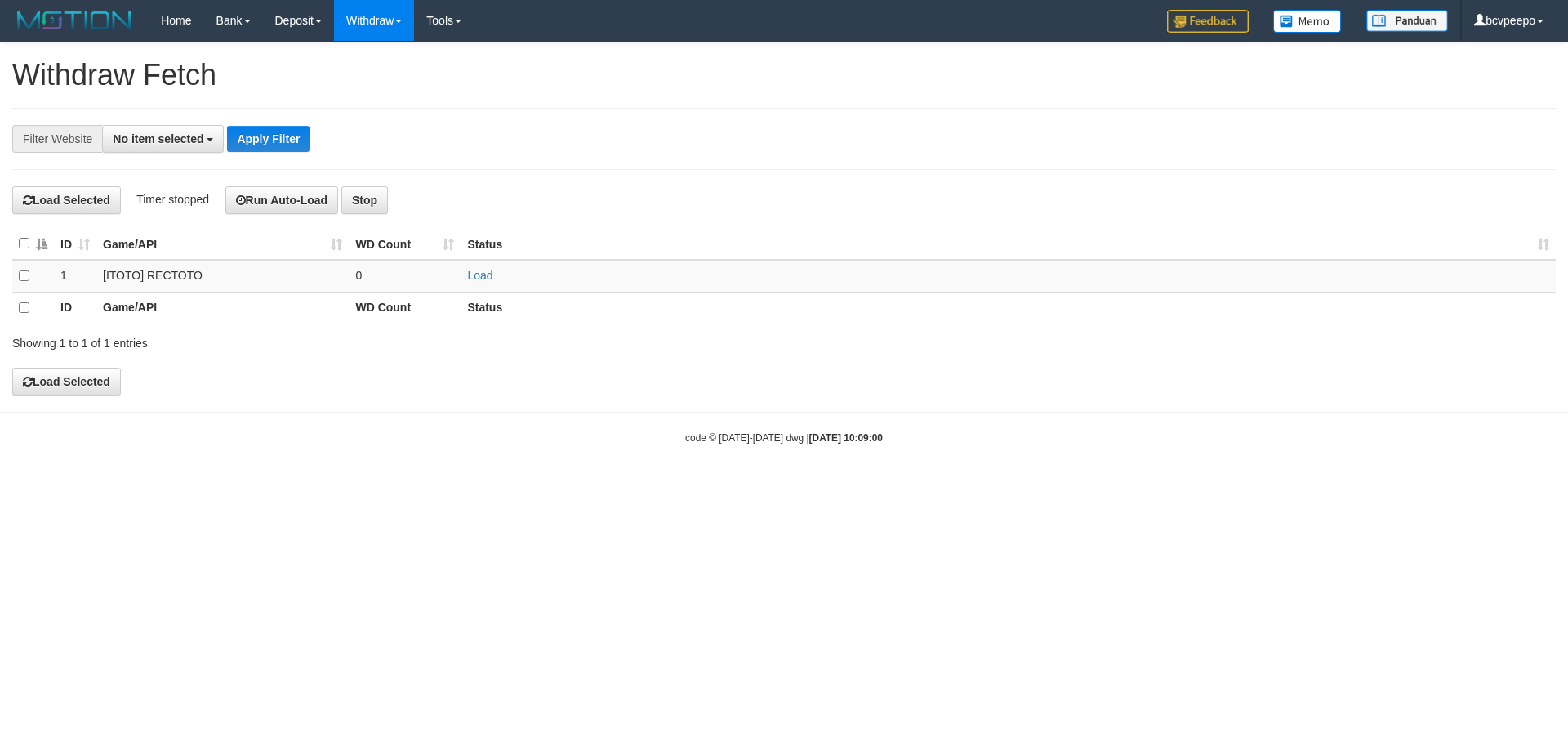 select 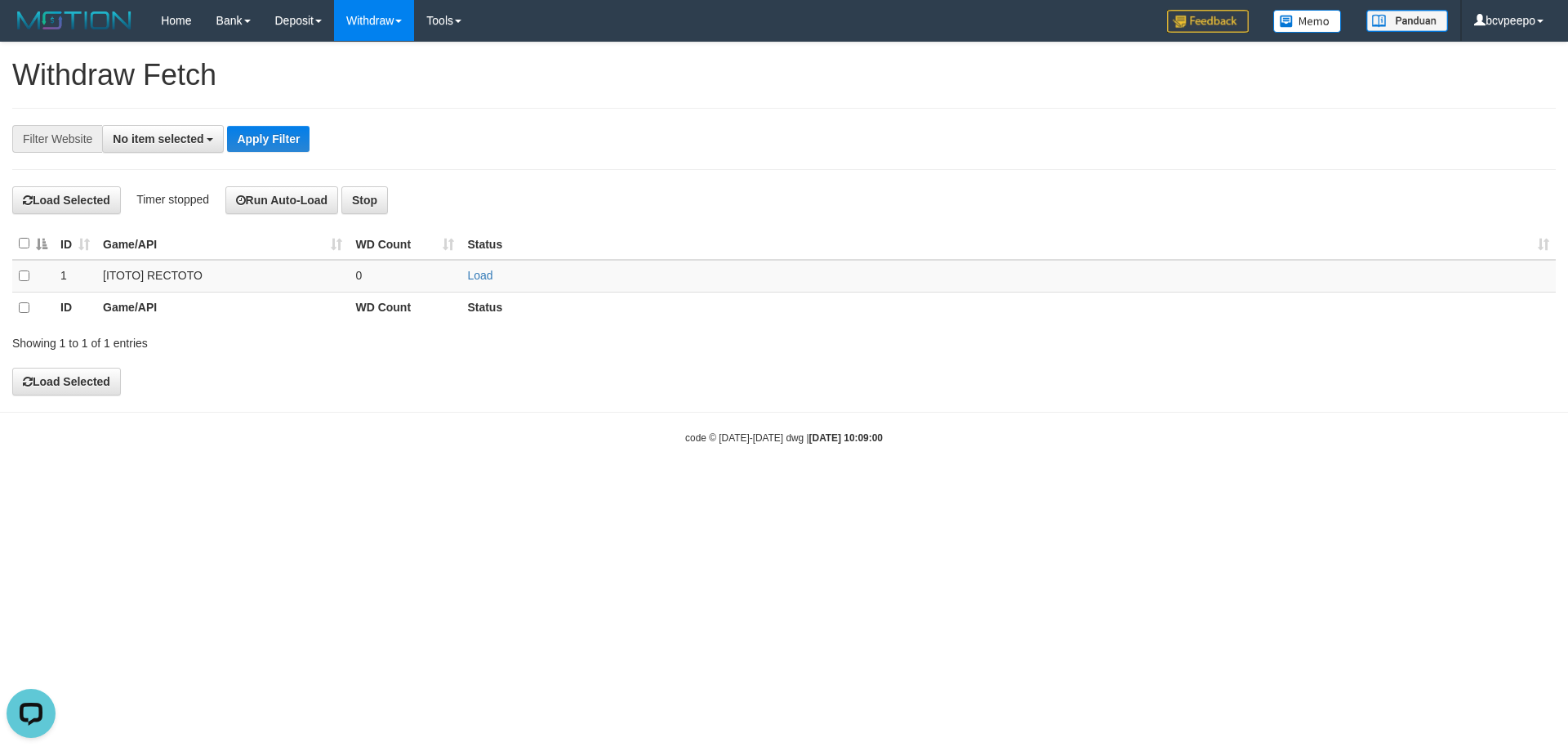 scroll, scrollTop: 0, scrollLeft: 0, axis: both 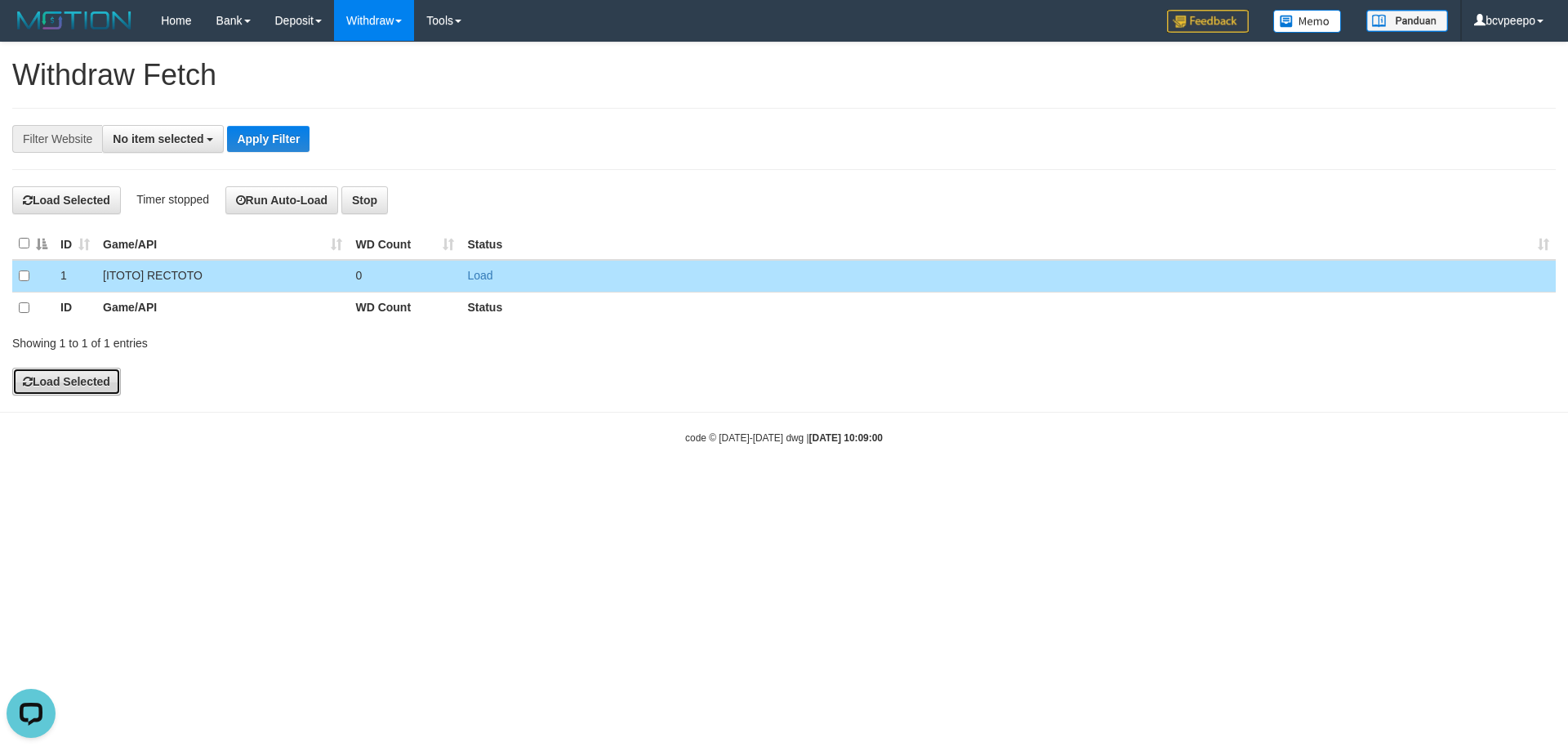 click on "Load Selected" at bounding box center [66, 382] 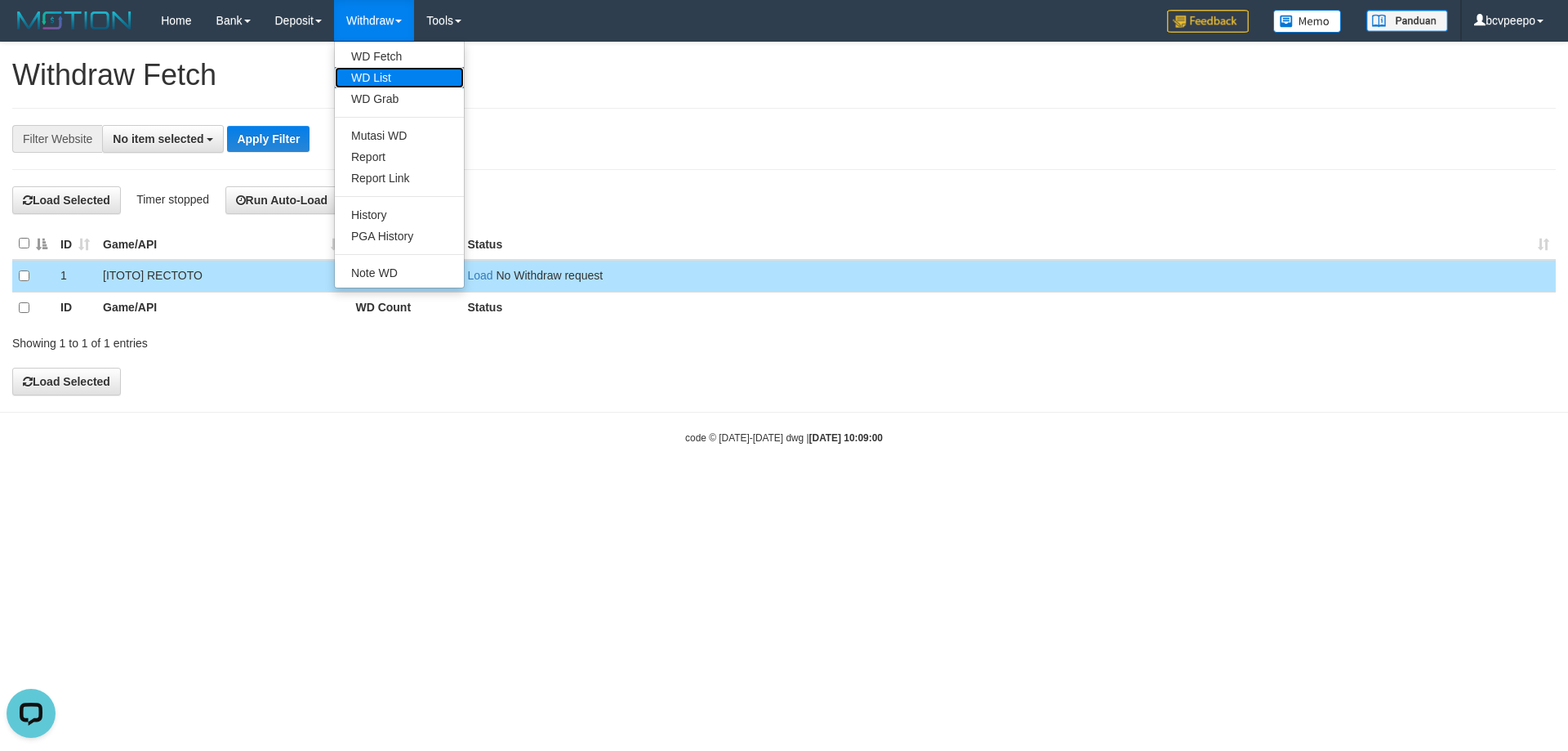 click on "WD List" at bounding box center [399, 78] 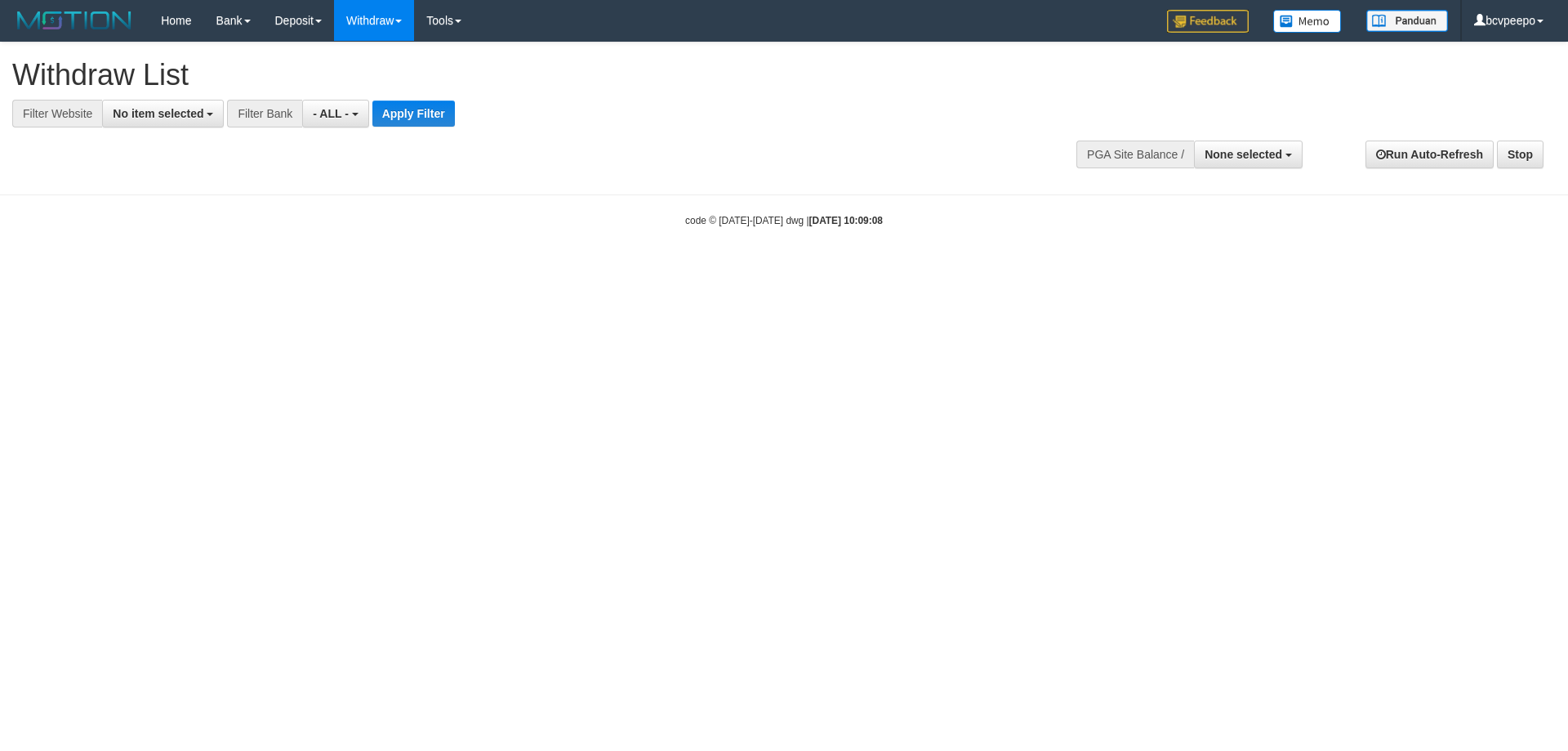 select 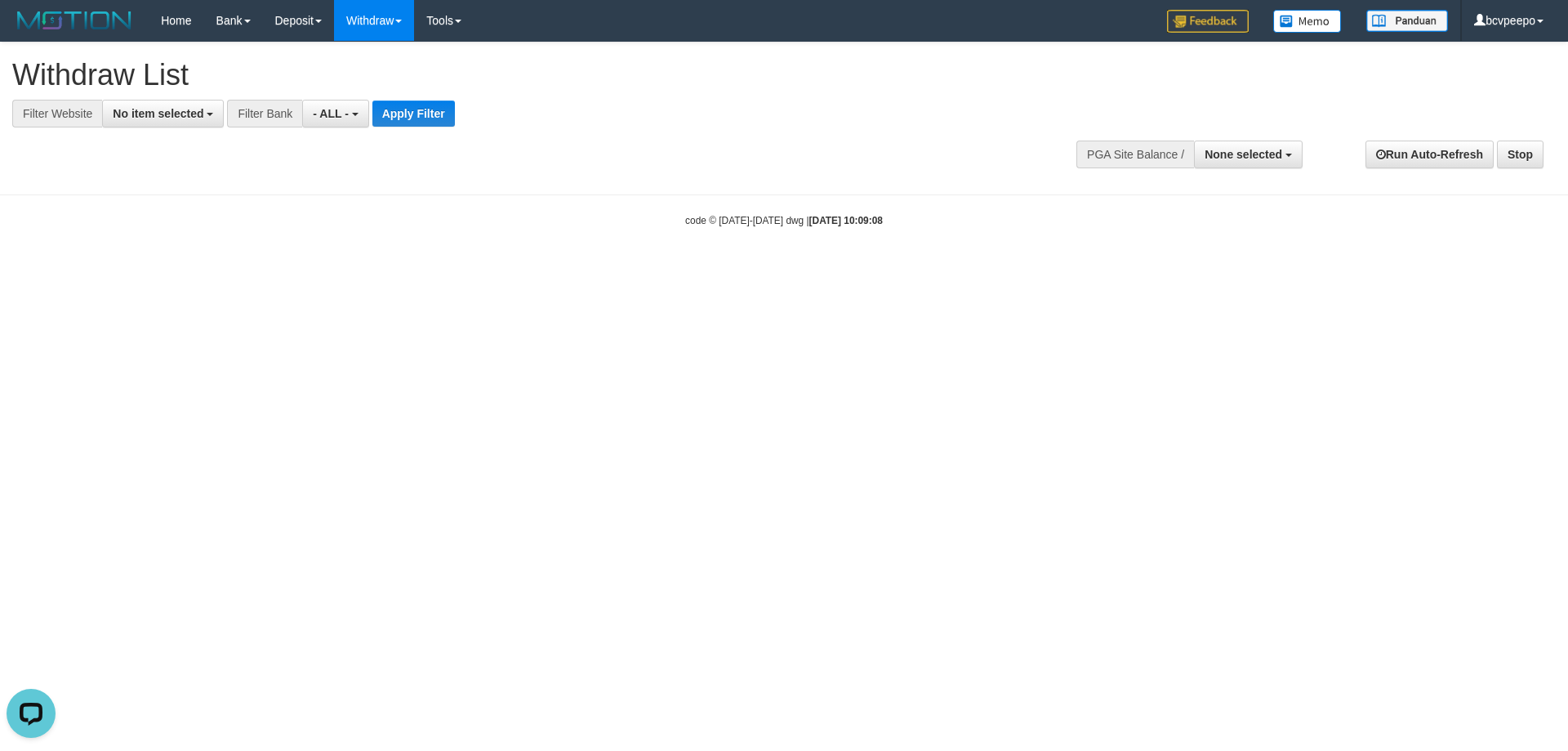 scroll, scrollTop: 0, scrollLeft: 0, axis: both 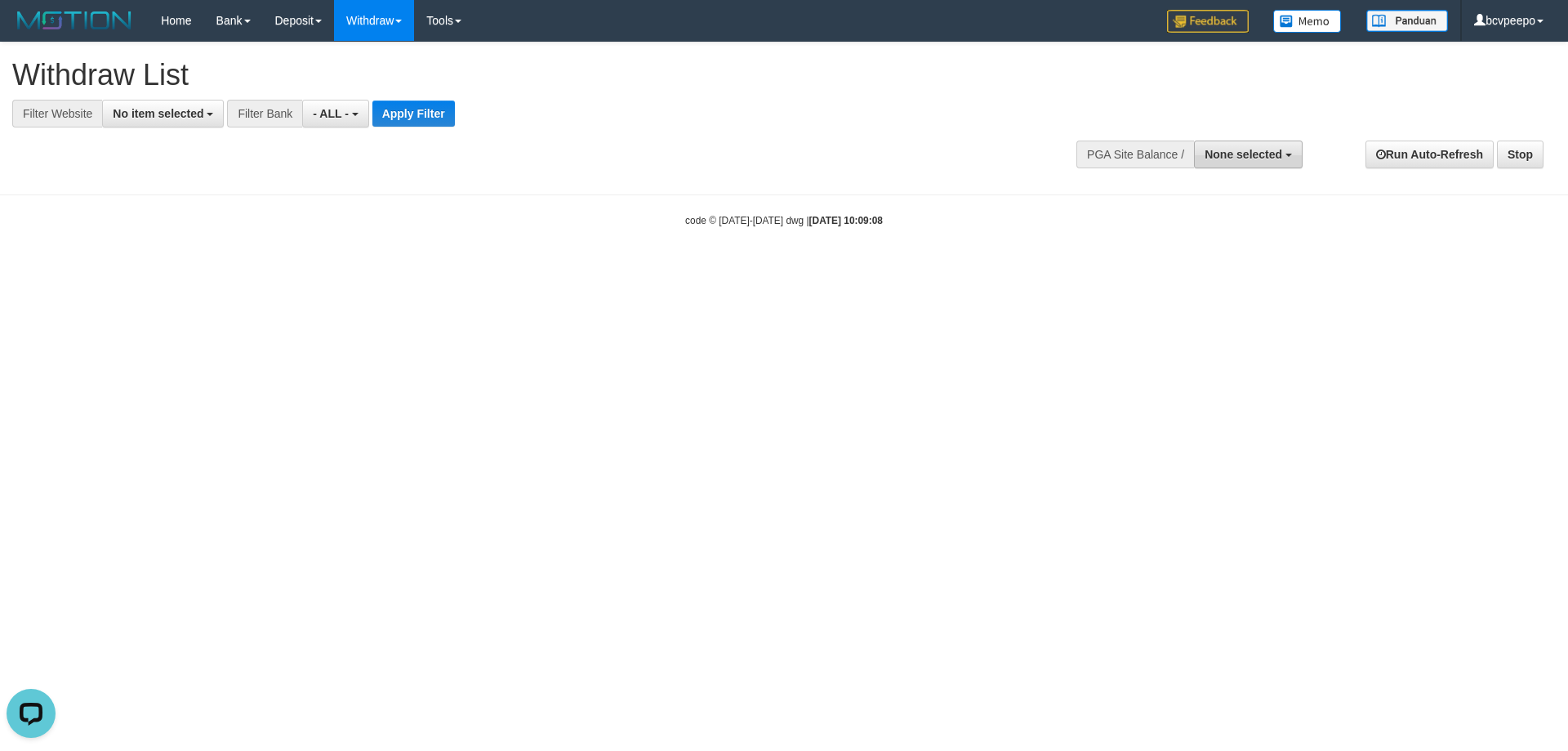 click on "None selected" at bounding box center (1243, 154) 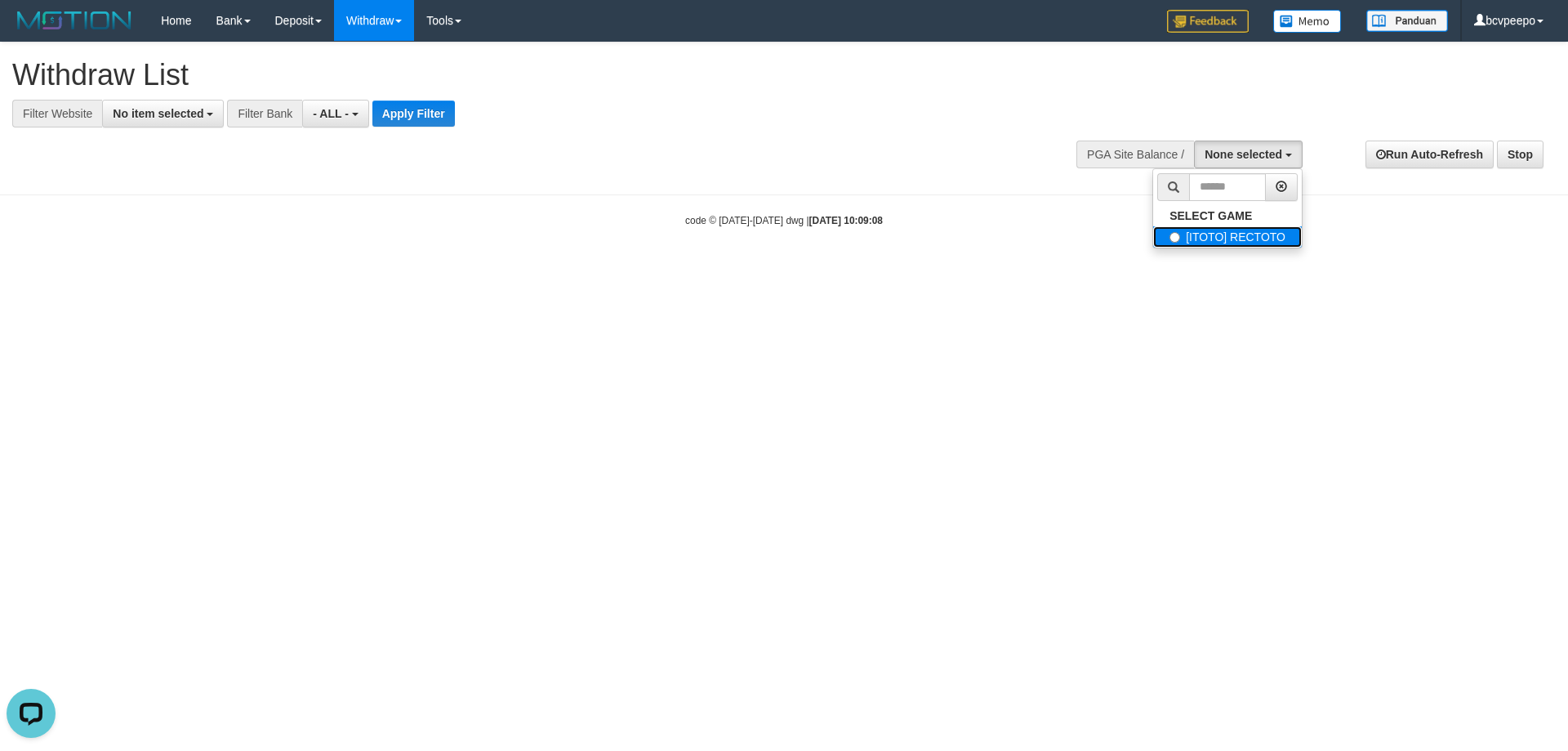 click on "[ITOTO] RECTOTO" at bounding box center (1227, 237) 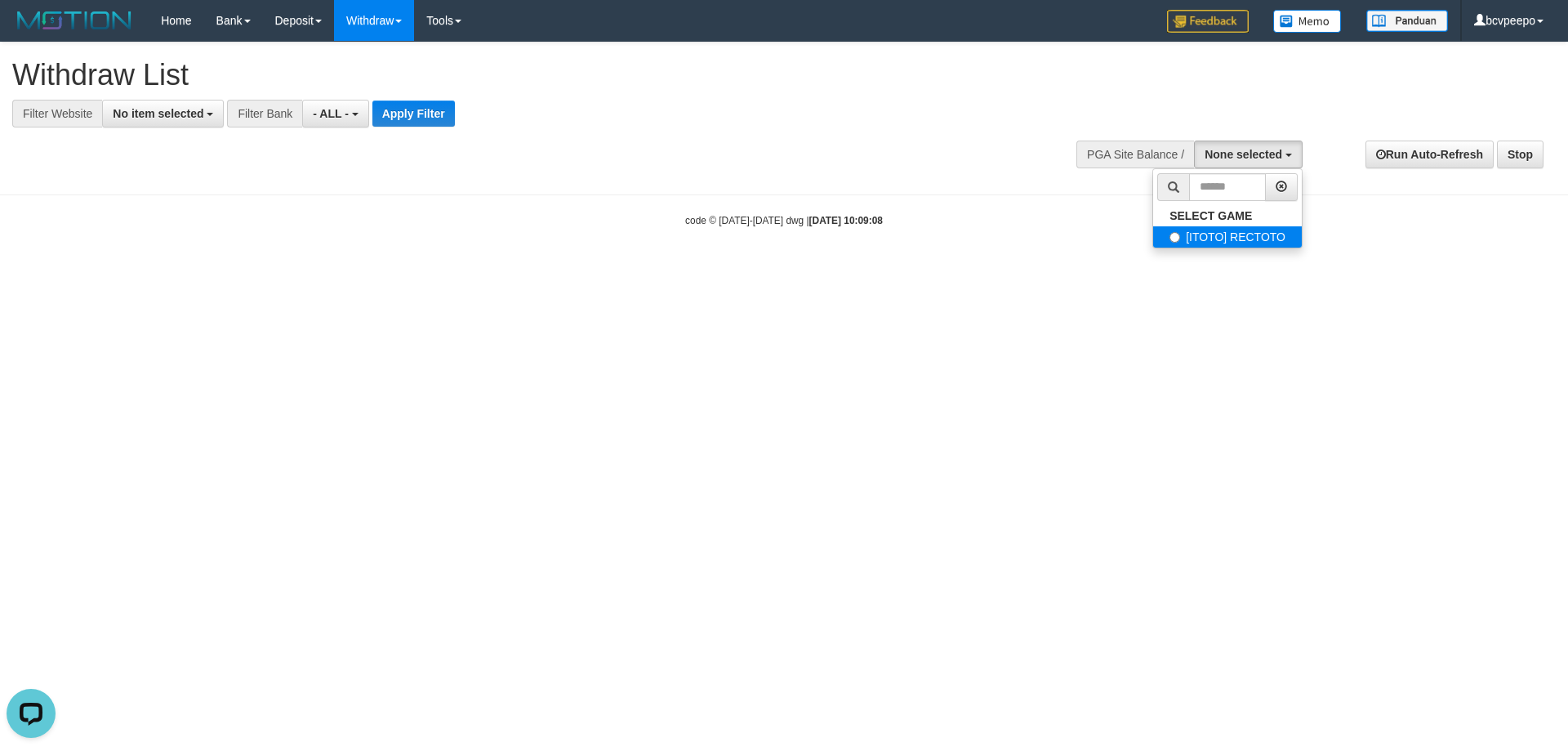 select on "***" 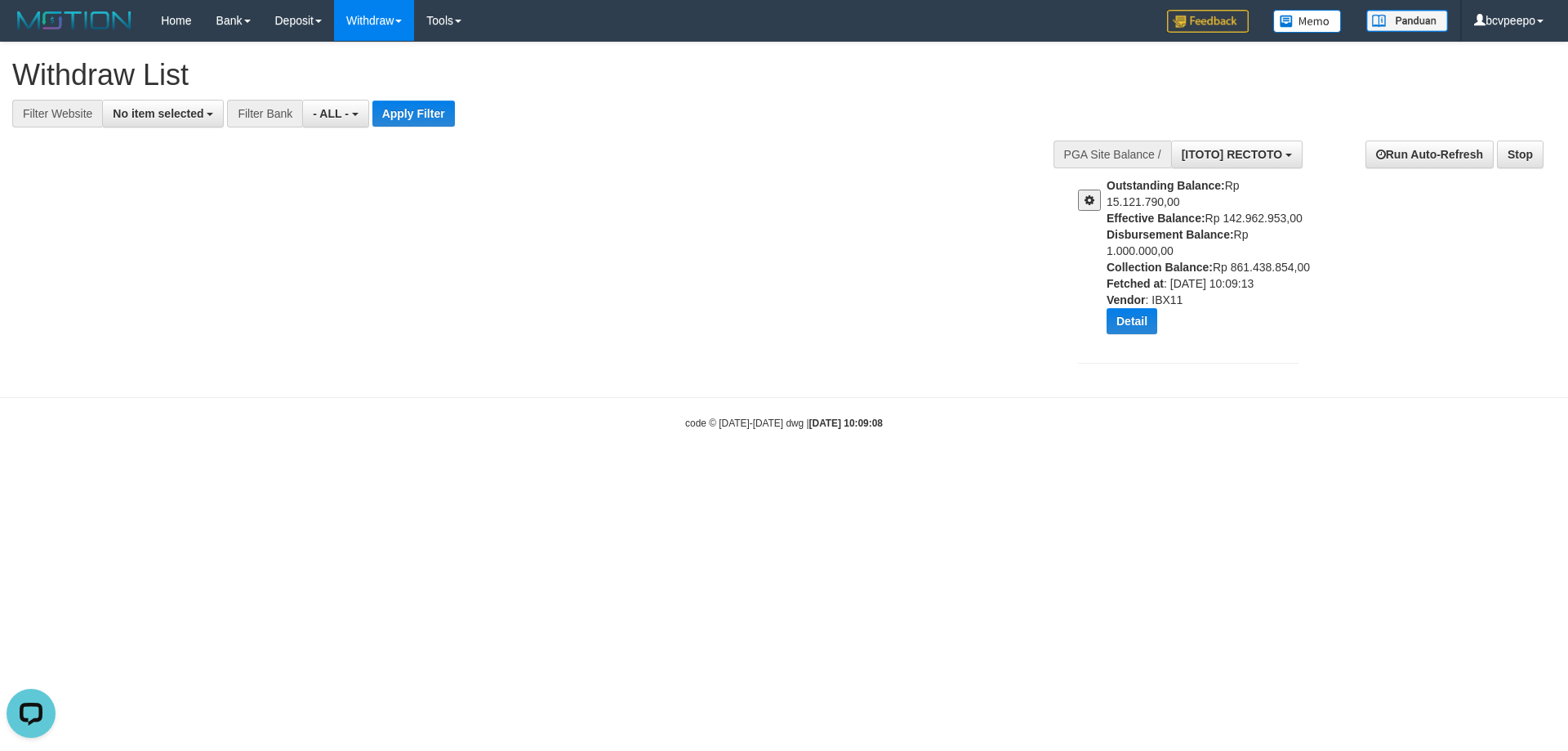 click at bounding box center [1089, 200] 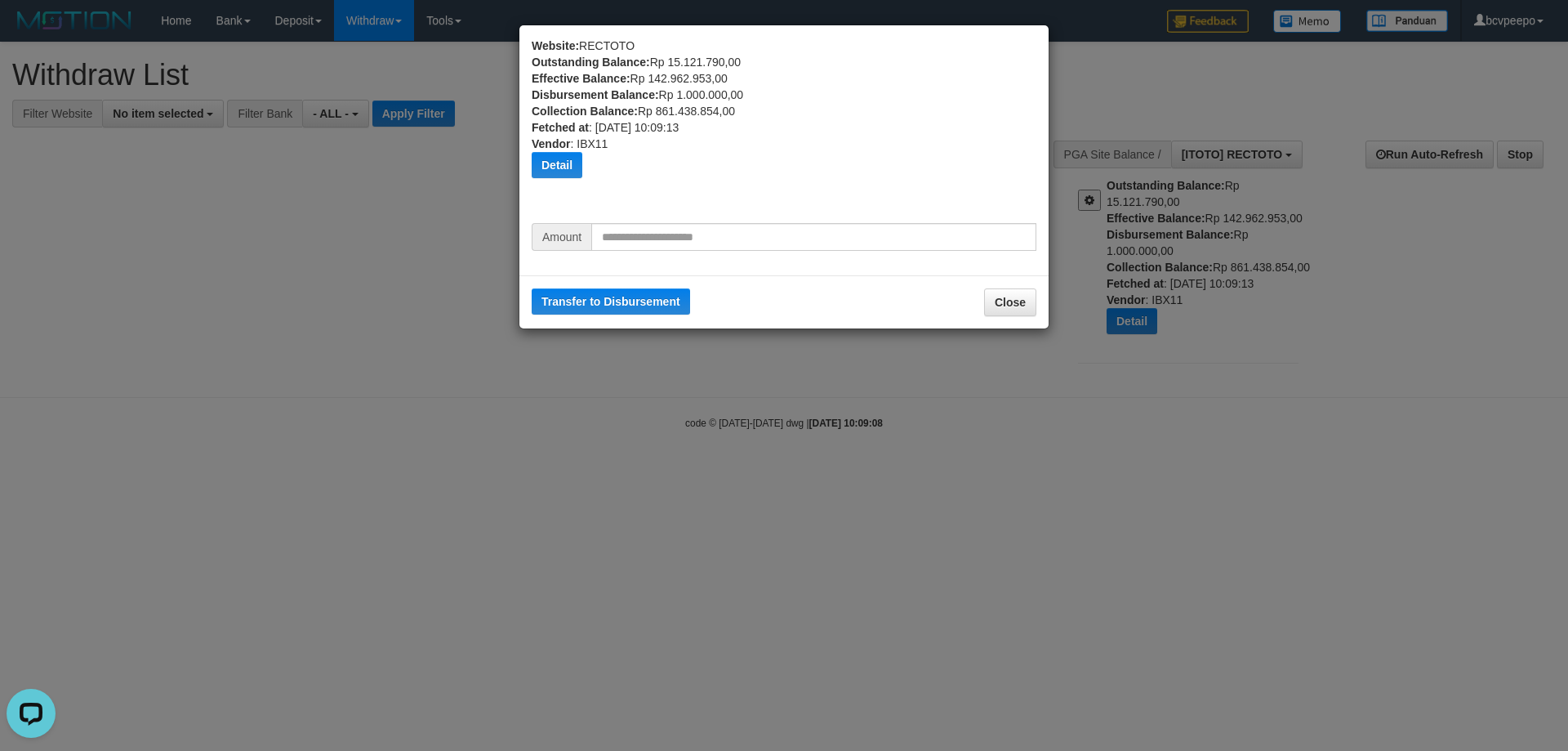 click on "Website:  RECTOTO
Outstanding Balance:  Rp 15.121.790,00
Effective Balance:  Rp 142.962.953,00
Disbursement Balance:  Rp 1.000.000,00
Collection Balance:  Rp 861.438.854,00
Fetched at : 2025-07-11 10:09:13
Vendor : IBX11
Detail
Vendor Name
Outstanding Balance
Effective Balance
Disbursment Balance
Collection Balance
No data found
Fetched at:   2025-07-11 10:09:13
Vendor:   IBX11
Amount
Transfer to Disbursement
Close" at bounding box center (784, 375) 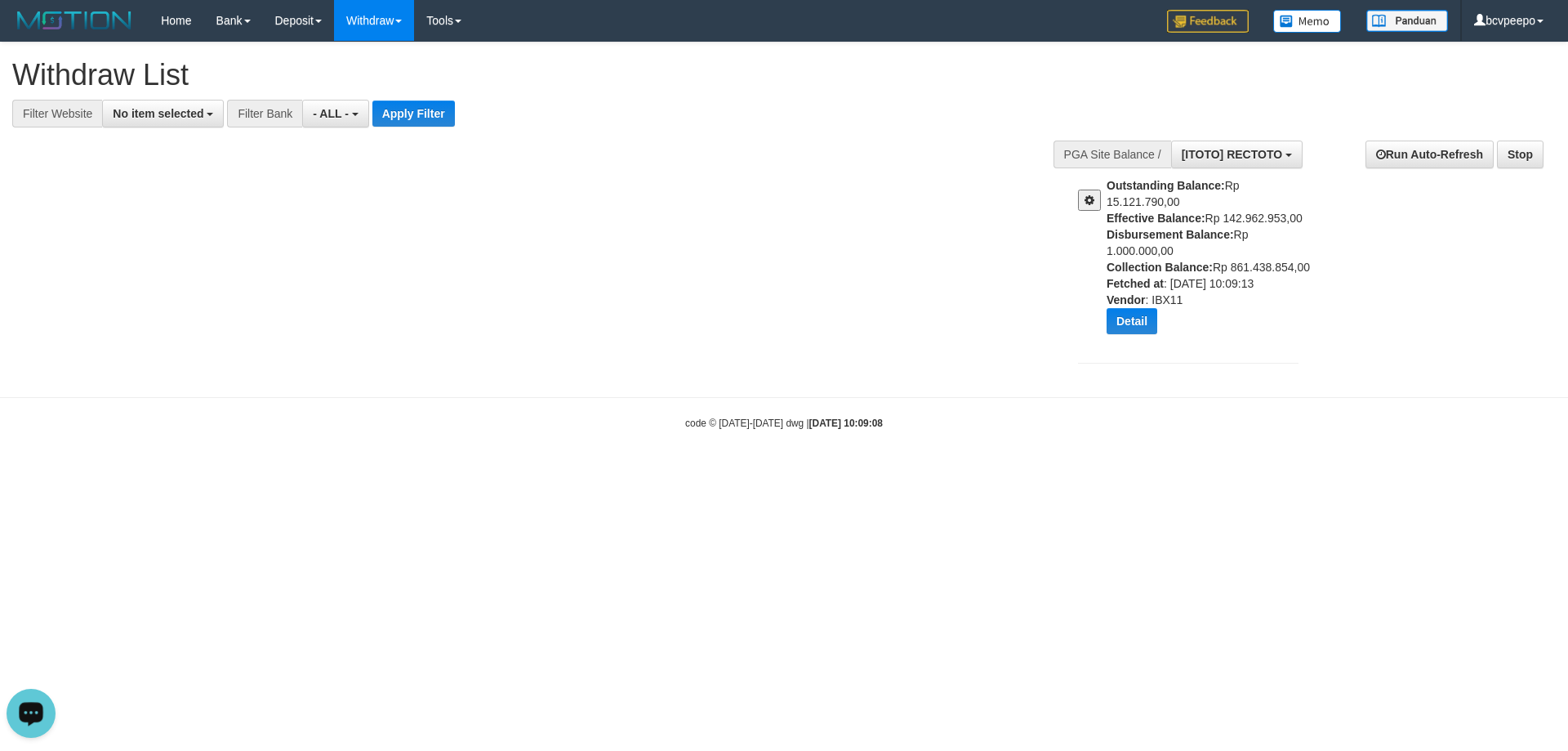 click at bounding box center (31, 713) 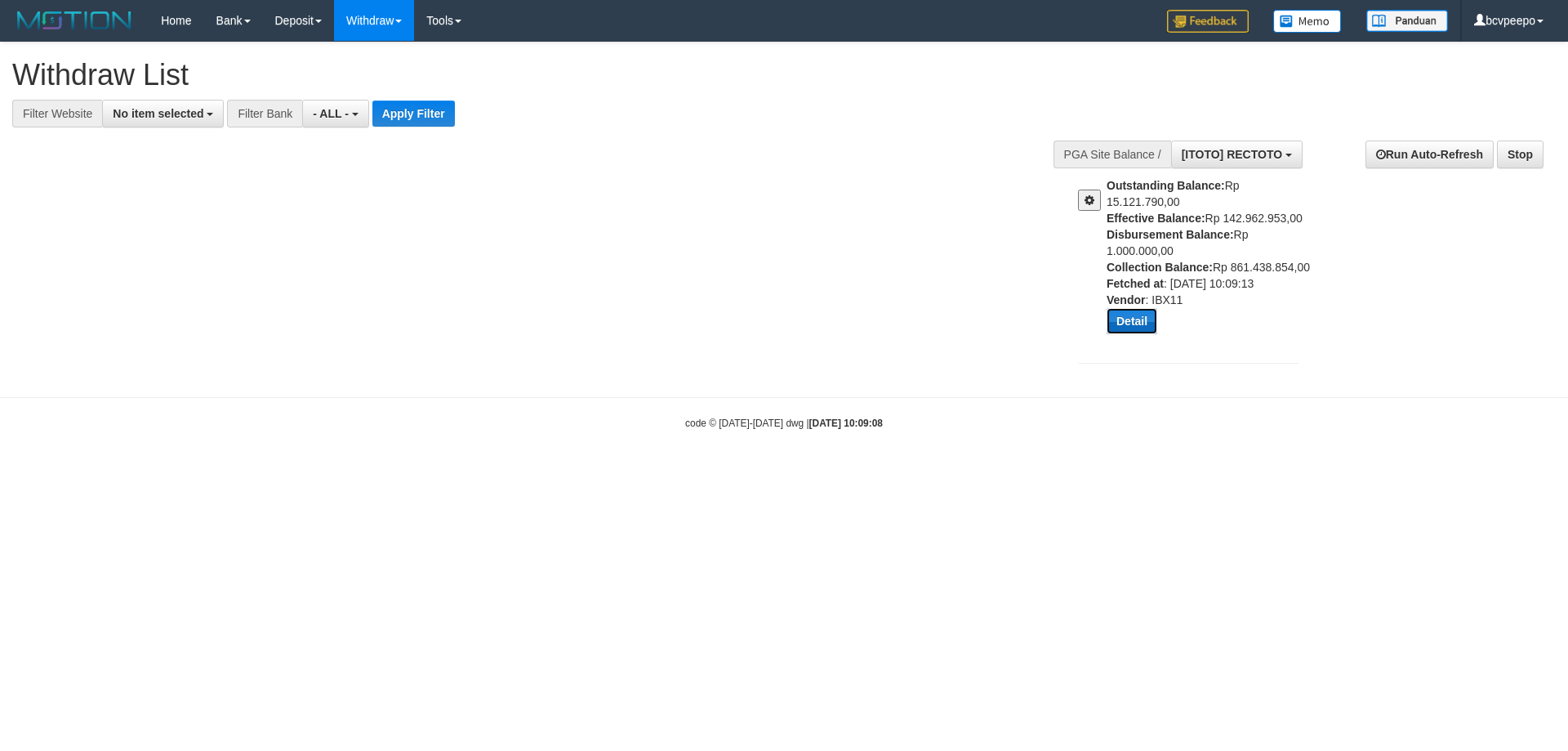 click on "Detail" at bounding box center (1132, 321) 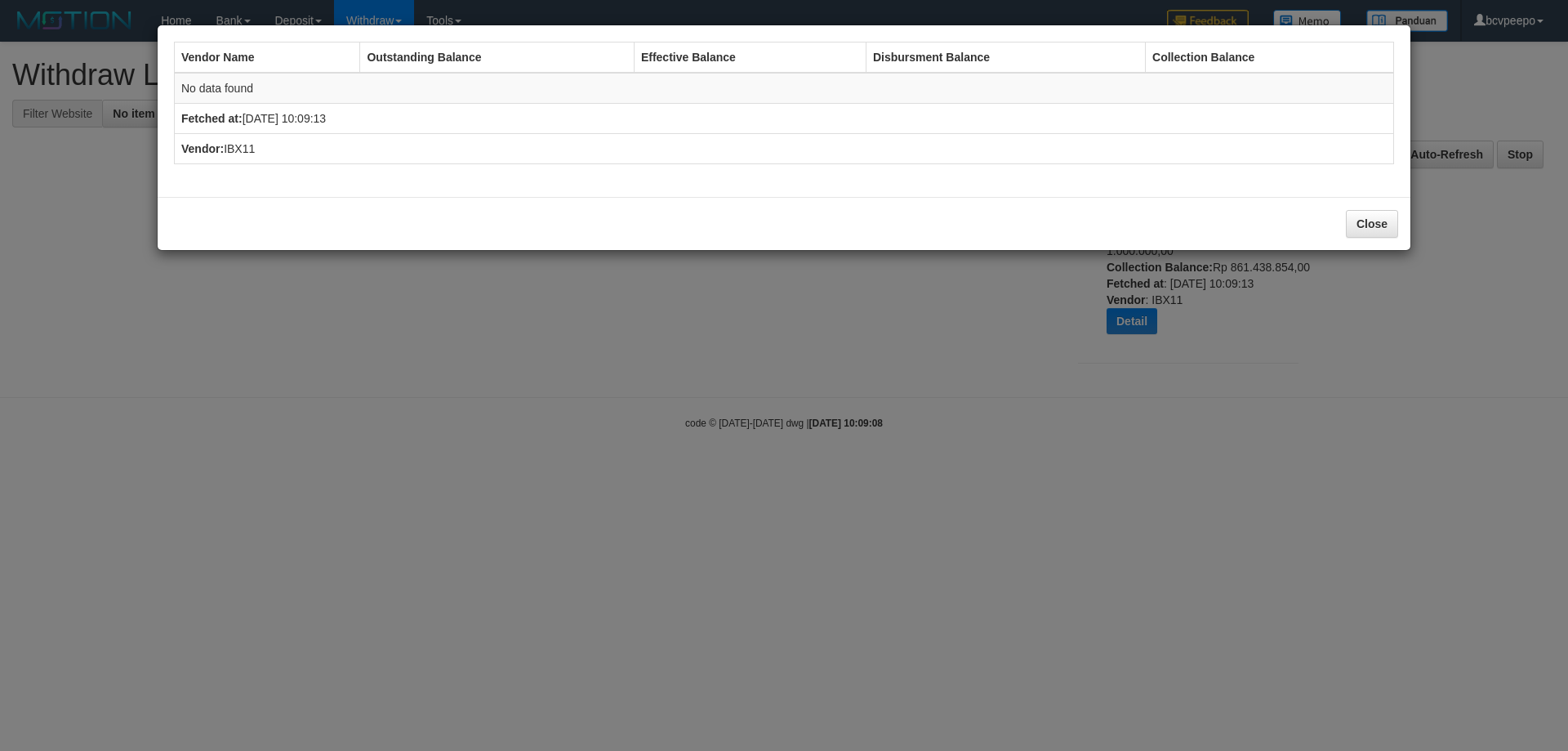 click on "Vendor Name
Outstanding Balance
Effective Balance
Disbursment Balance
Collection Balance
No data found
Fetched at:   2025-07-11 10:09:13
Vendor:   IBX11
Close" at bounding box center (784, 375) 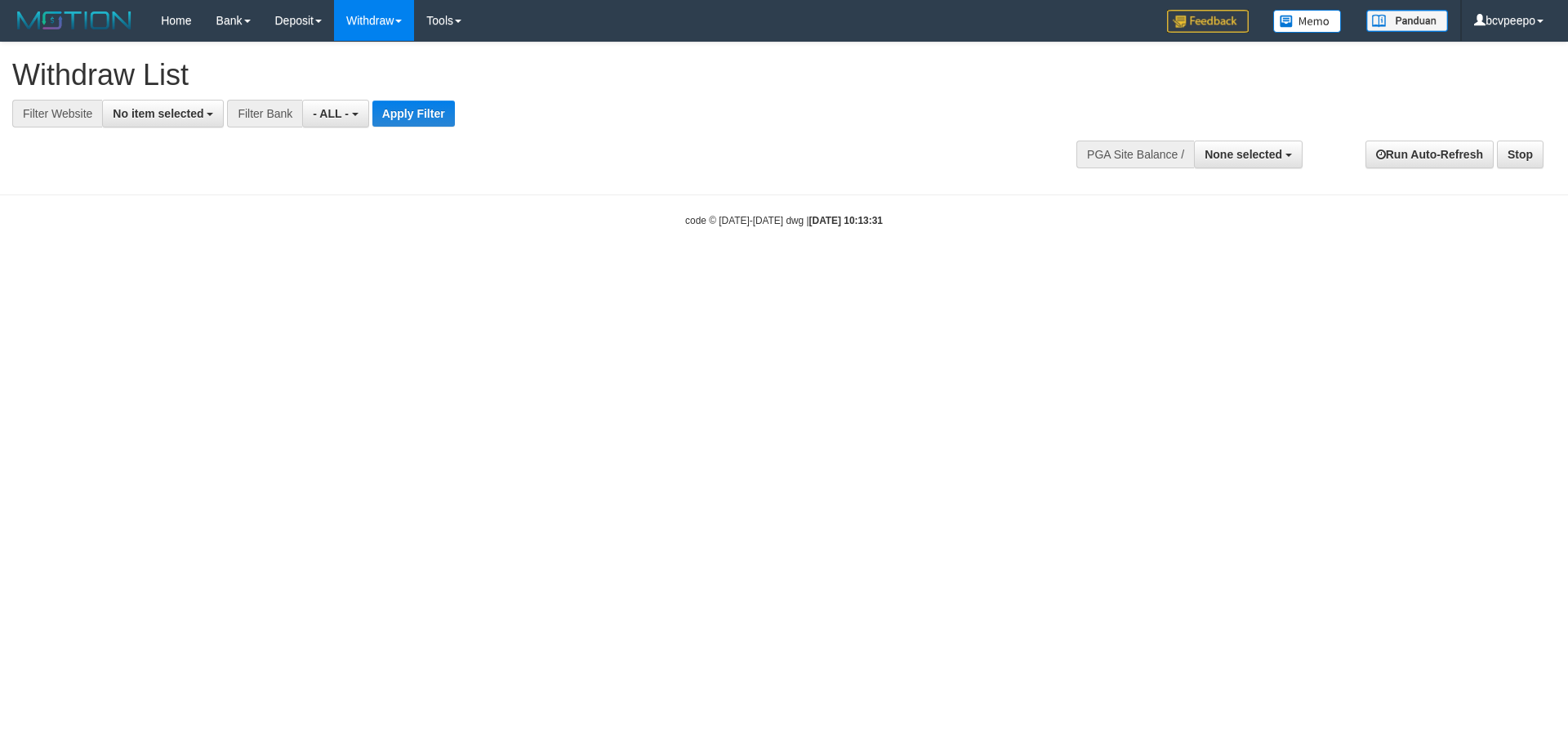 select 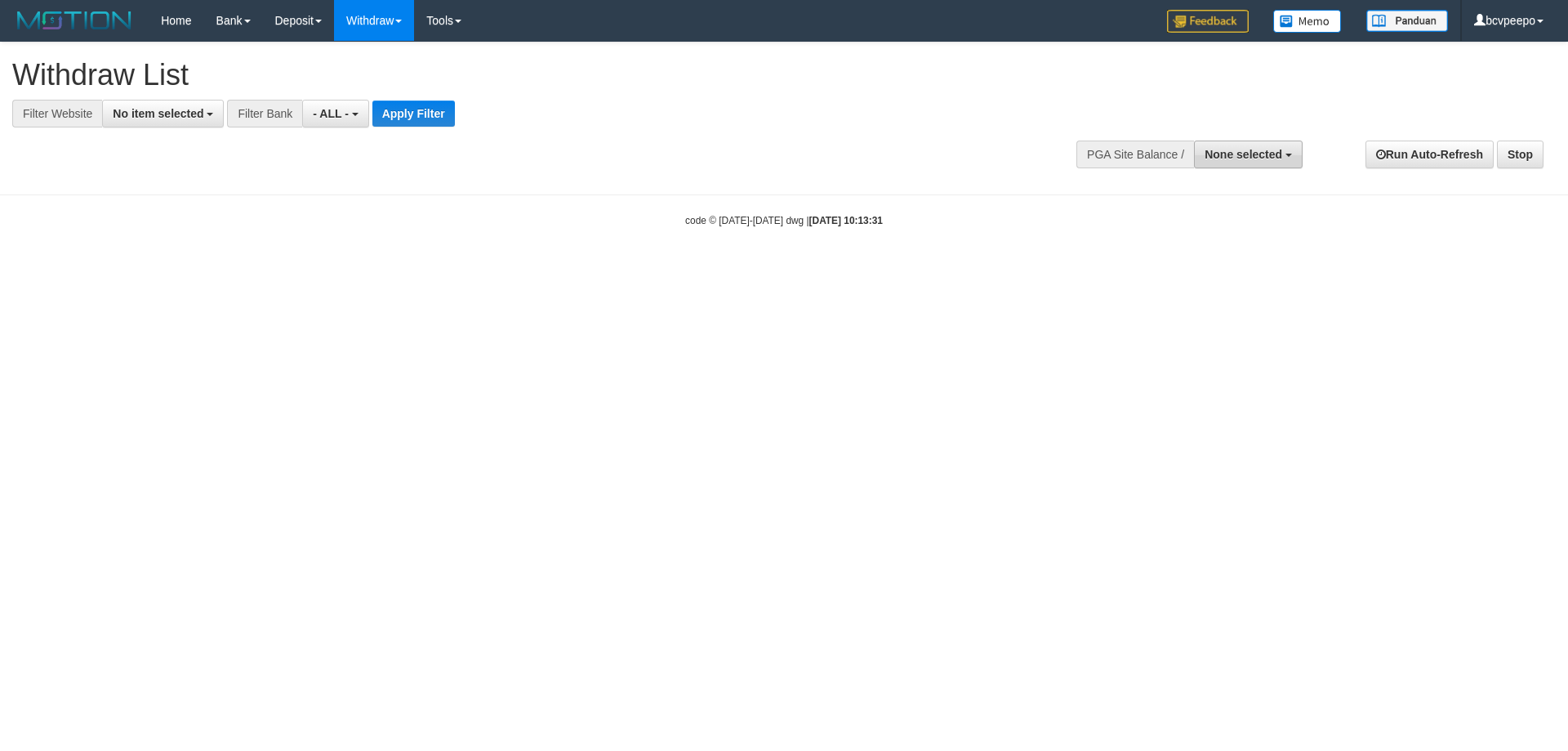 click on "None selected" at bounding box center (1243, 154) 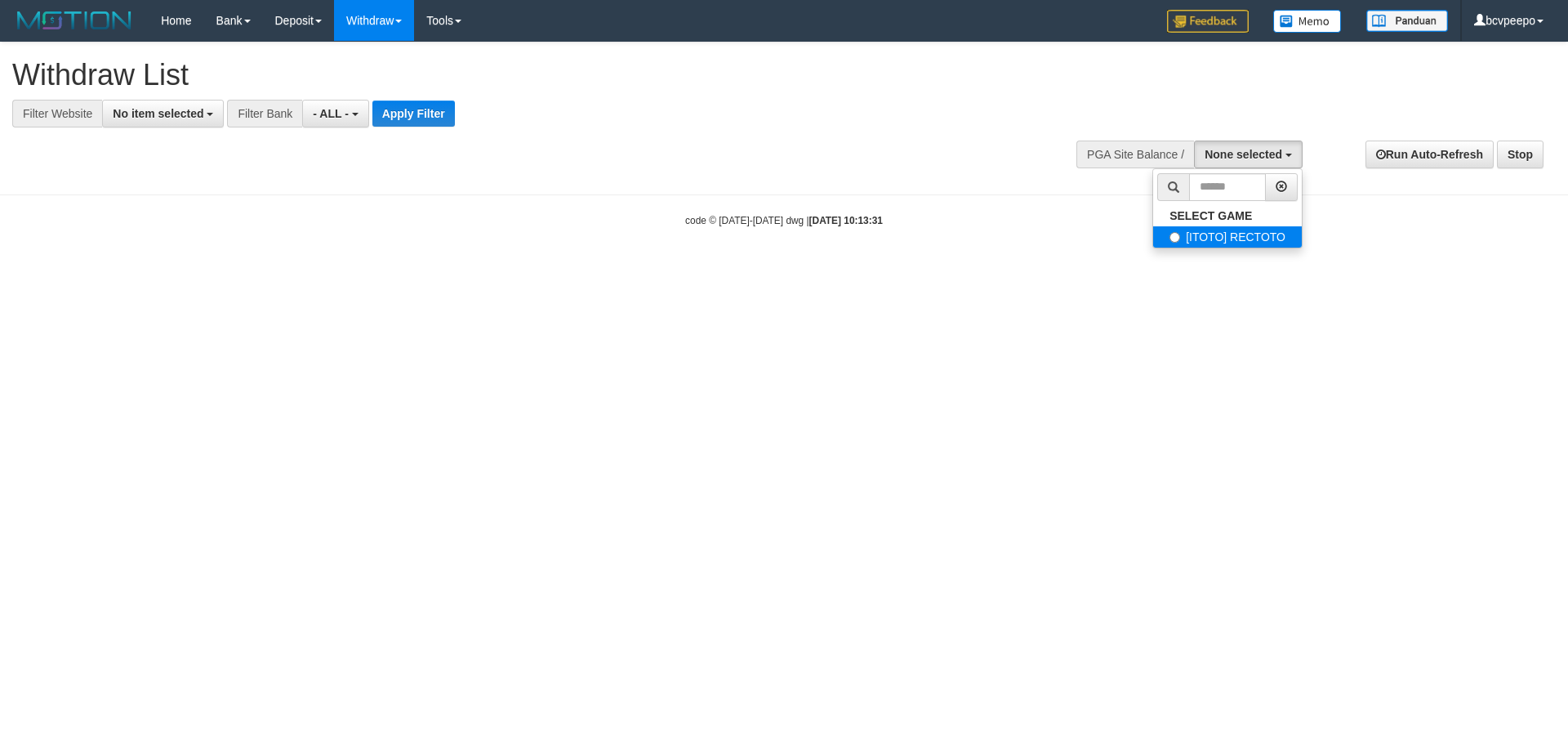 select on "***" 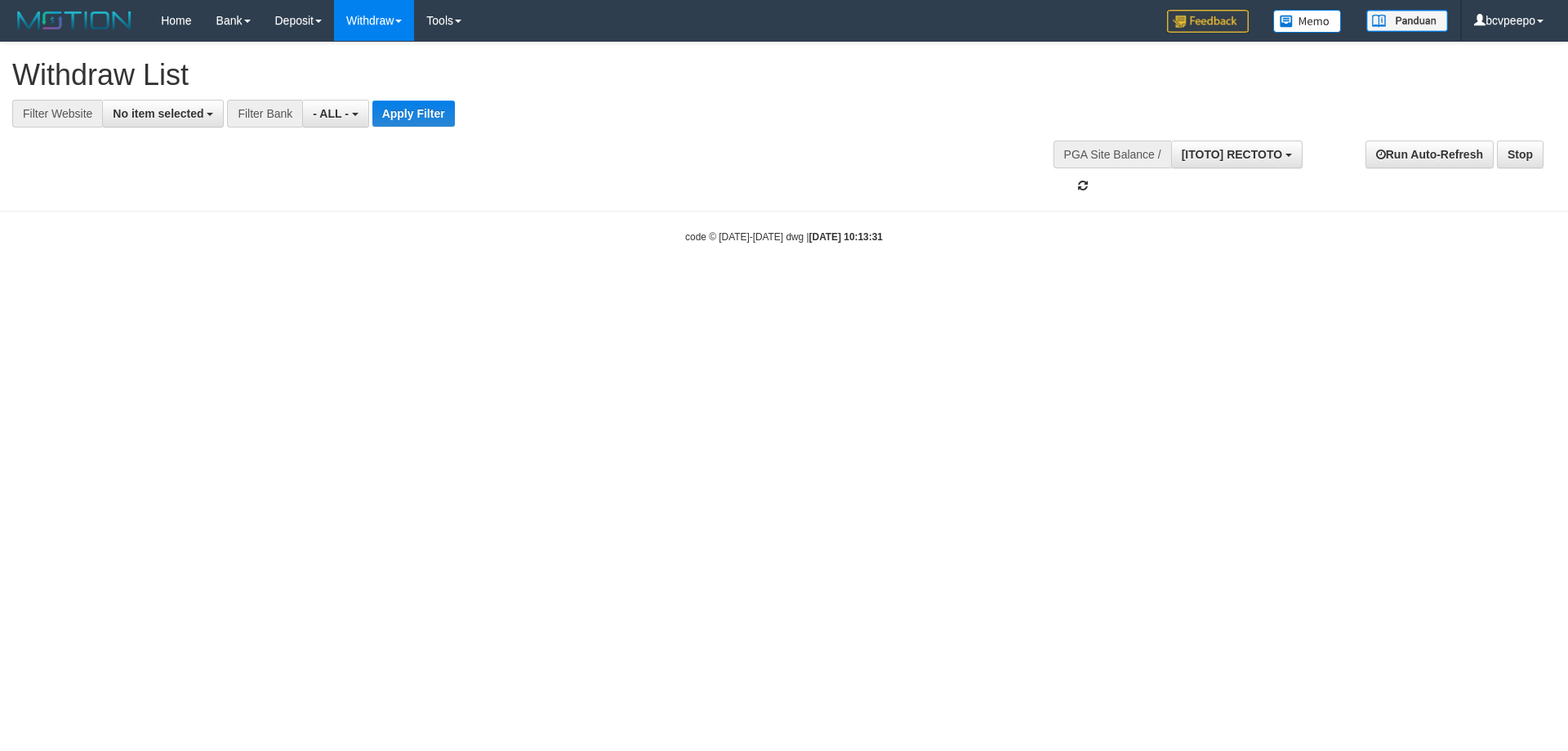 scroll, scrollTop: 15, scrollLeft: 0, axis: vertical 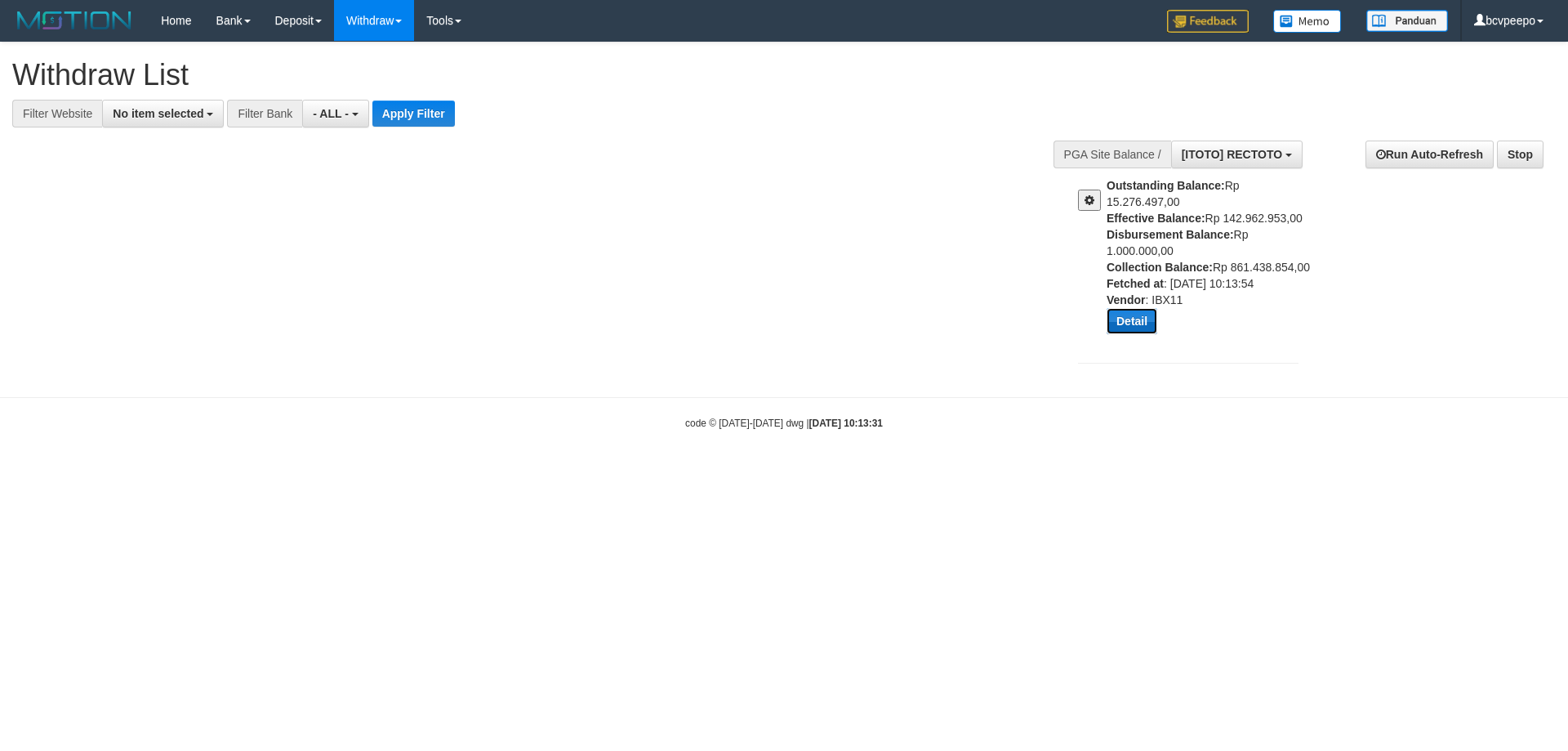 click on "Detail" at bounding box center (1132, 321) 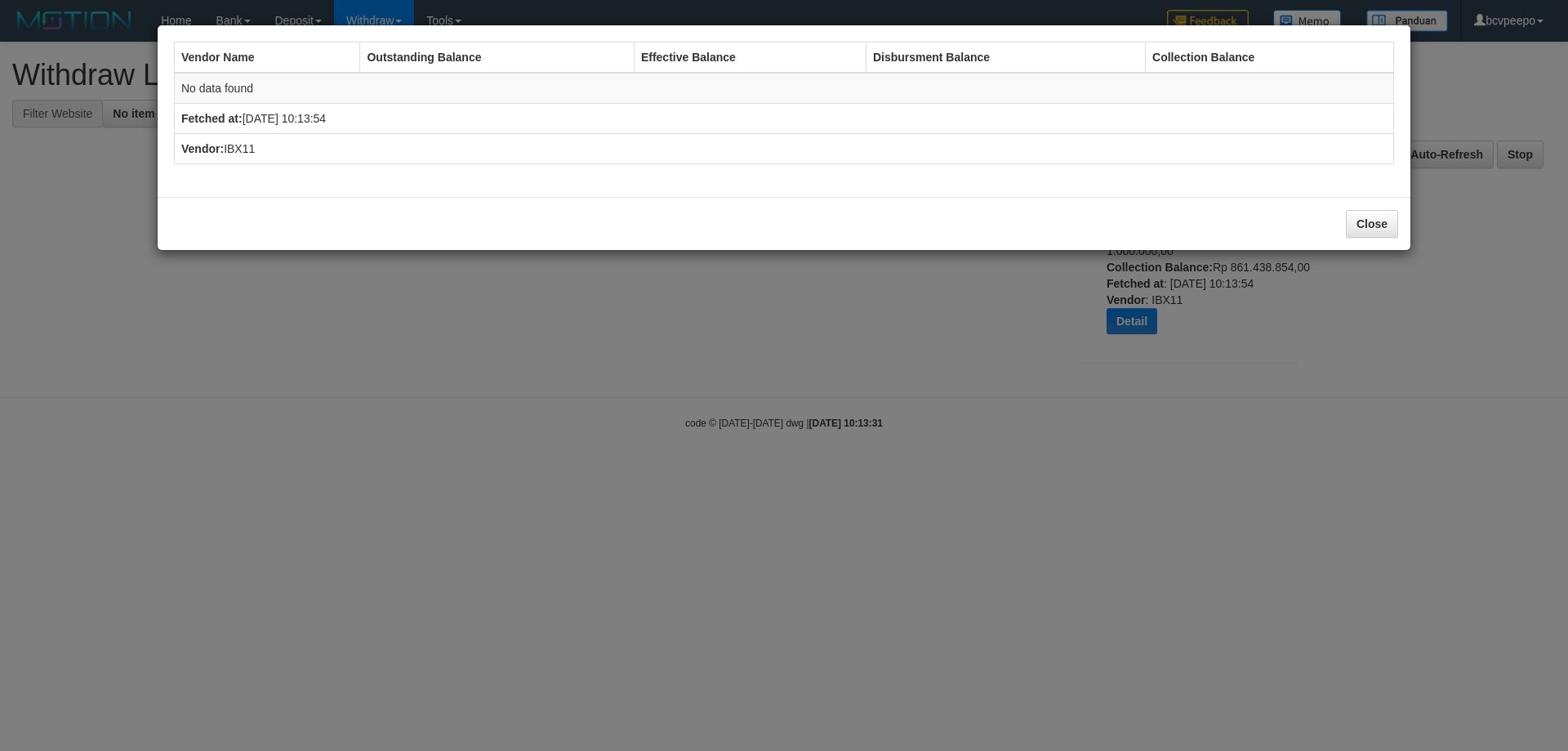 click on "Vendor Name
Outstanding Balance
Effective Balance
Disbursment Balance
Collection Balance
No data found
Fetched at:   2025-07-11 10:13:54
Vendor:   IBX11
Close" at bounding box center (784, 375) 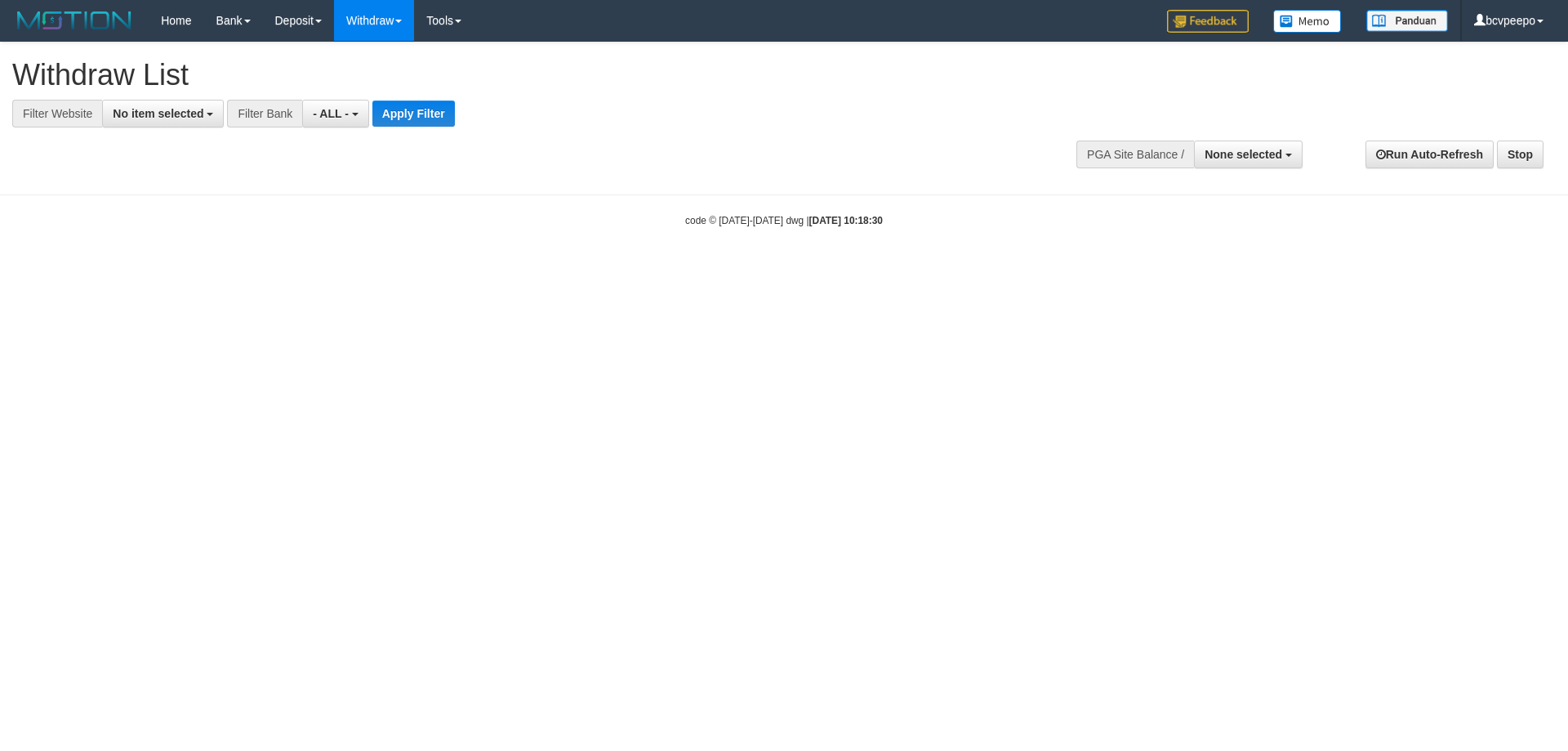select 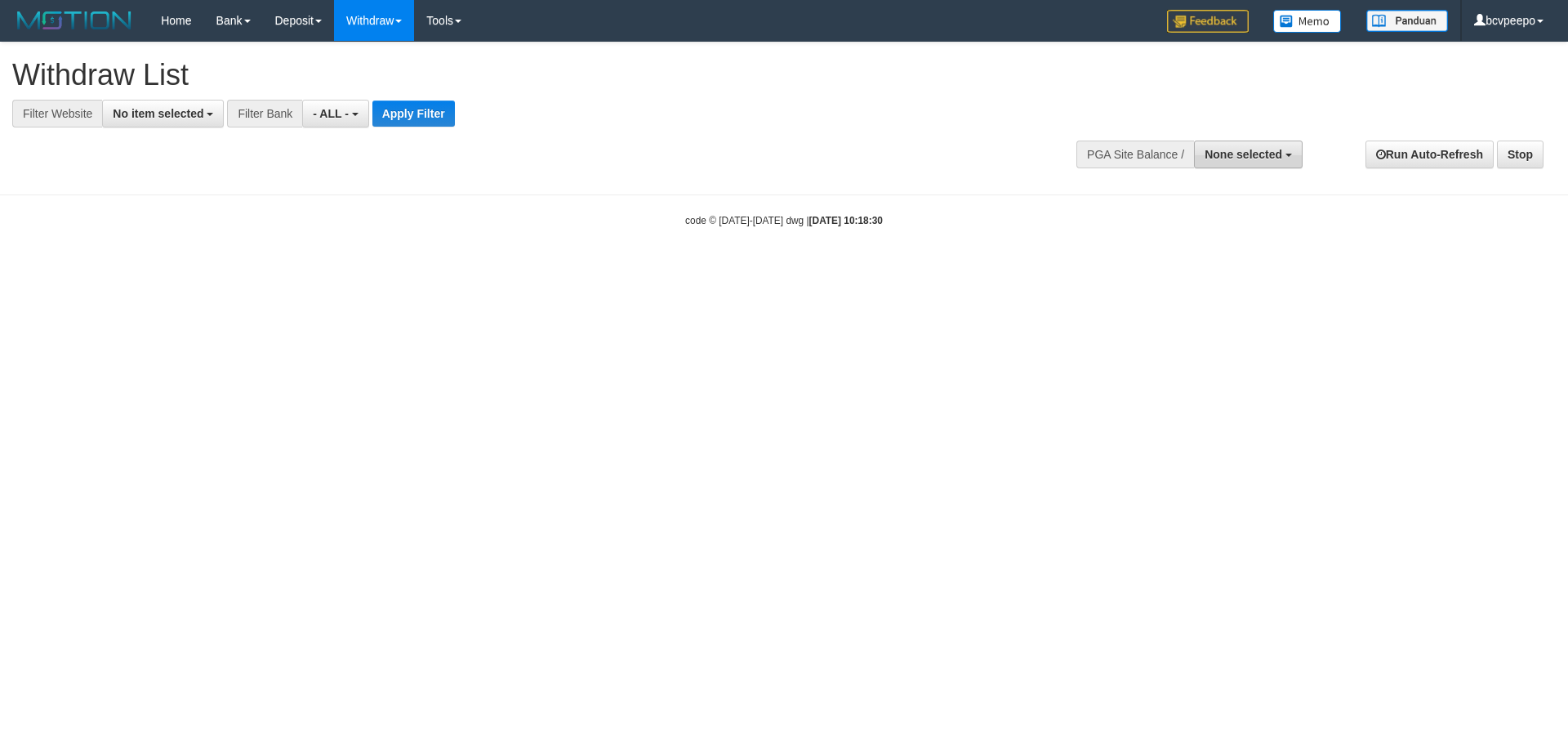 click on "None selected" at bounding box center [1243, 154] 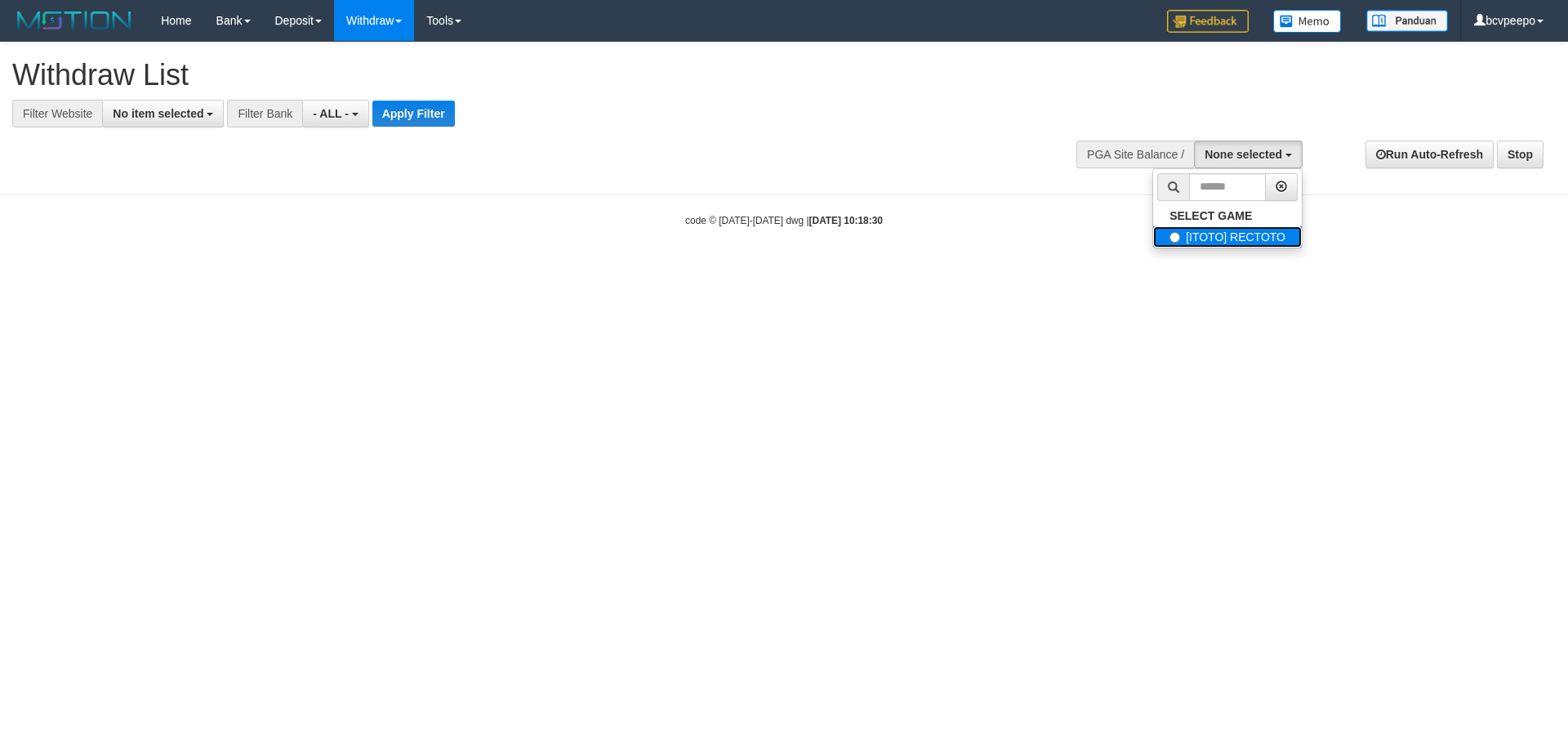 click on "[ITOTO] RECTOTO" at bounding box center (1227, 237) 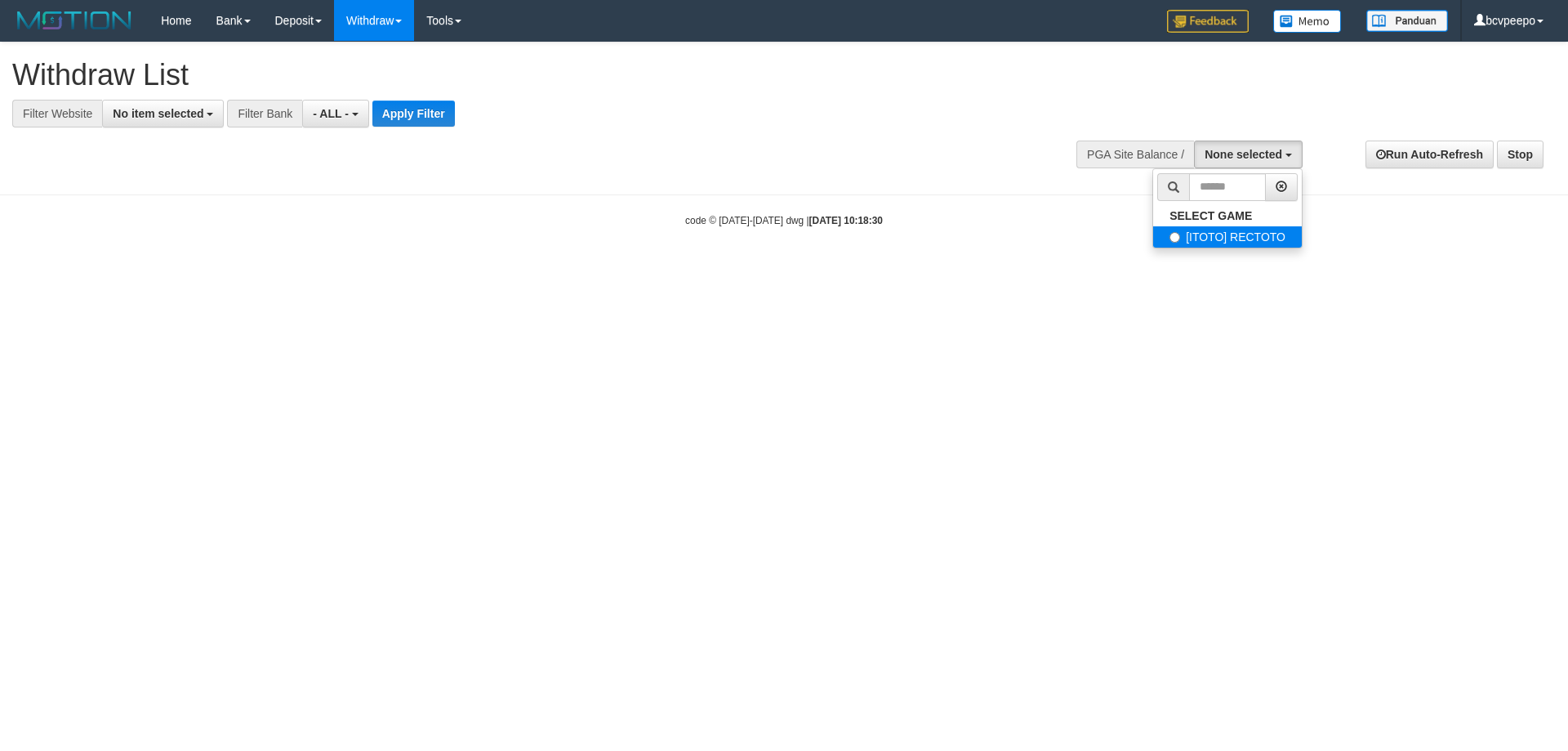 select on "***" 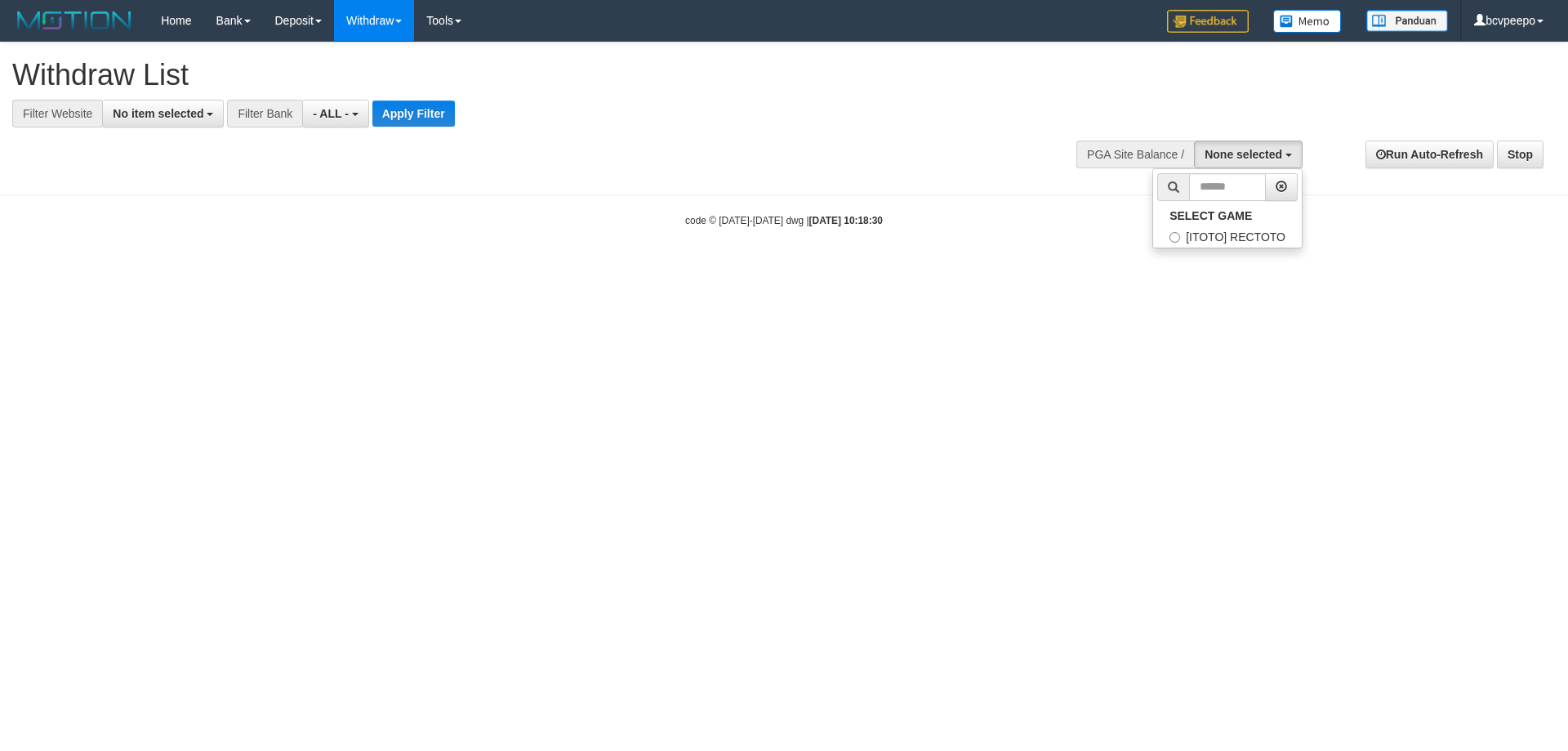 scroll, scrollTop: 15, scrollLeft: 0, axis: vertical 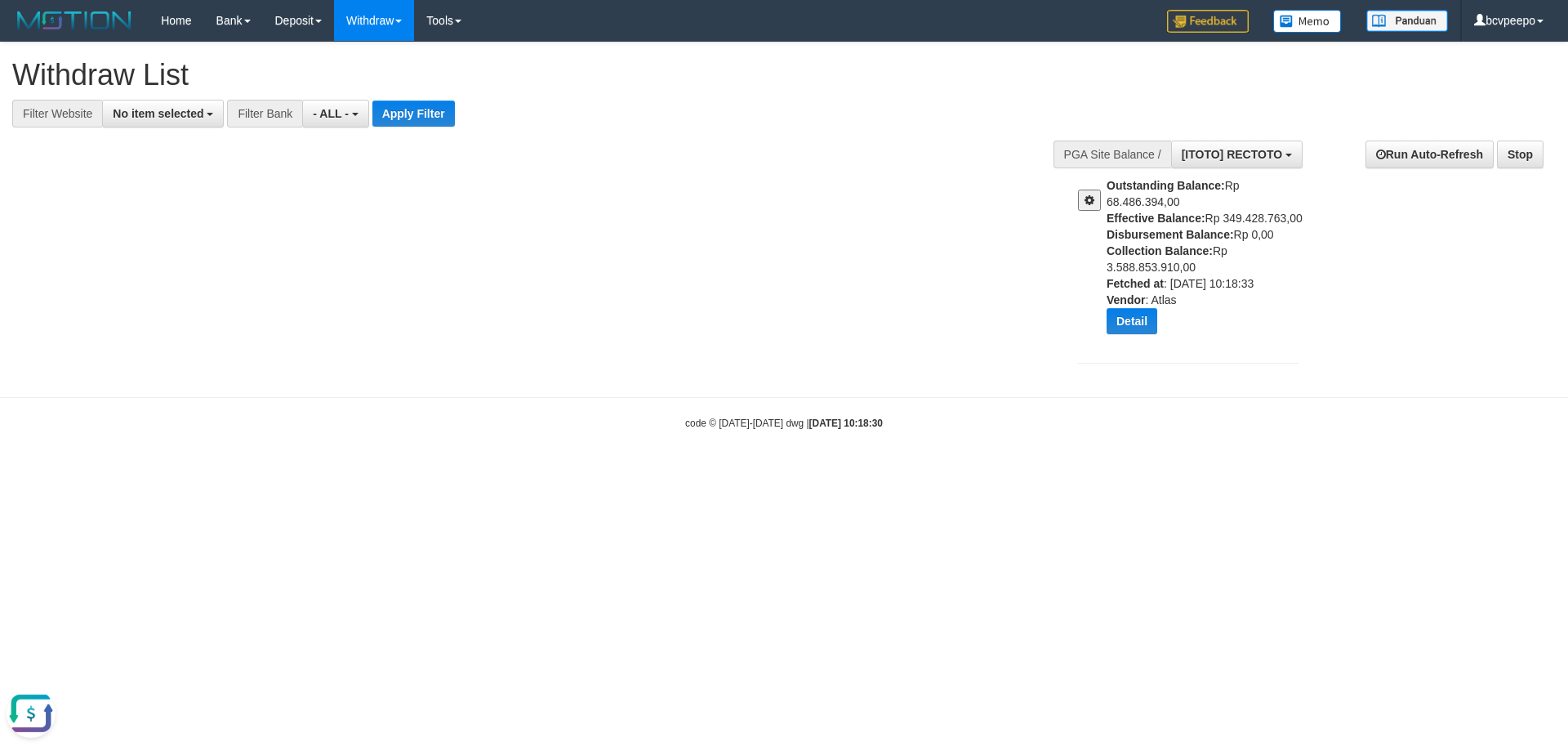 click at bounding box center (1089, 200) 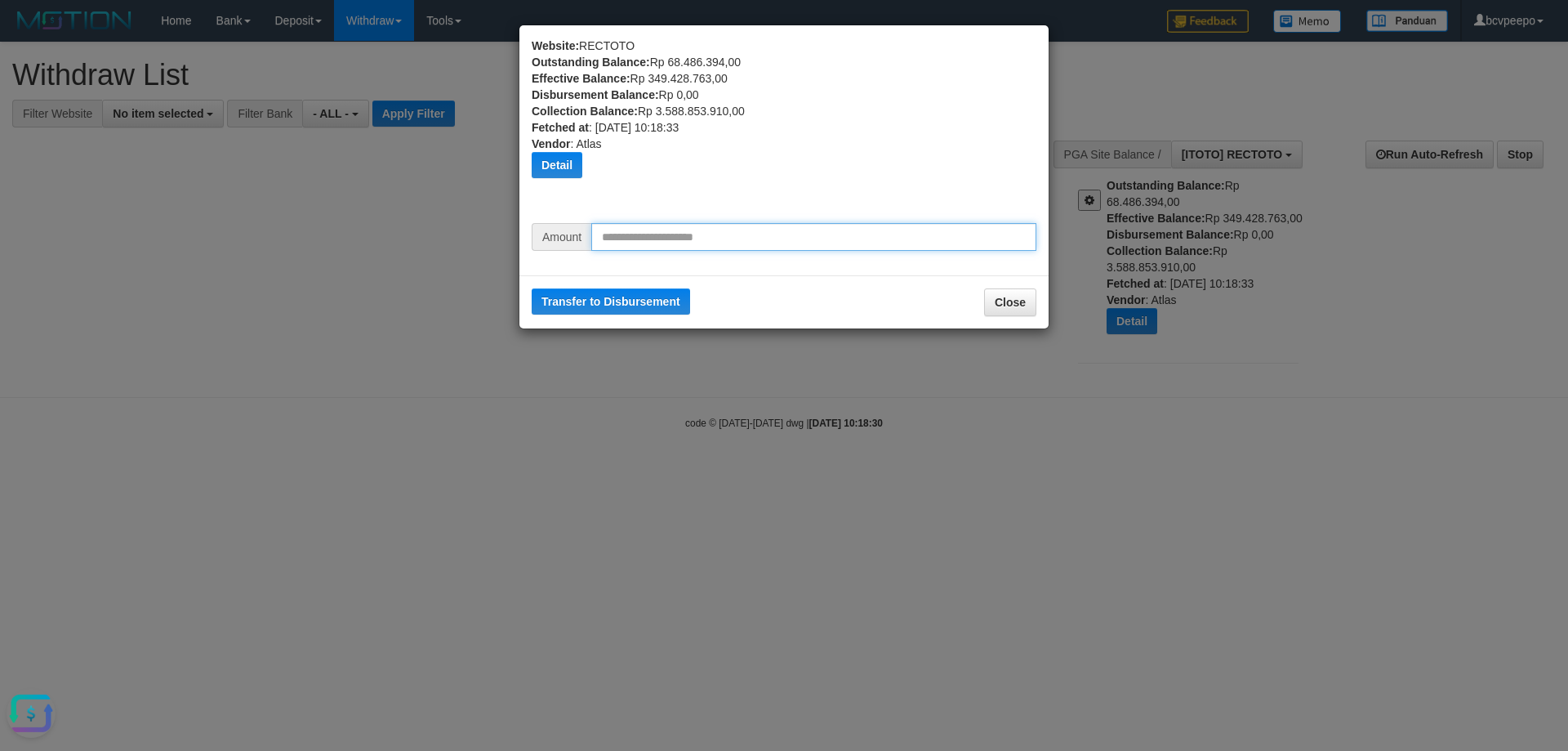 click at bounding box center [813, 237] 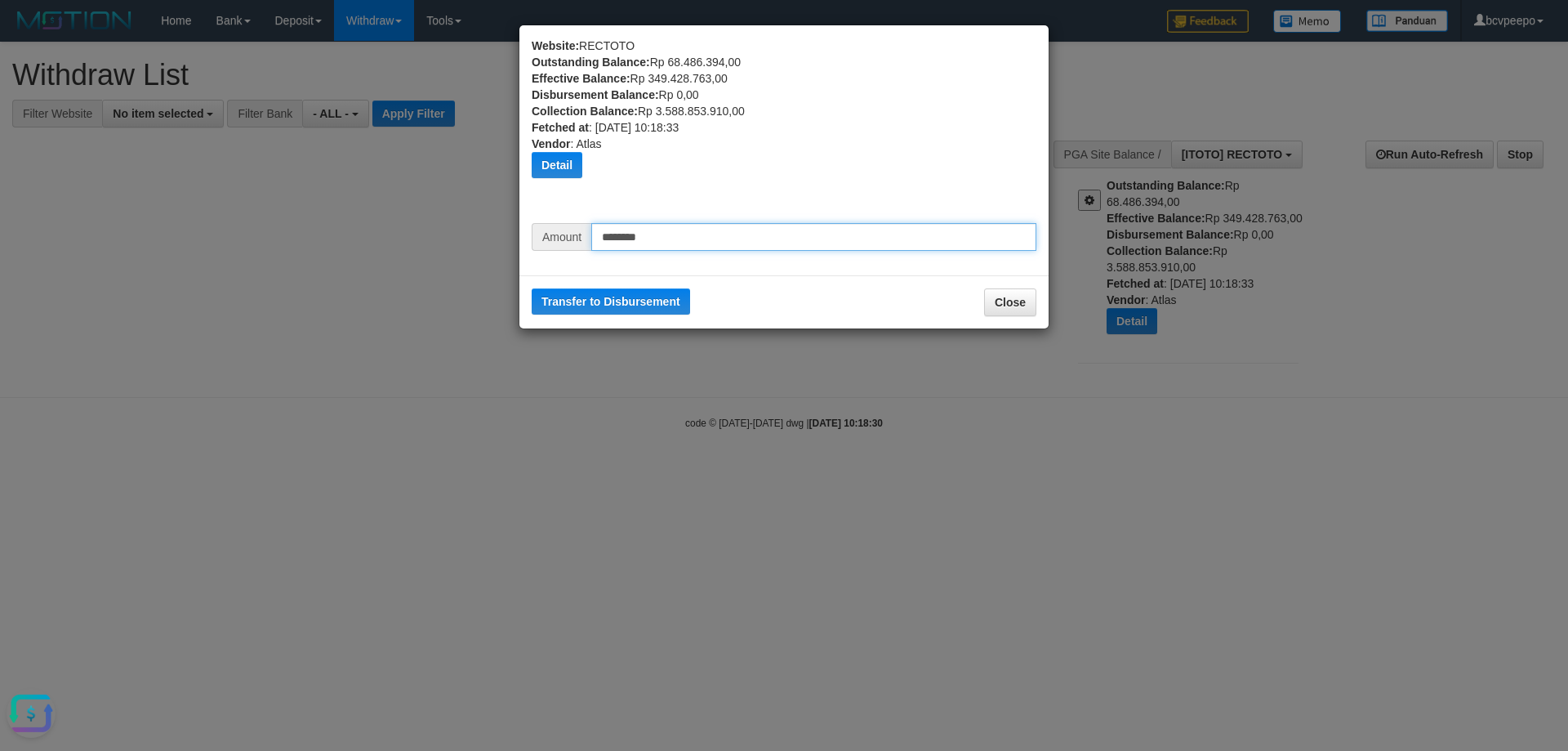 type on "********" 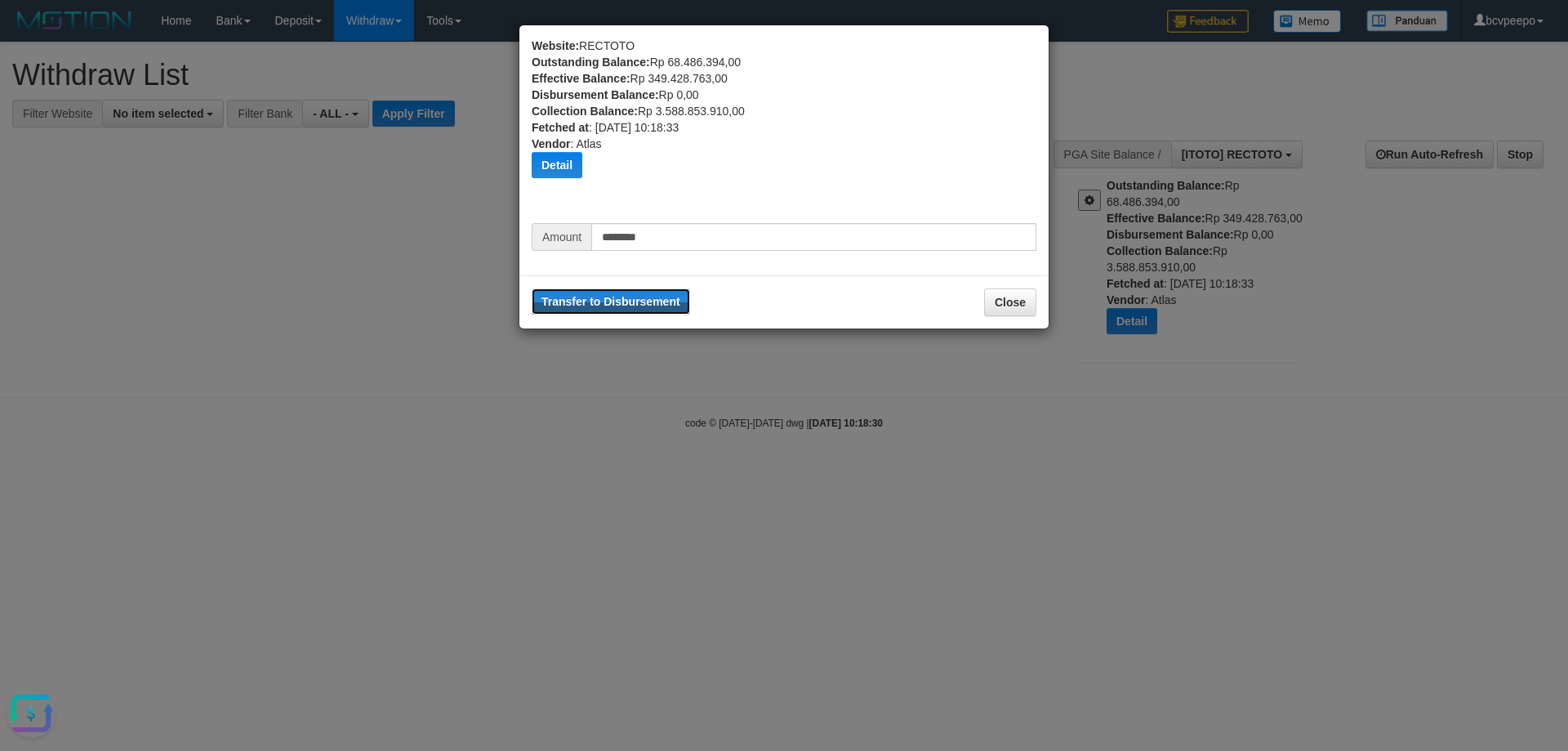 type 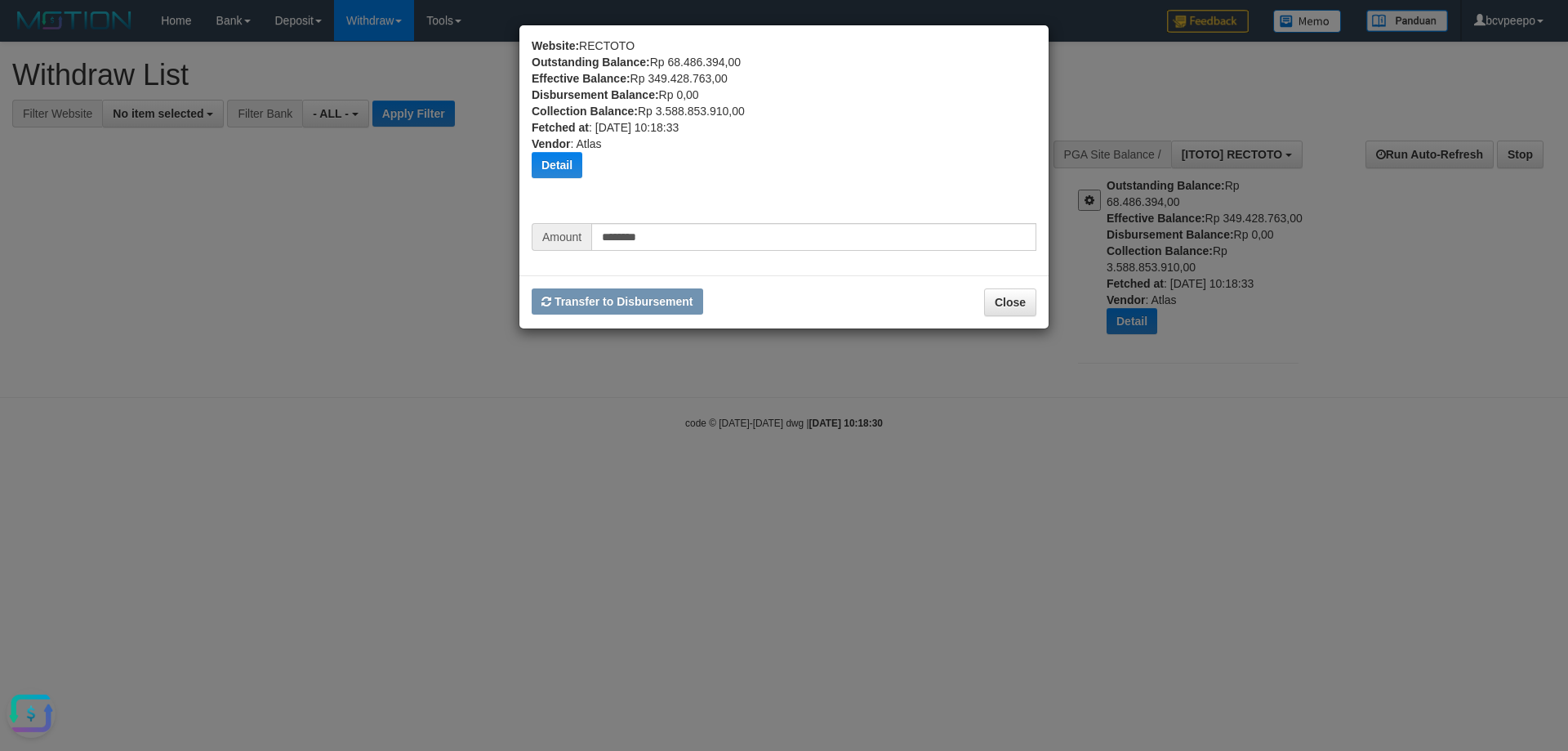 type 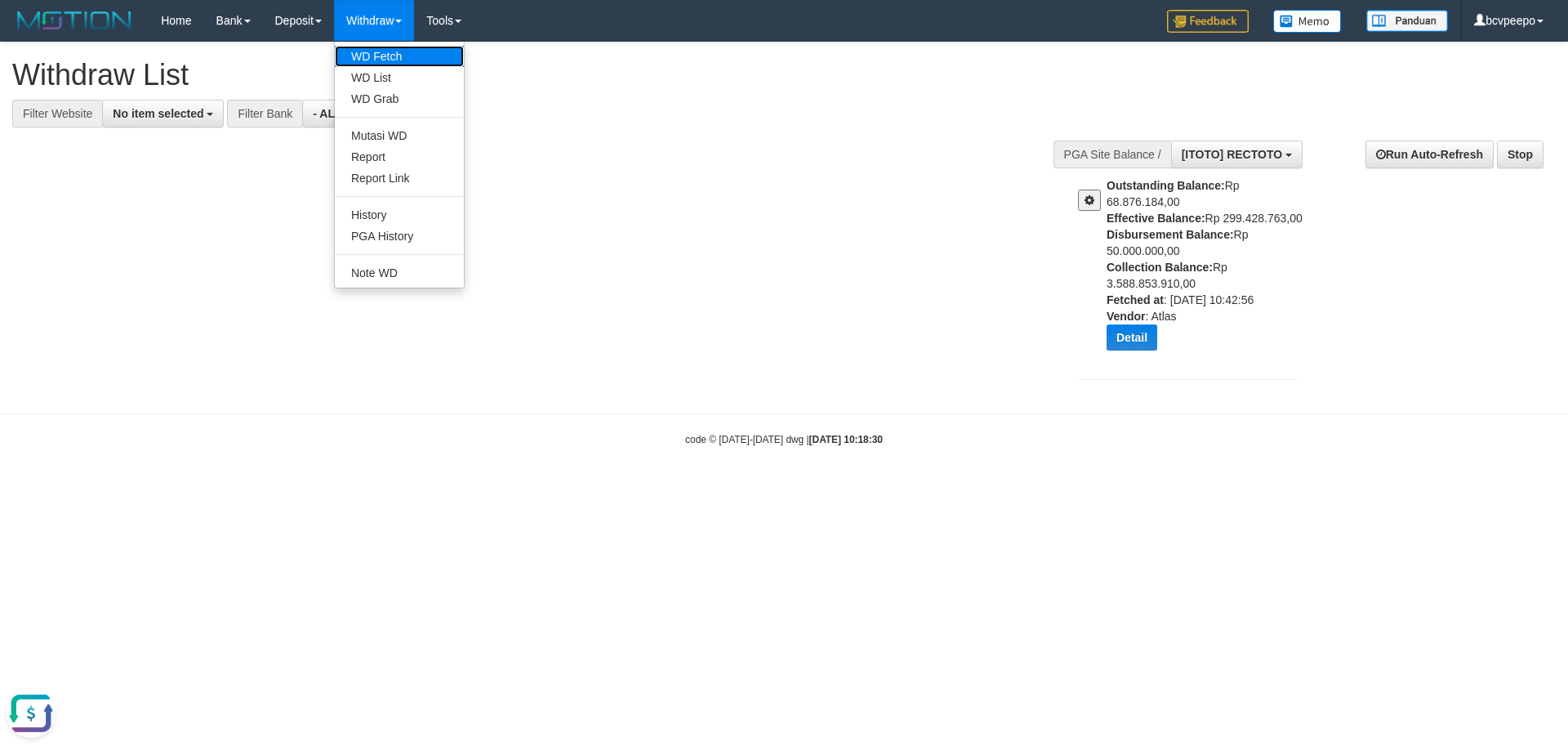 click on "WD Fetch" at bounding box center [399, 56] 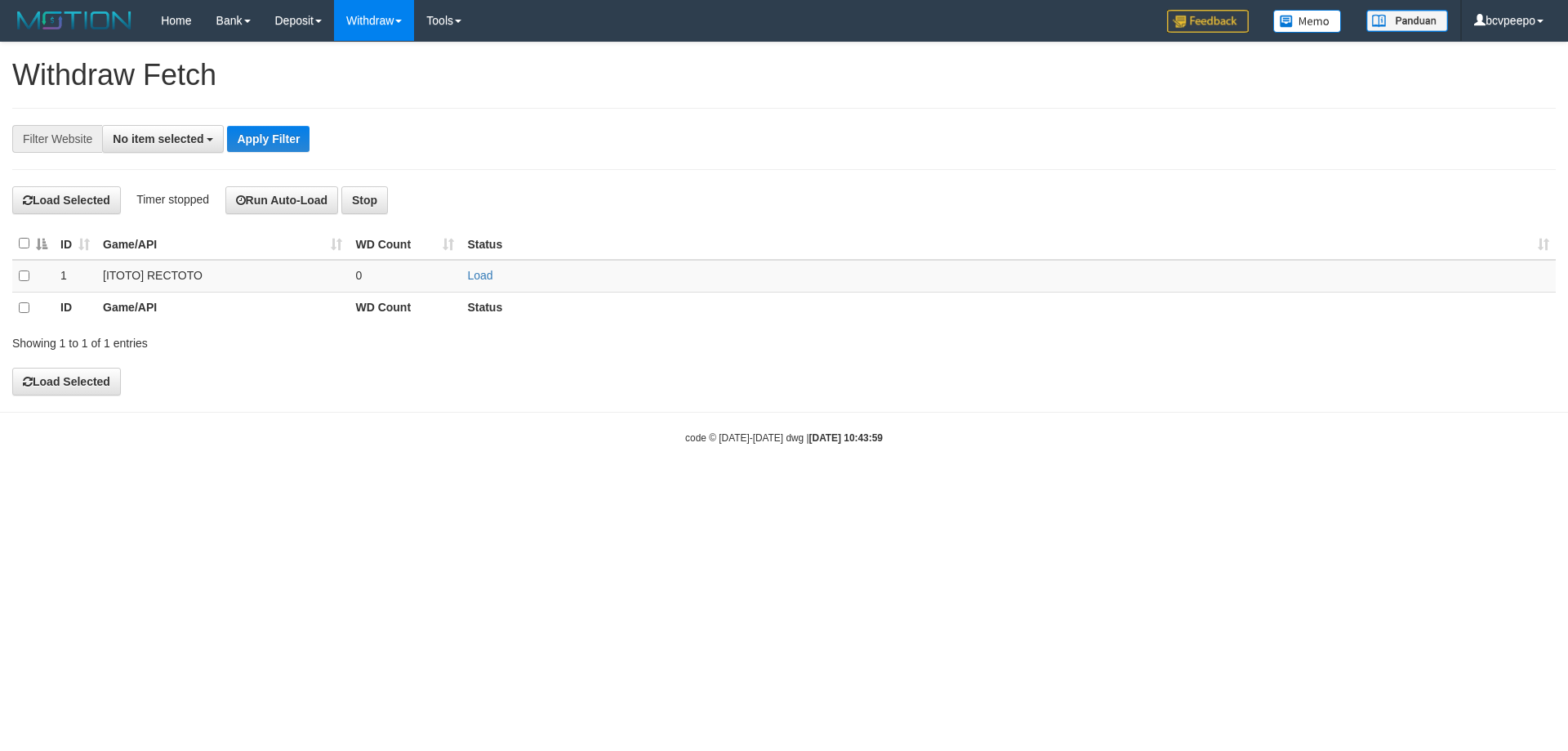 select 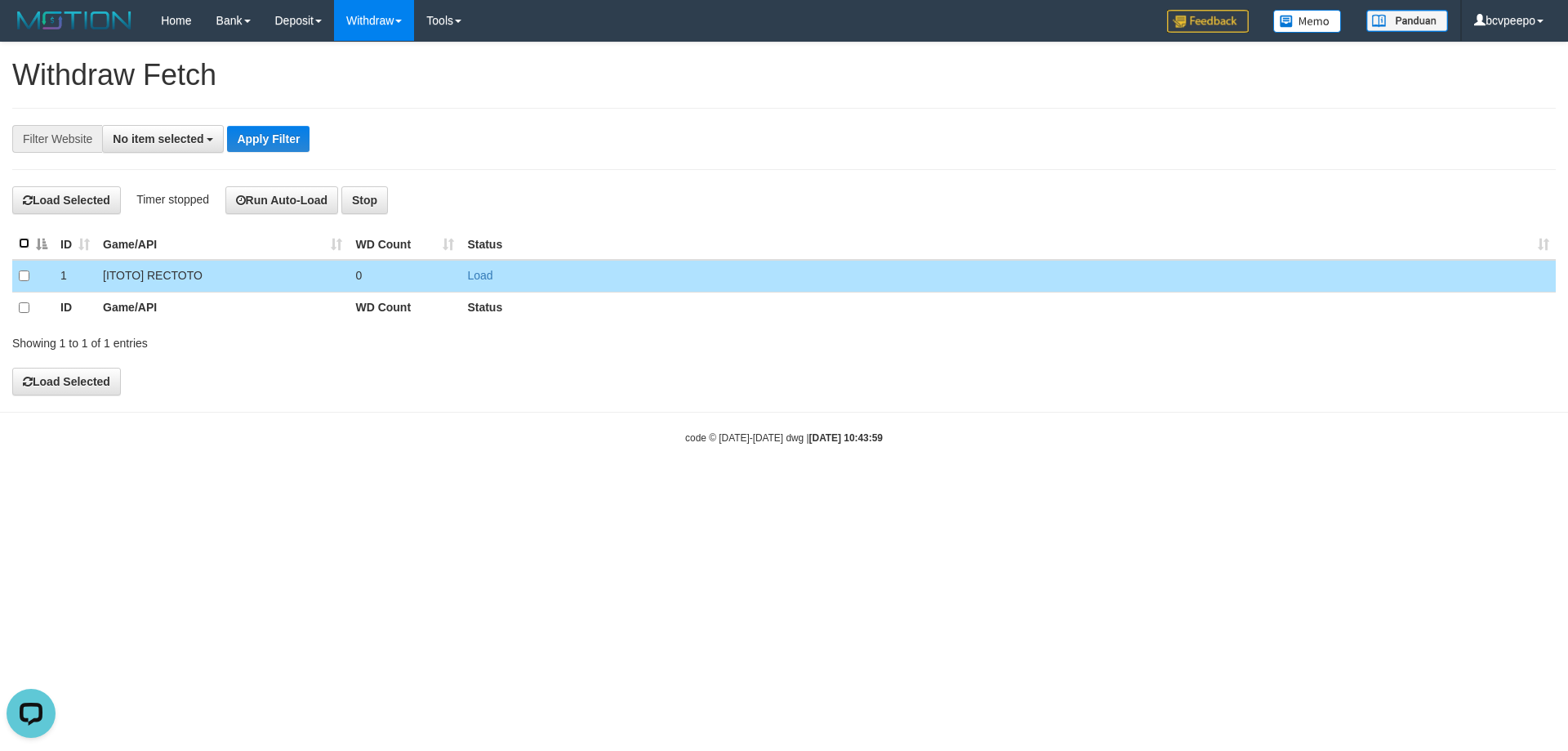 scroll, scrollTop: 0, scrollLeft: 0, axis: both 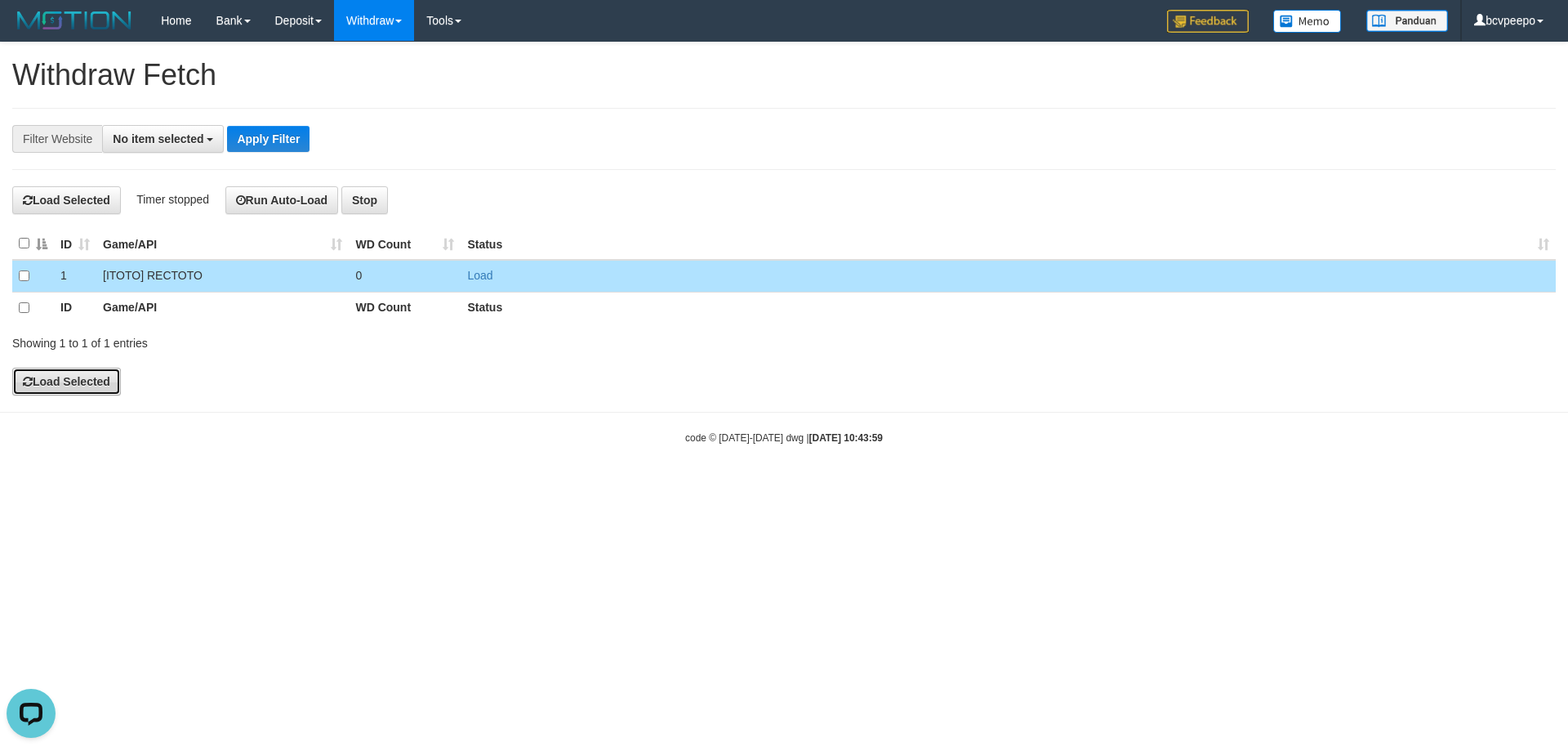 click on "Load Selected" at bounding box center [66, 382] 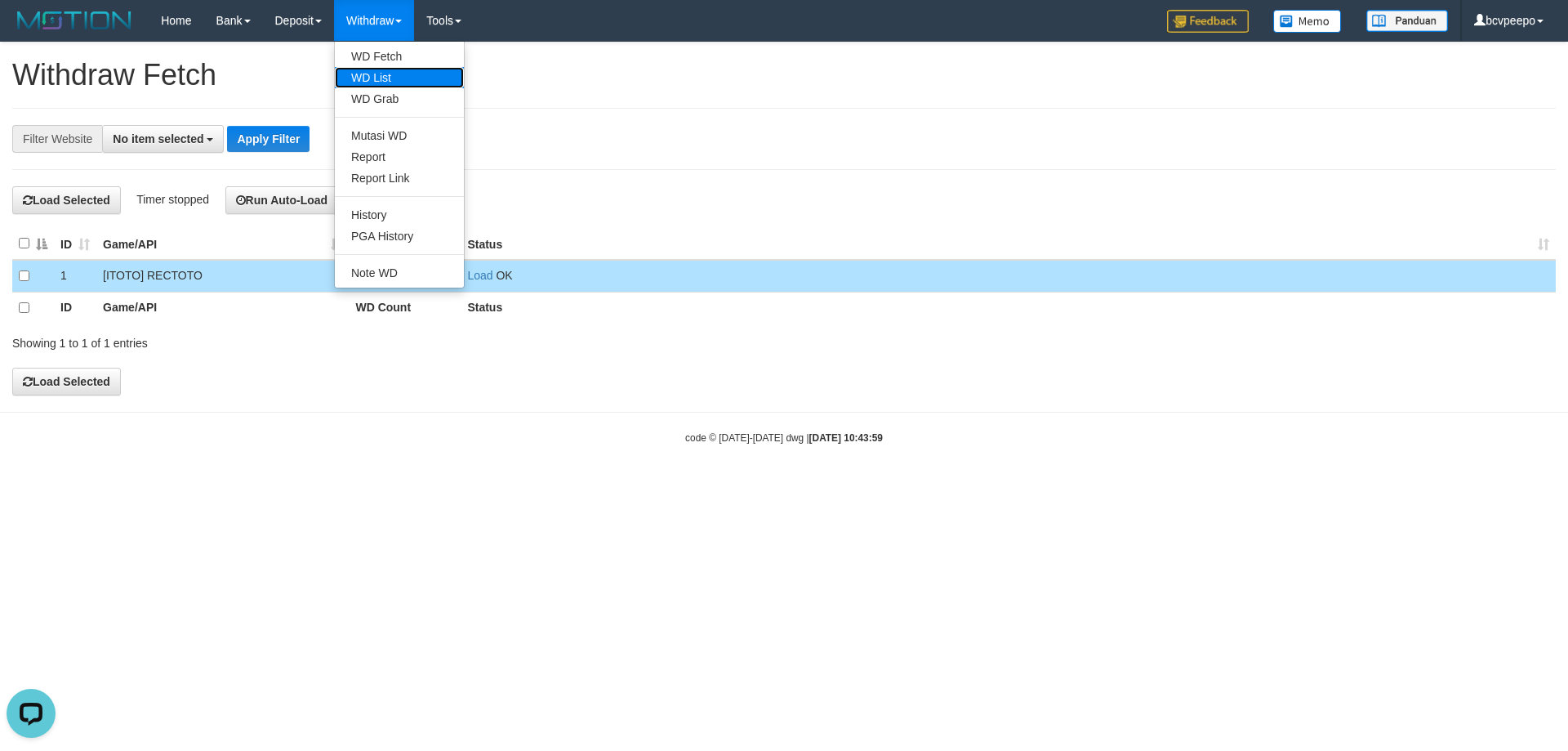 click on "WD List" at bounding box center [399, 78] 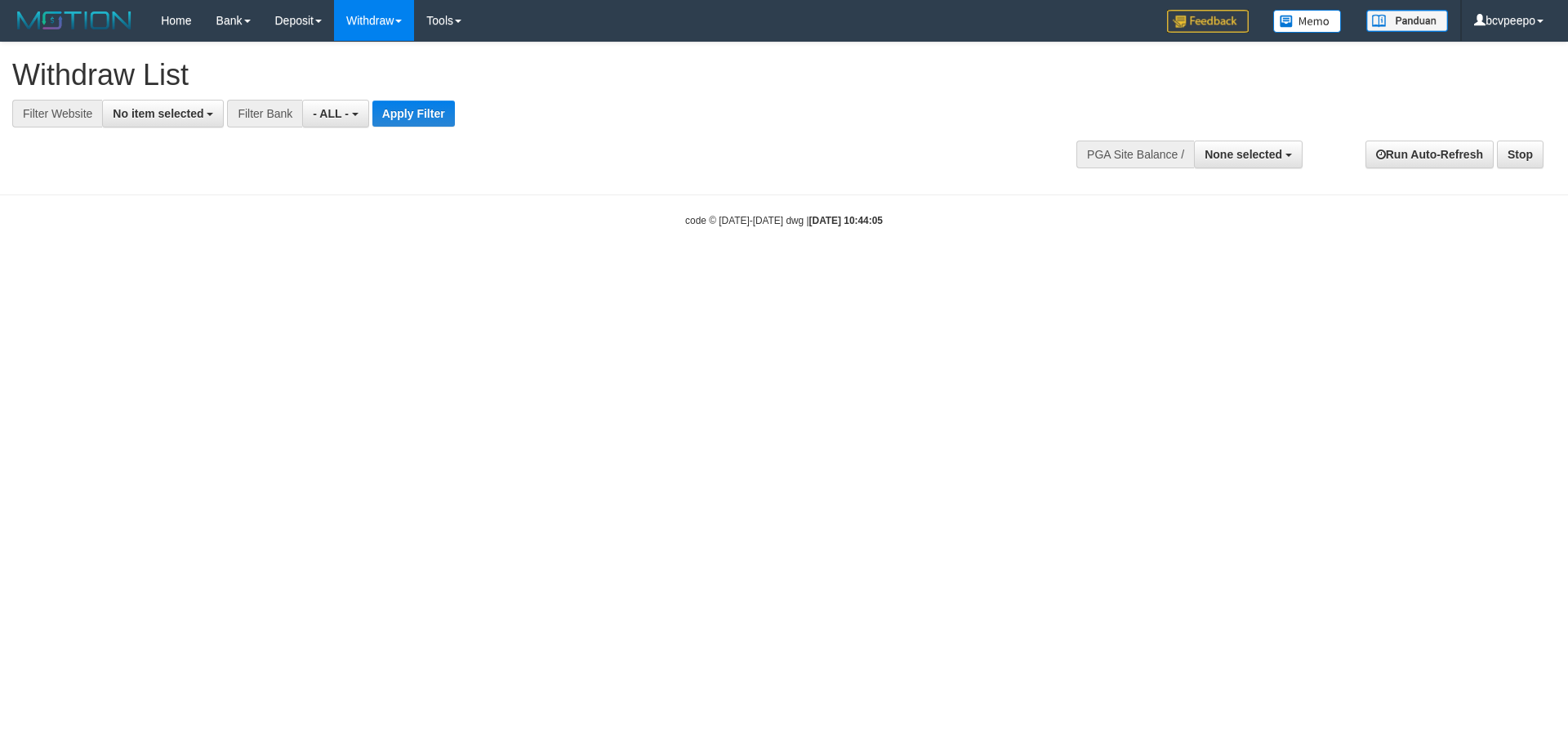 select 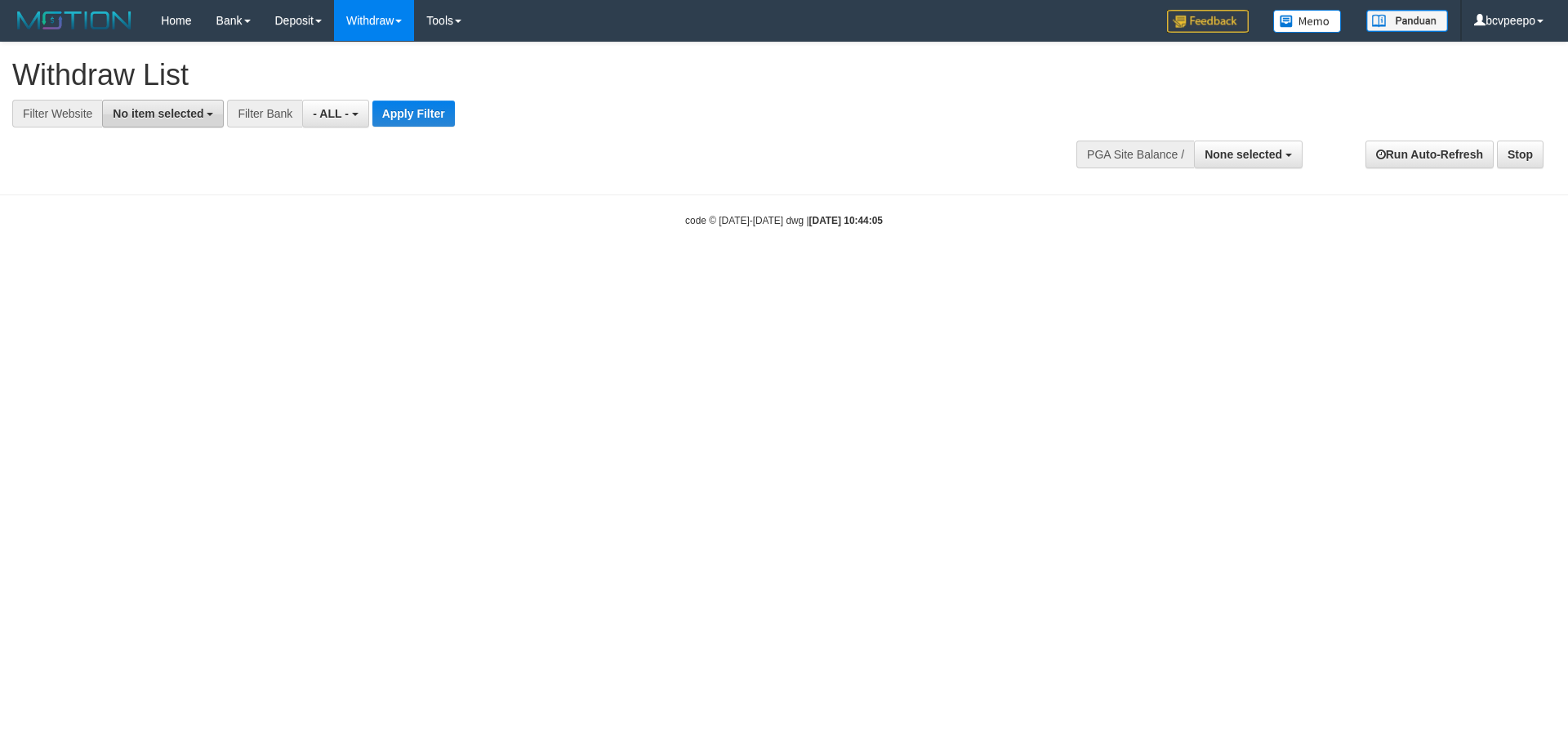 click on "No item selected" at bounding box center (163, 114) 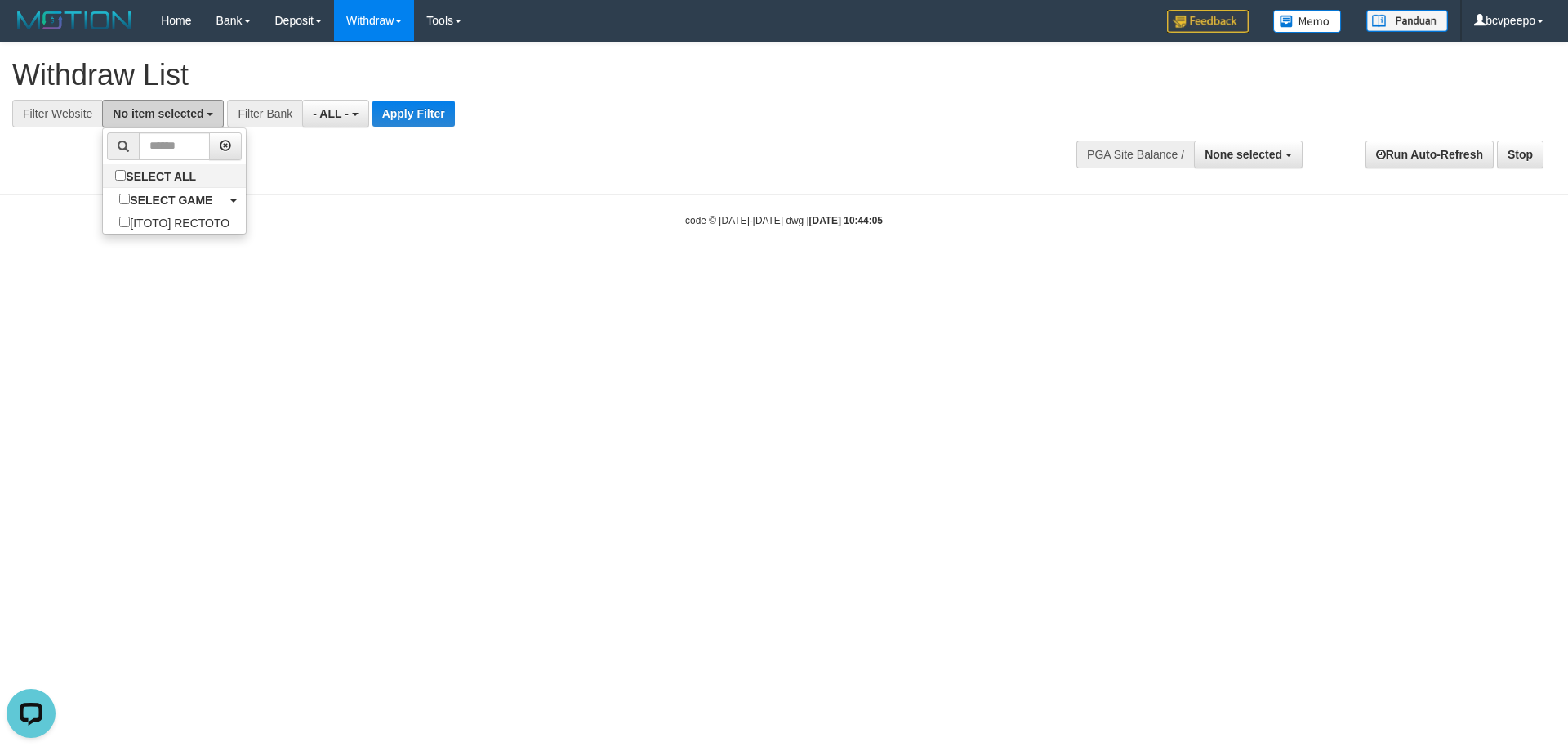 scroll, scrollTop: 0, scrollLeft: 0, axis: both 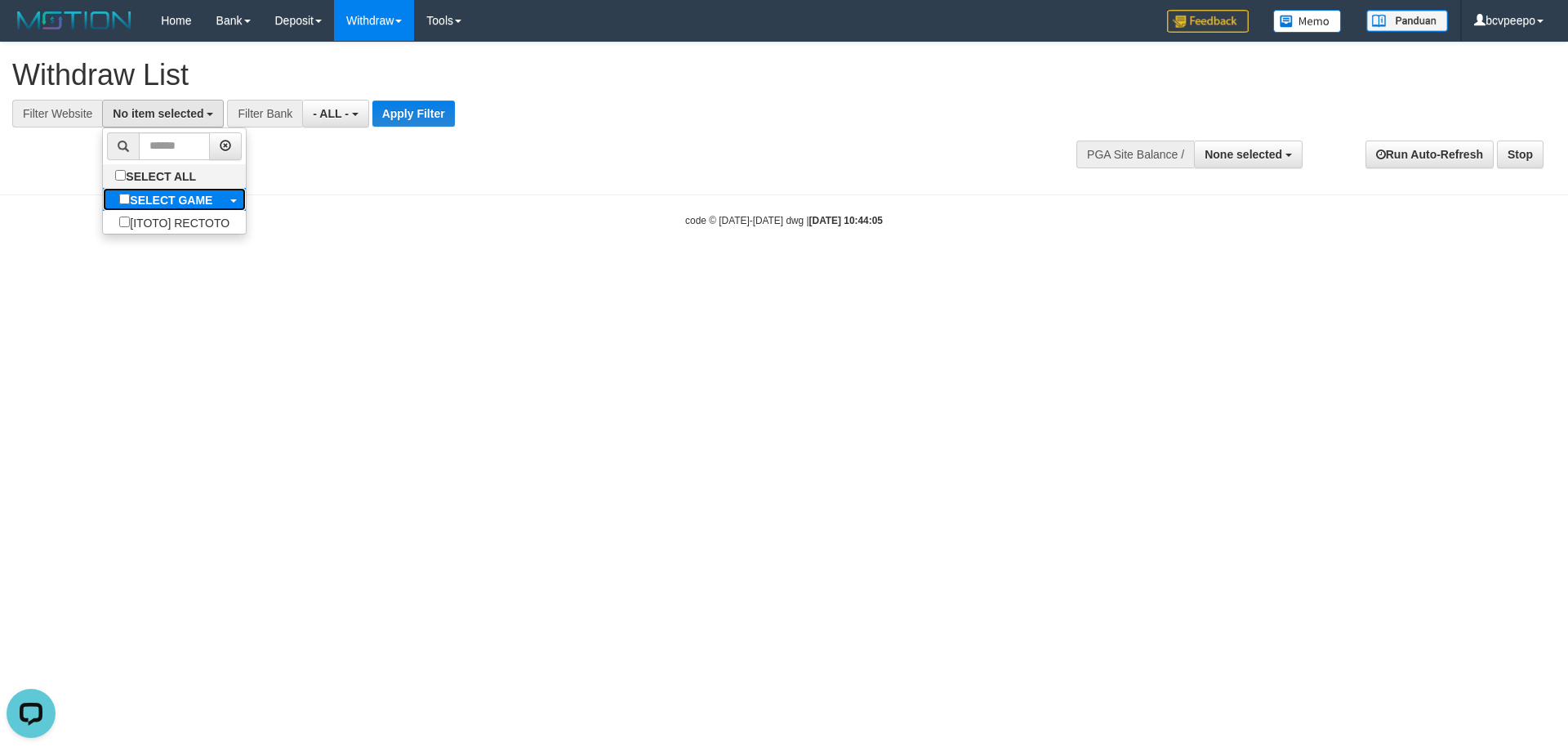 click on "SELECT GAME" at bounding box center [166, 199] 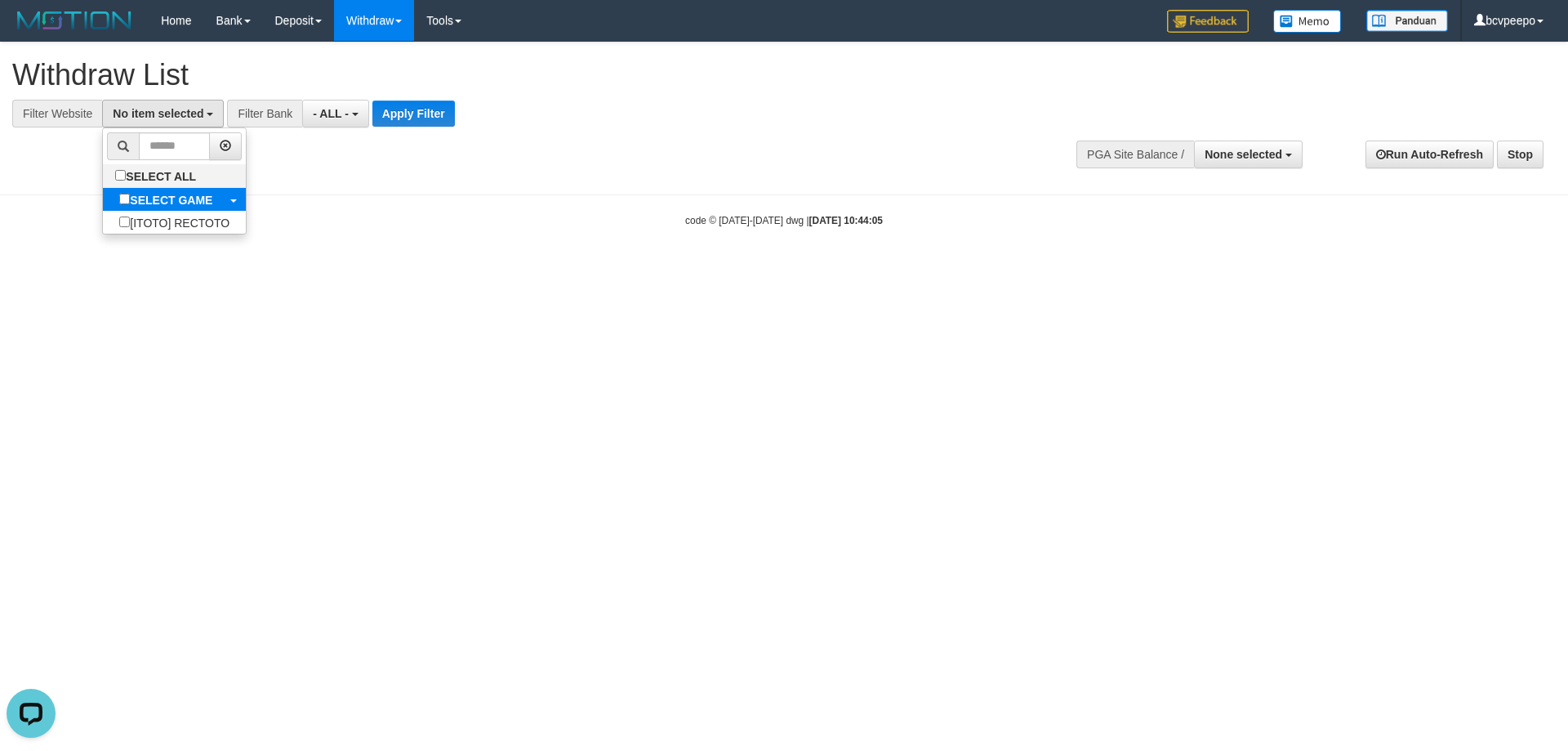 select on "***" 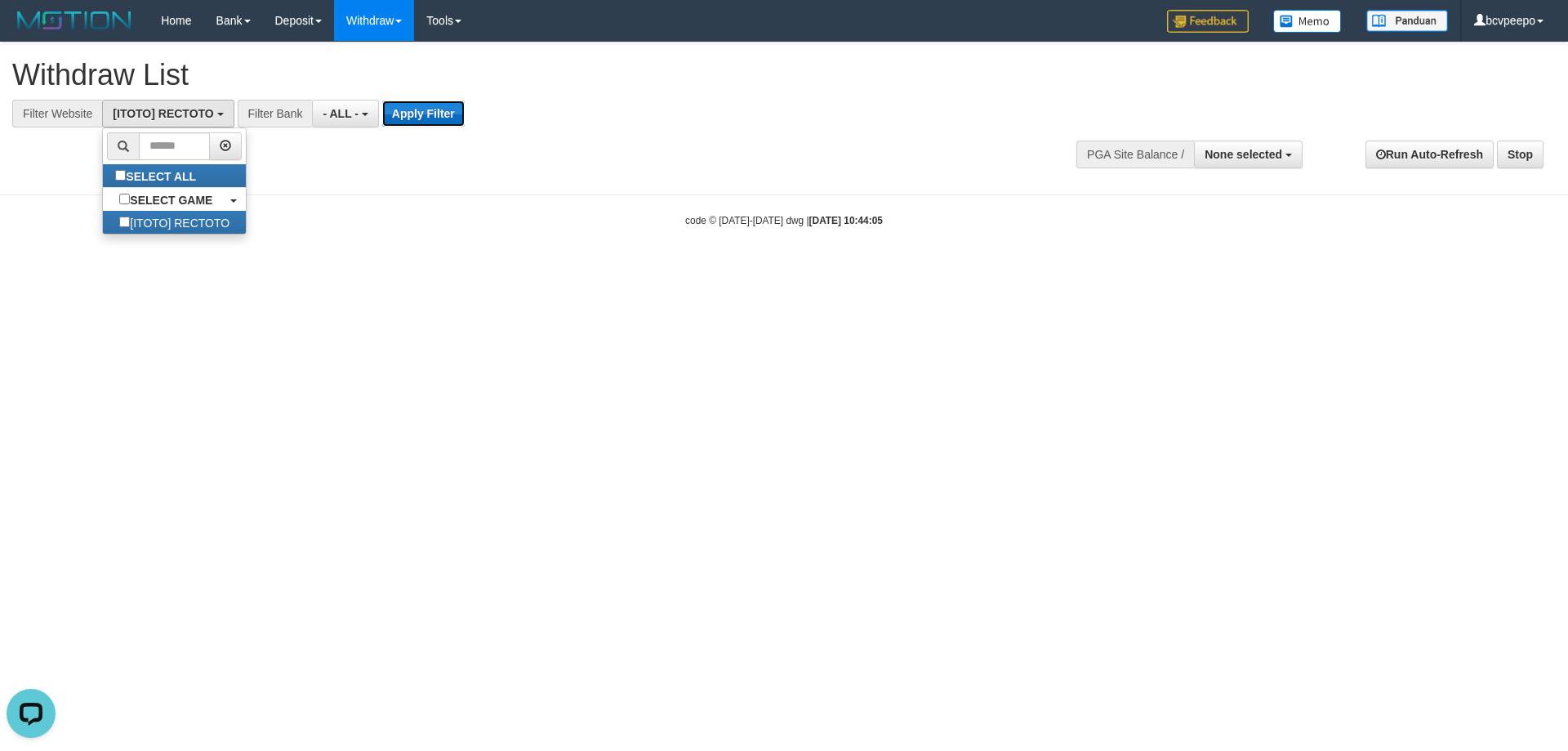 click on "Apply Filter" at bounding box center [423, 114] 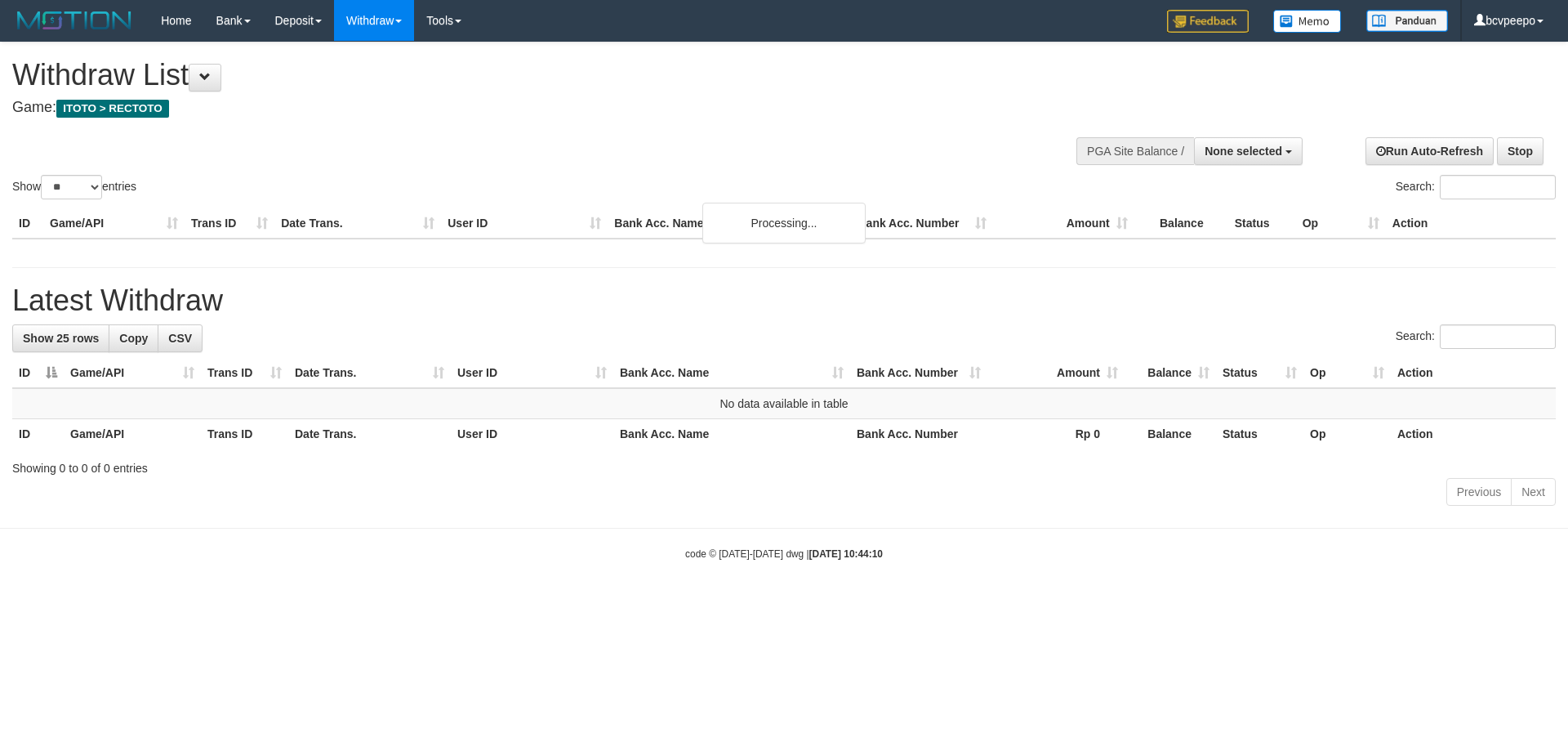 select 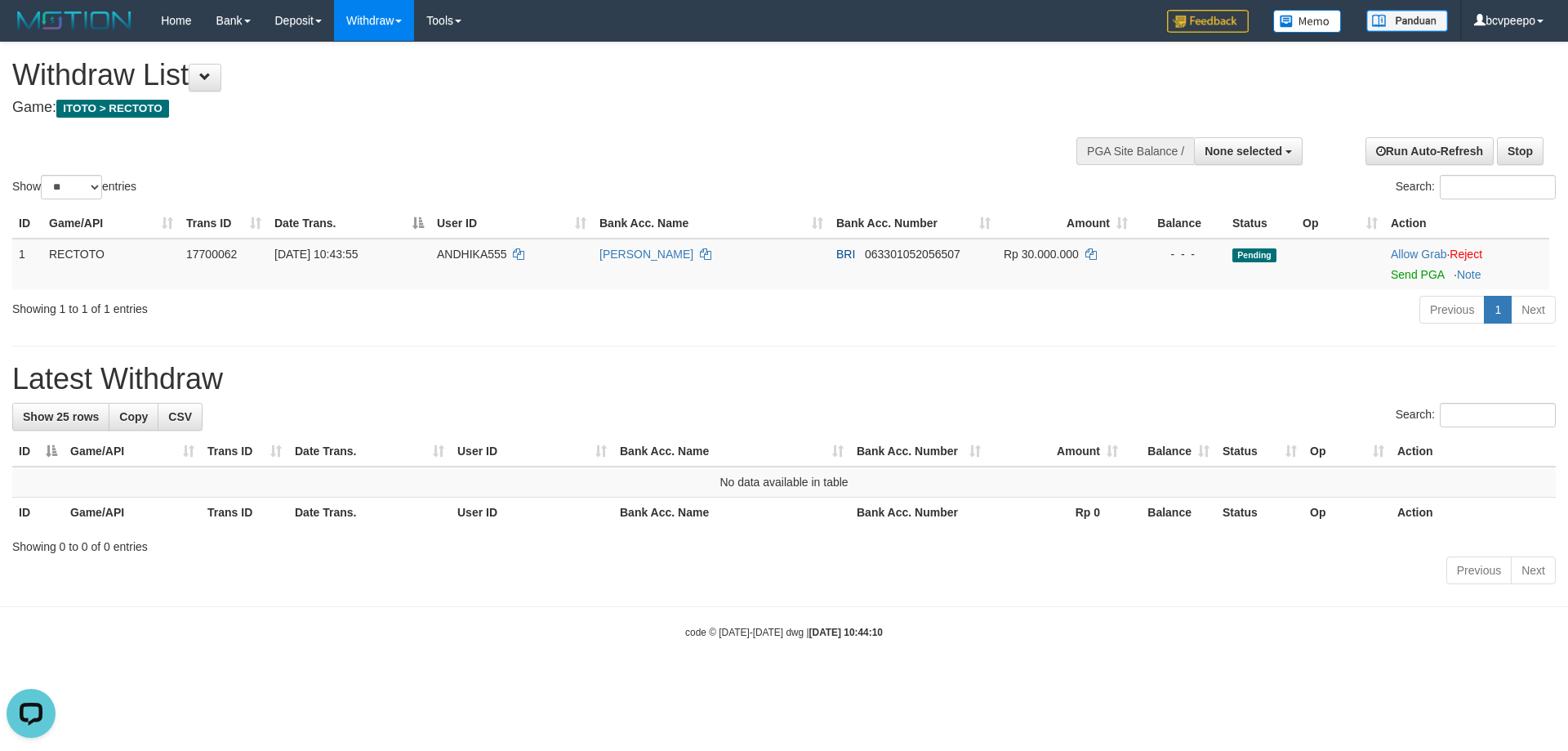 scroll, scrollTop: 0, scrollLeft: 0, axis: both 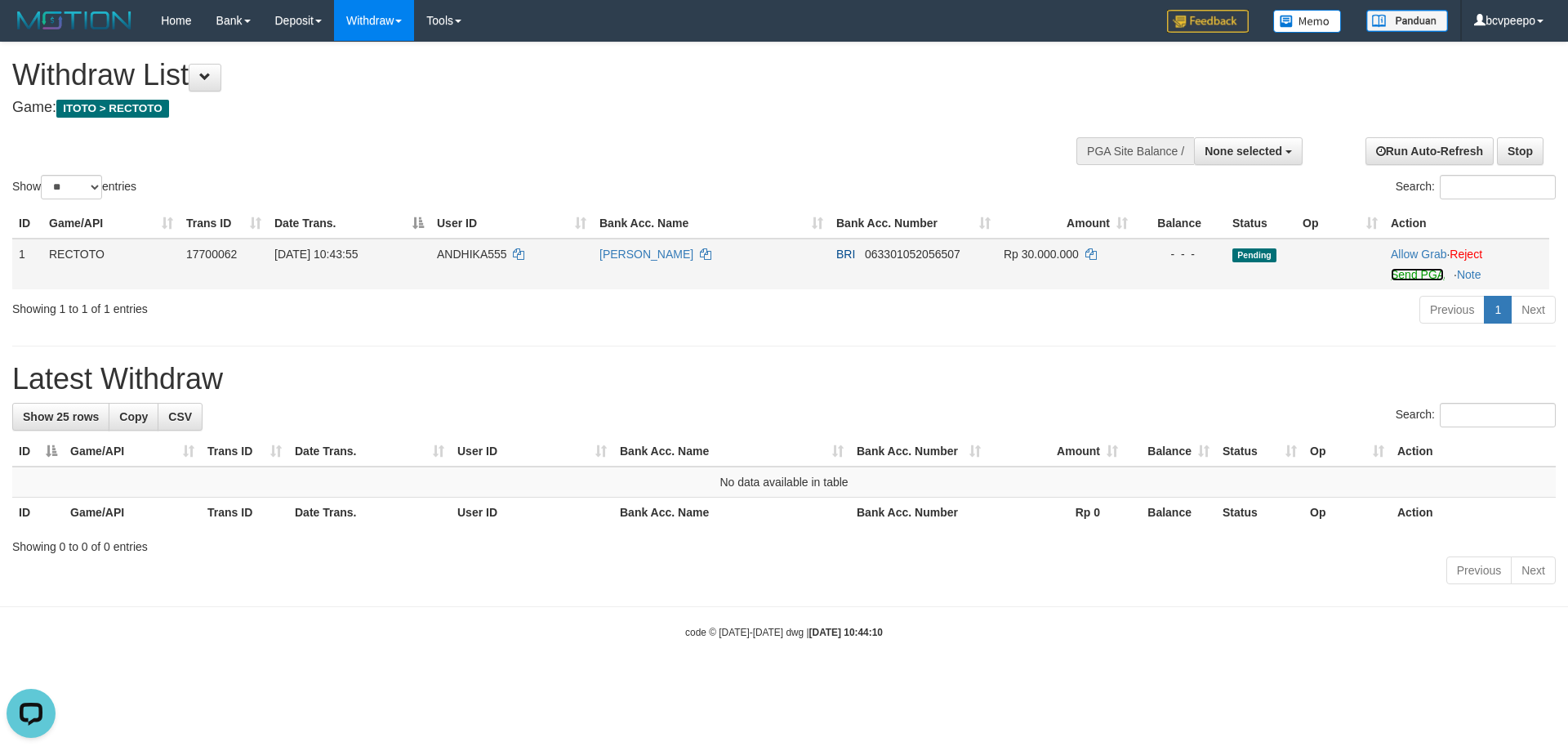 click on "Send PGA" at bounding box center [1417, 275] 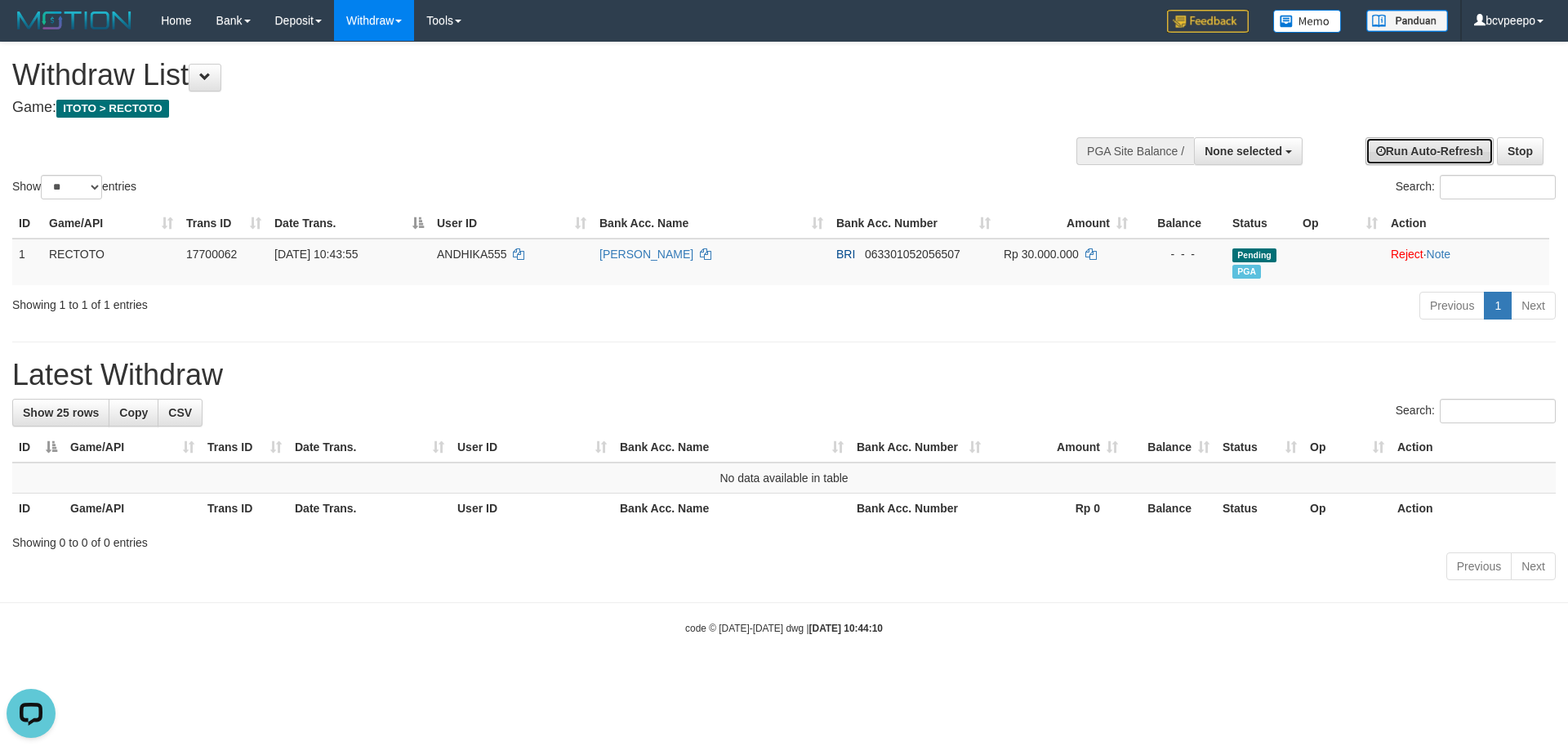 click on "Run Auto-Refresh" at bounding box center [1429, 151] 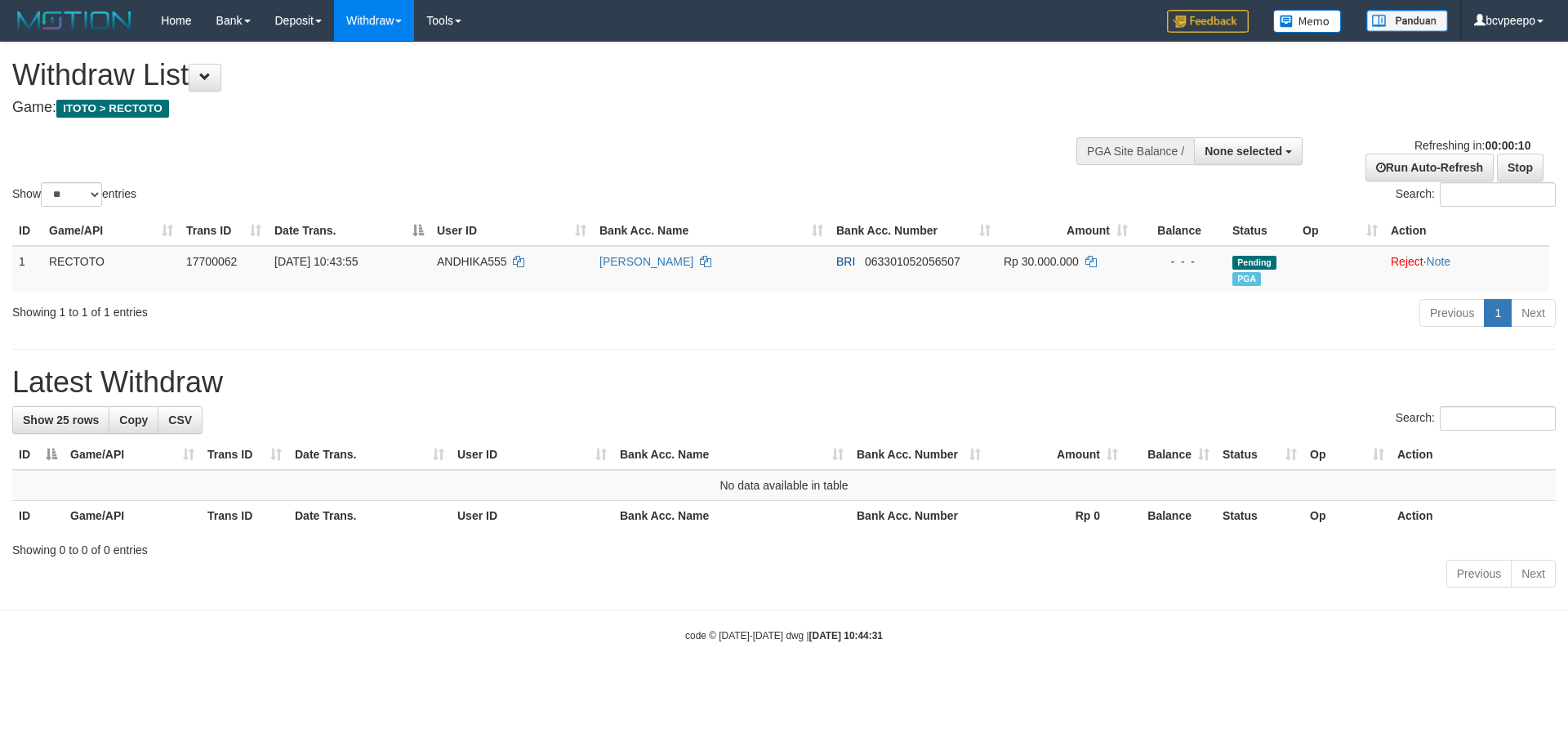 select 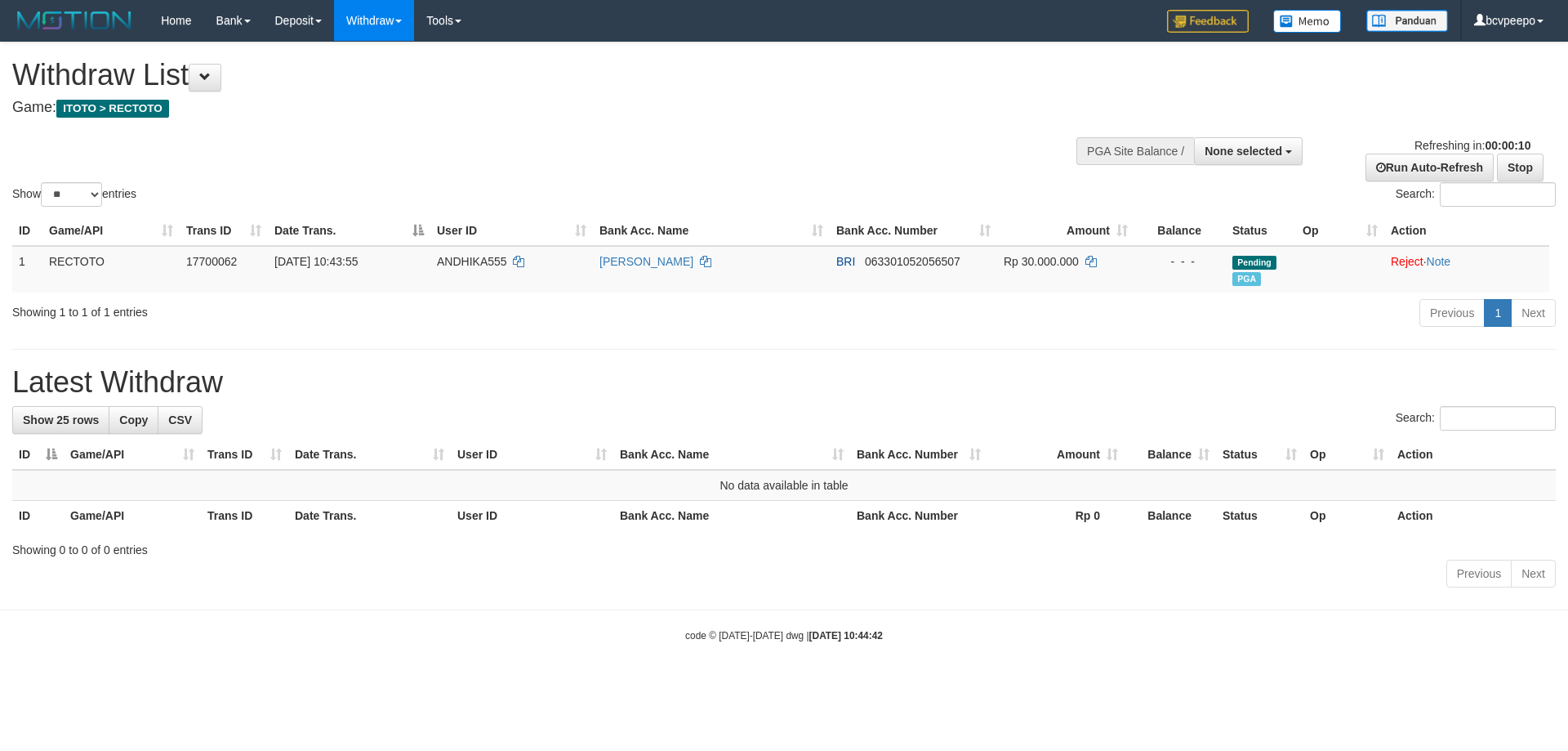 select 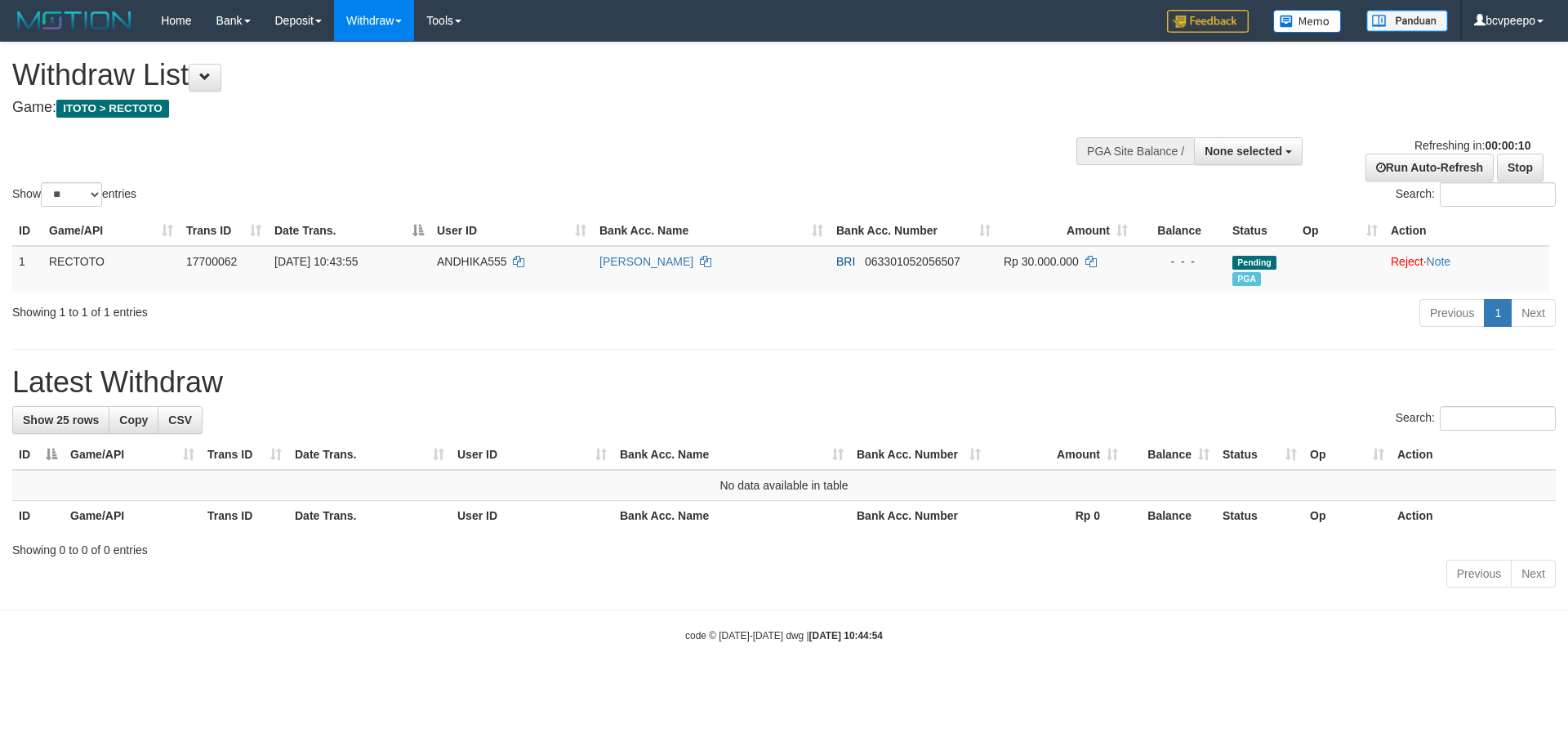 select 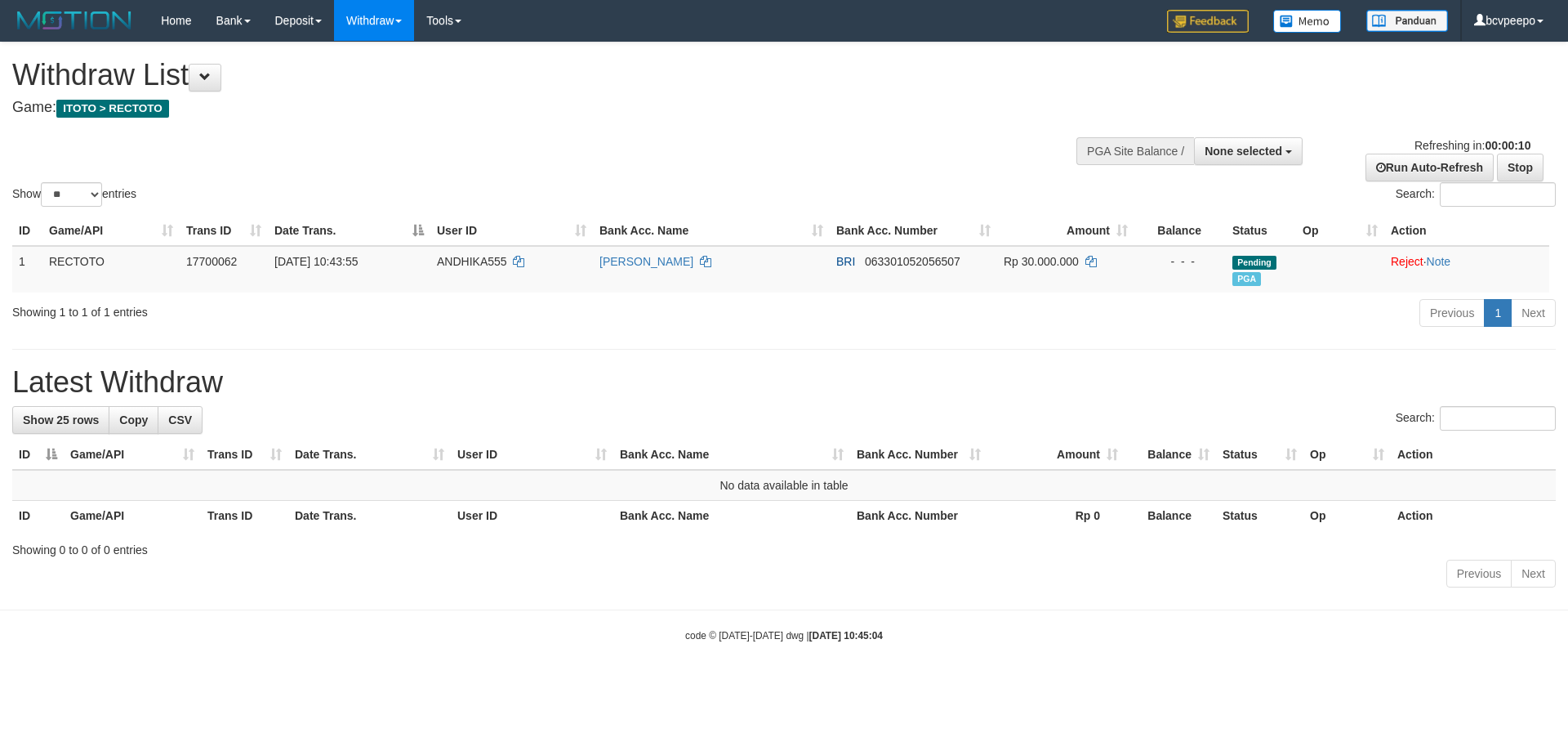 select 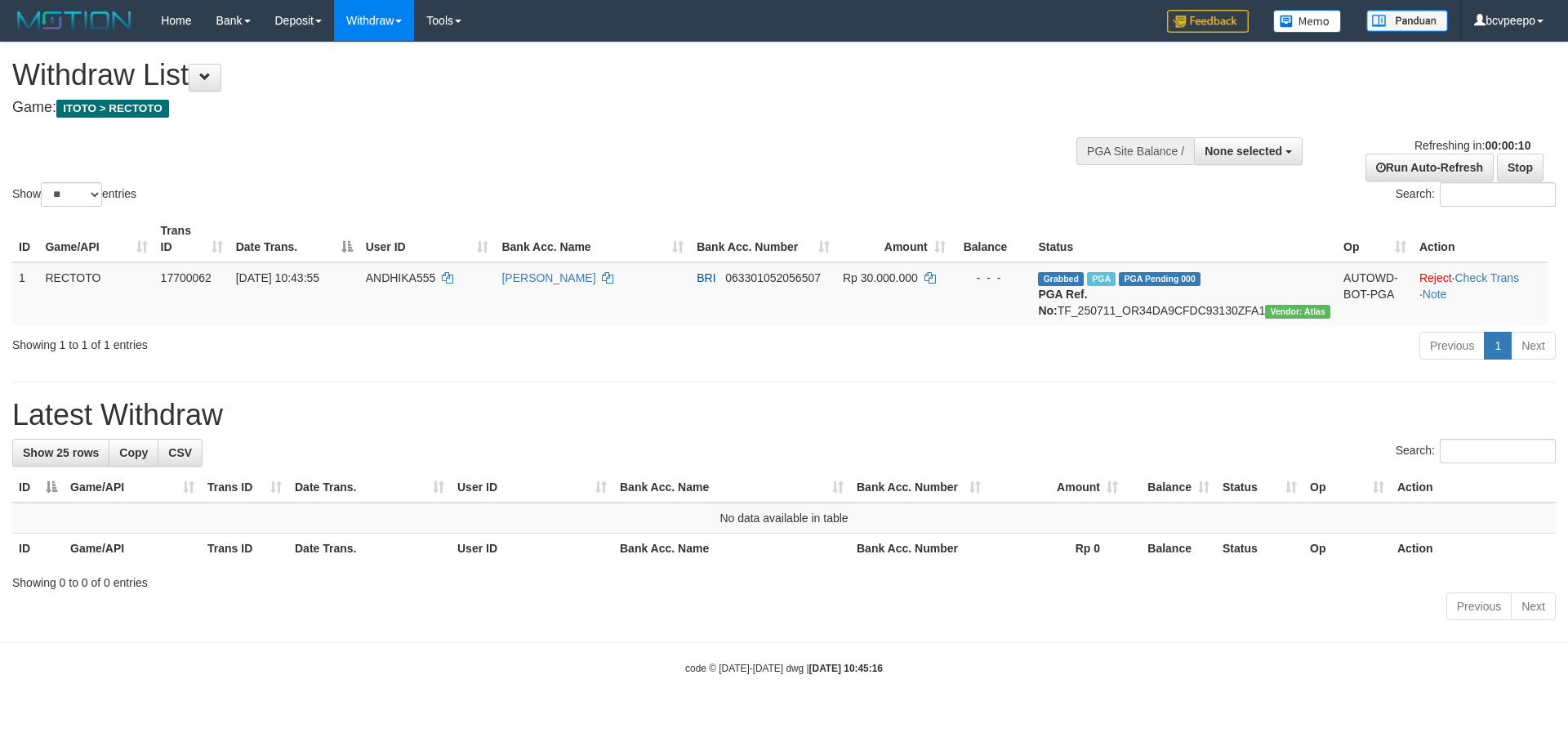 select 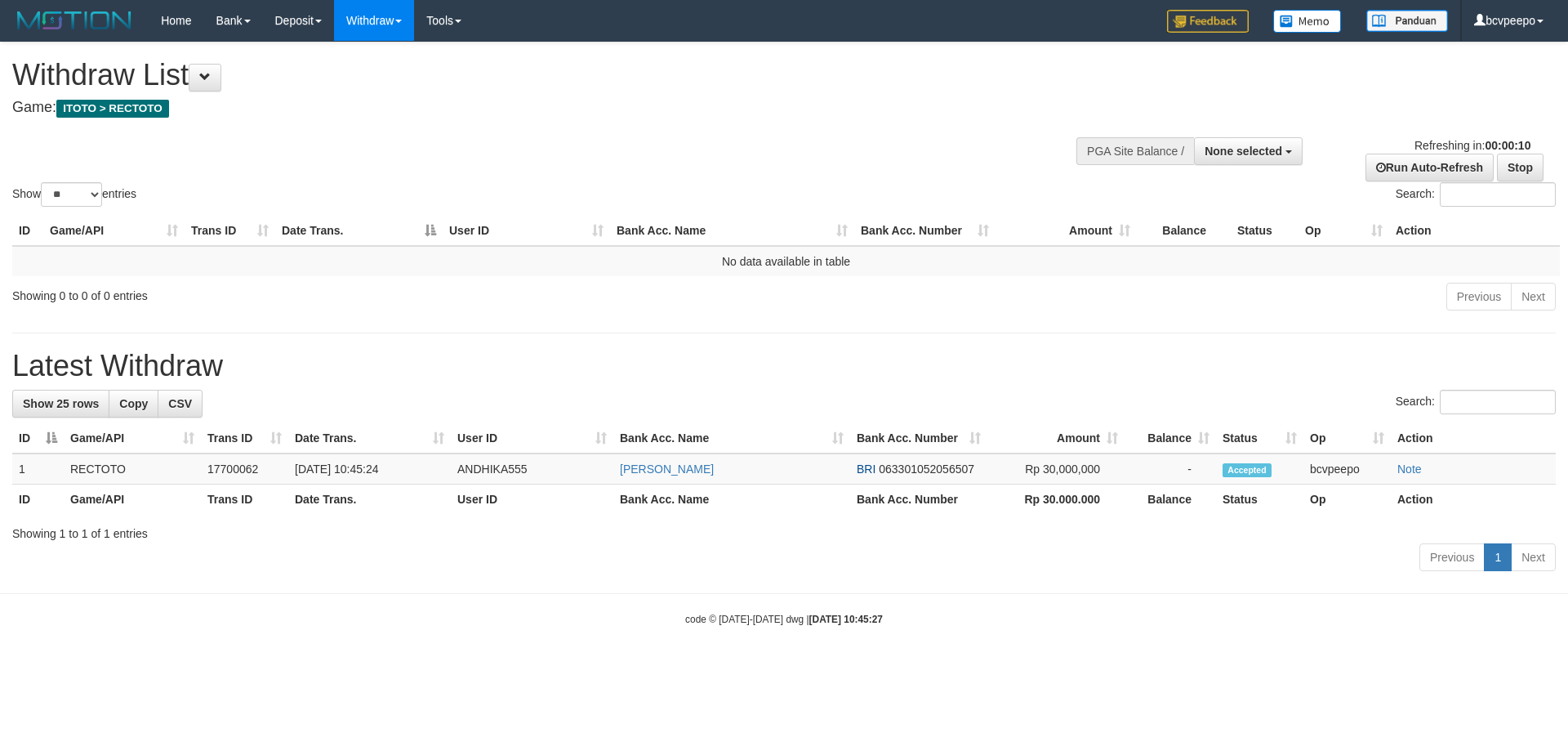 select 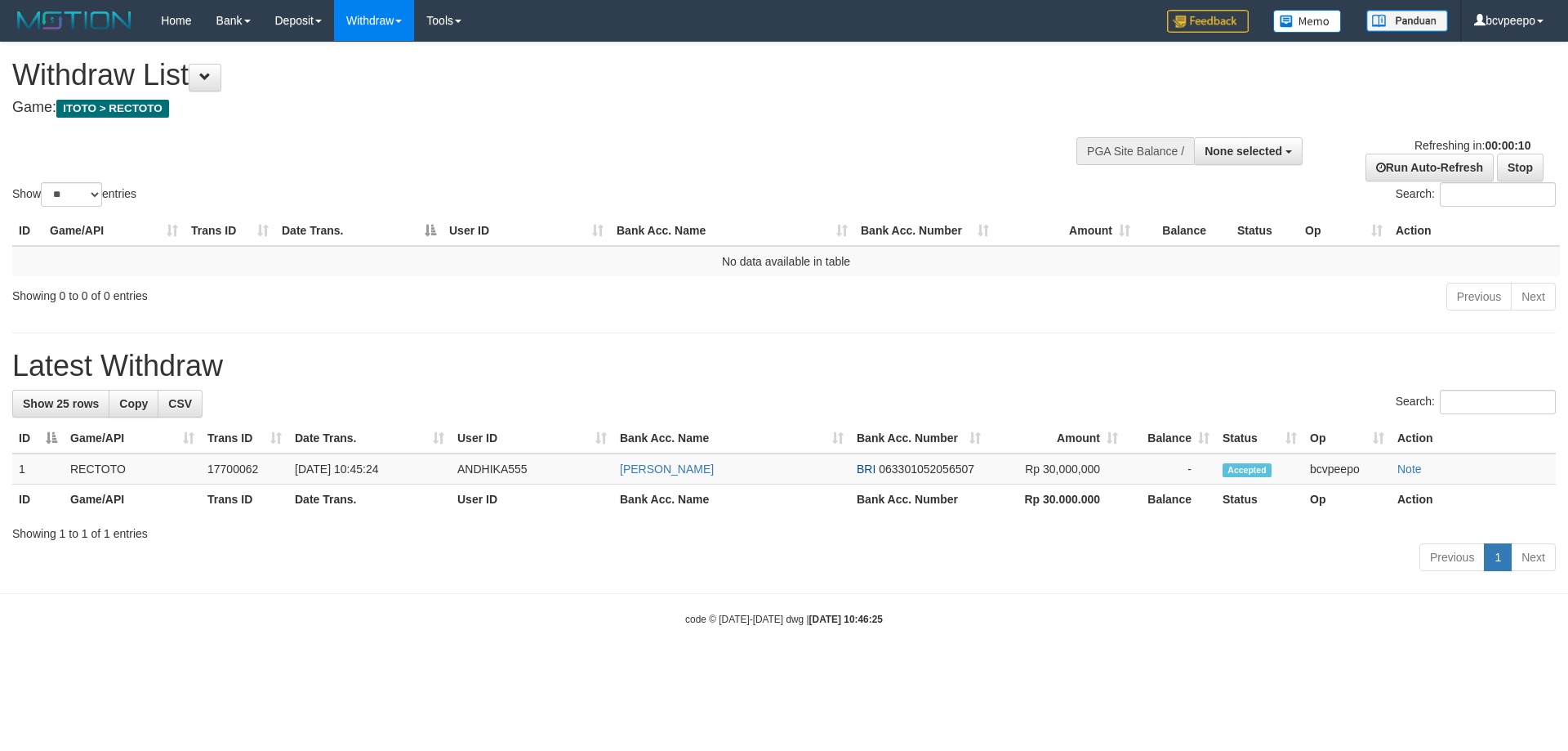 select 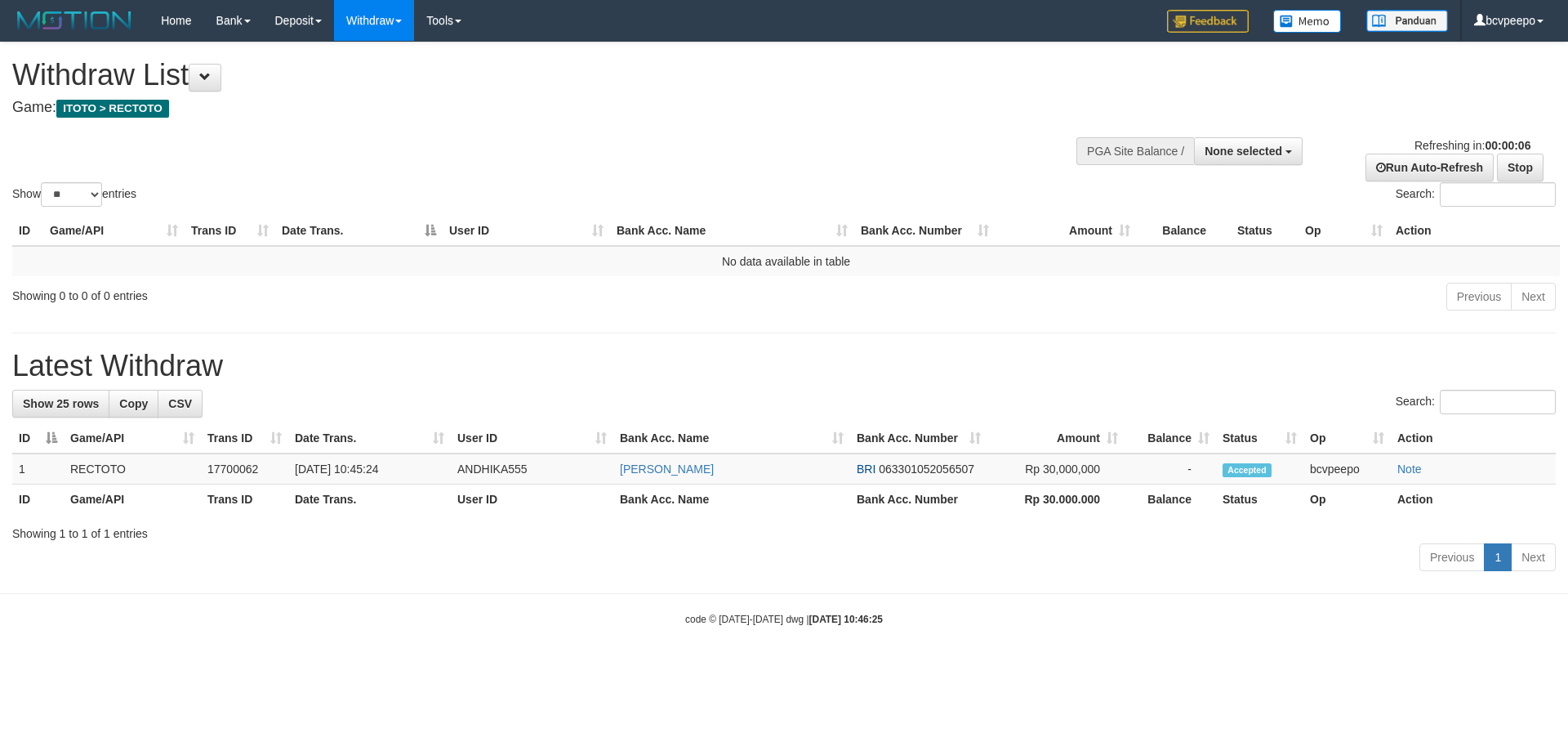 scroll, scrollTop: 0, scrollLeft: 0, axis: both 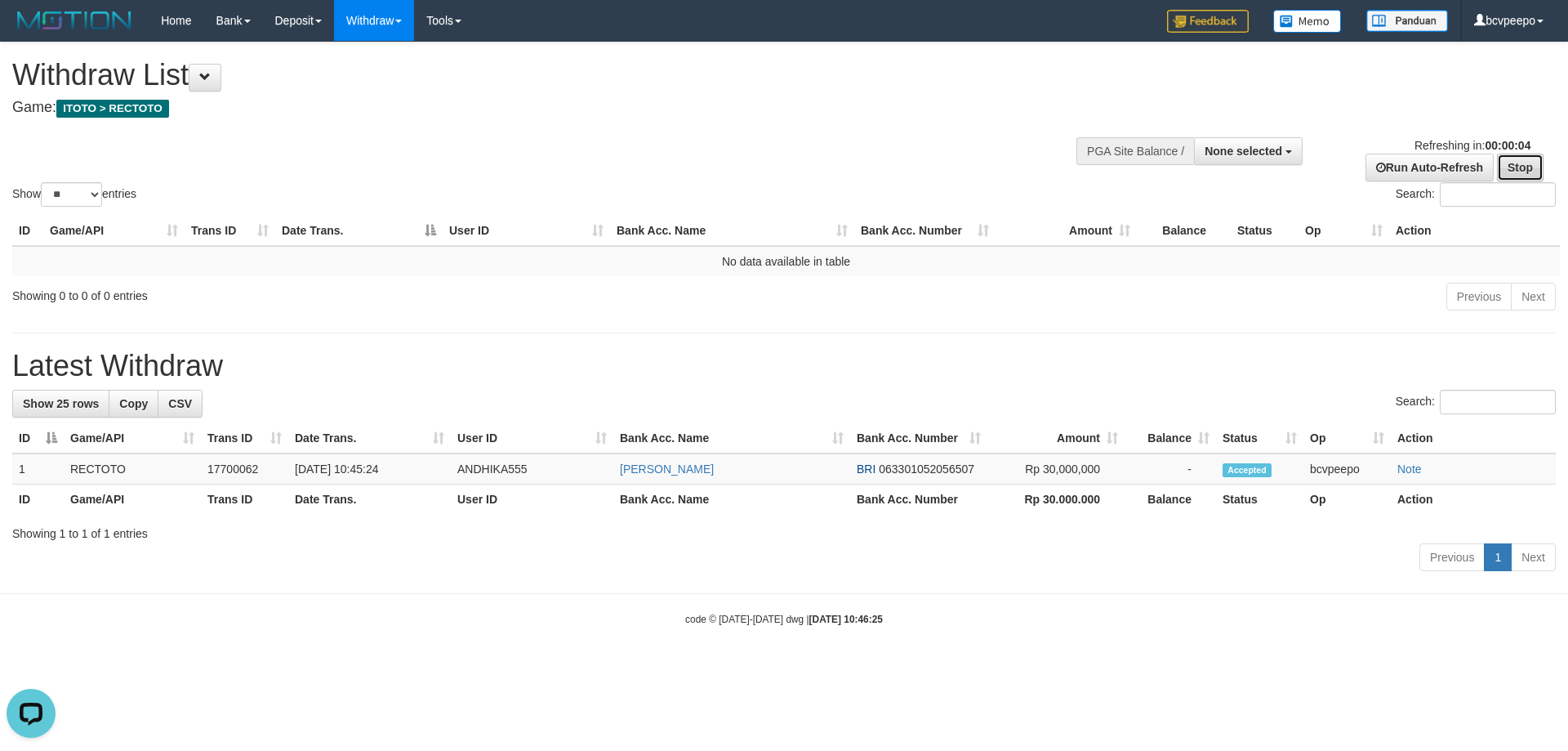 click on "Stop" at bounding box center [1520, 168] 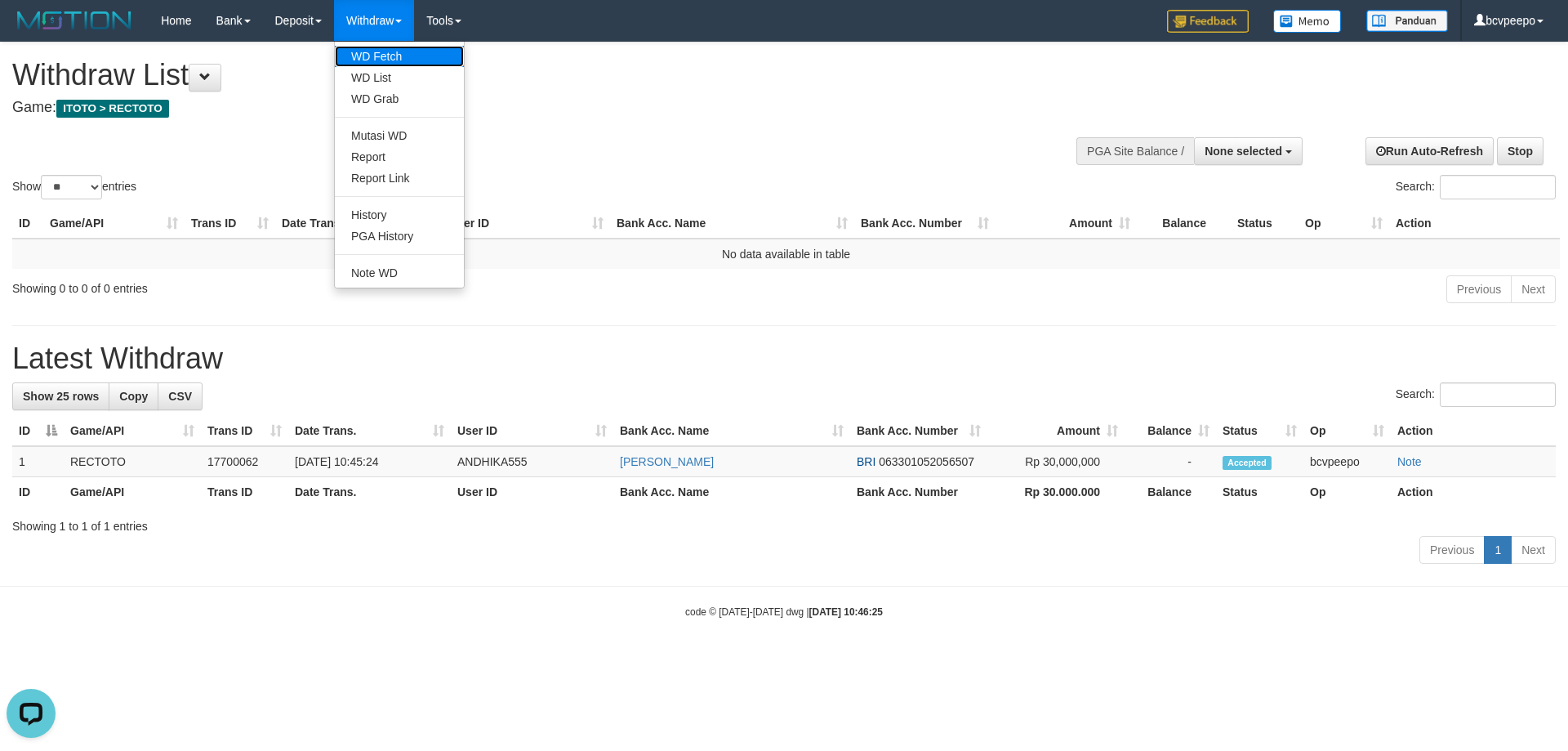 click on "WD Fetch" at bounding box center (399, 56) 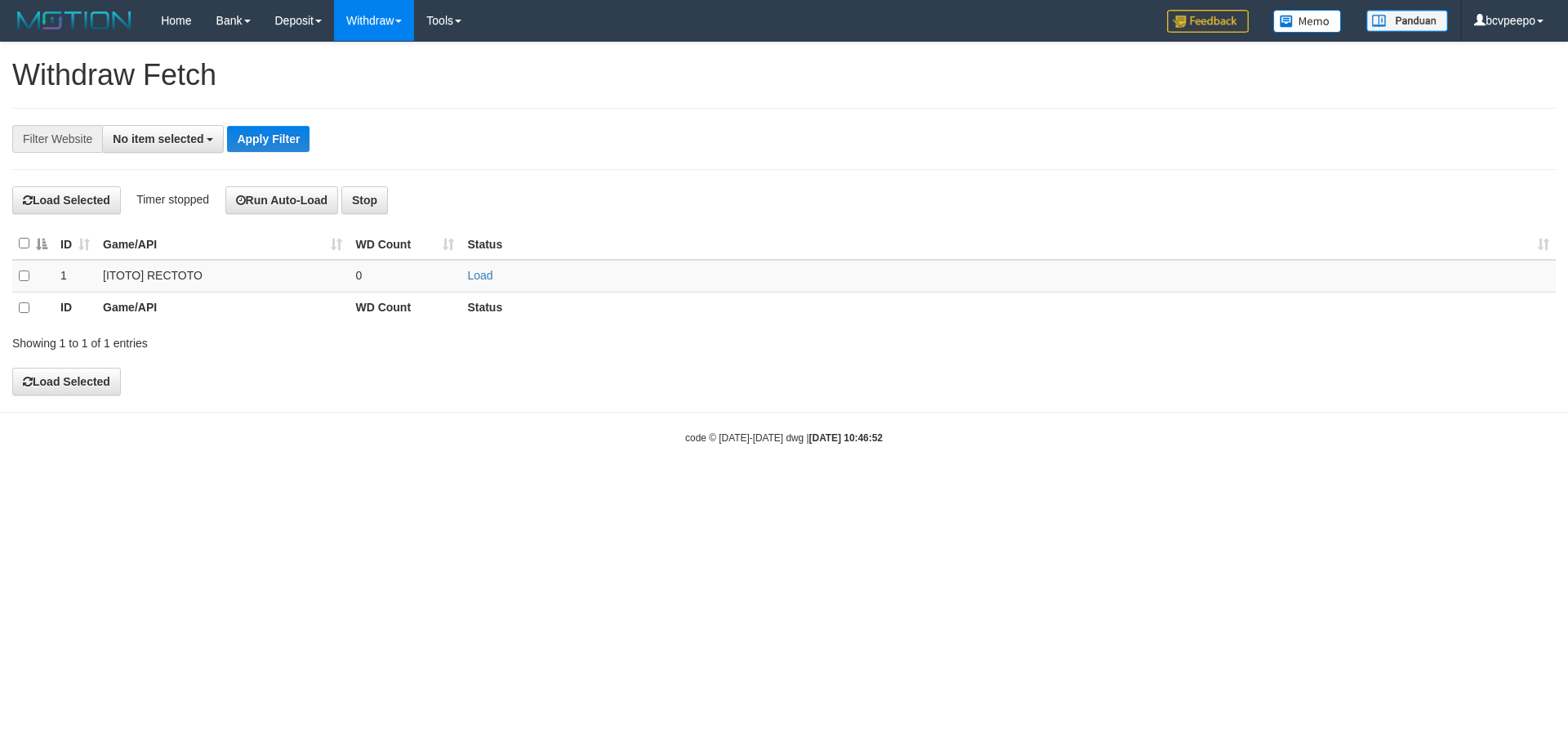 select 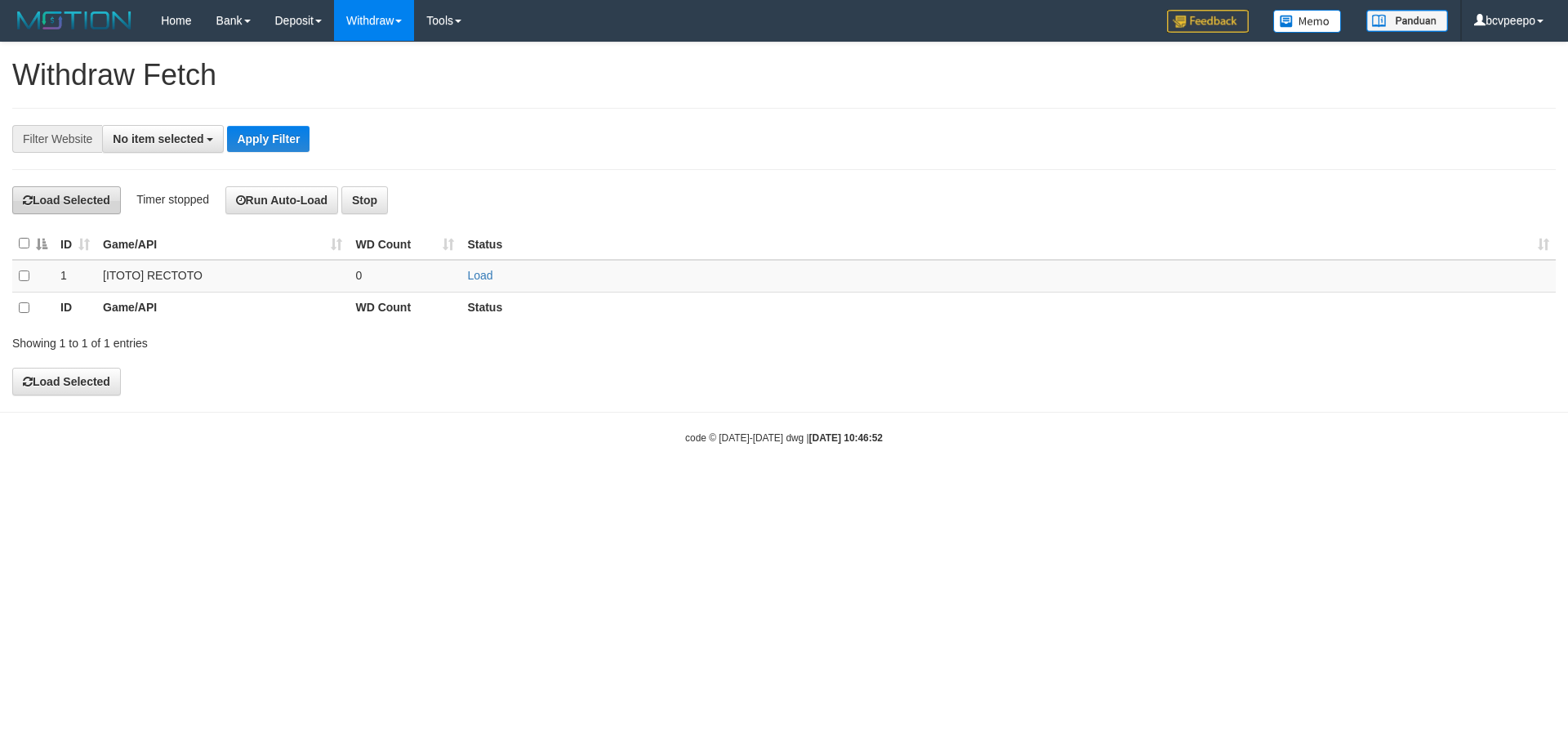 scroll, scrollTop: 0, scrollLeft: 0, axis: both 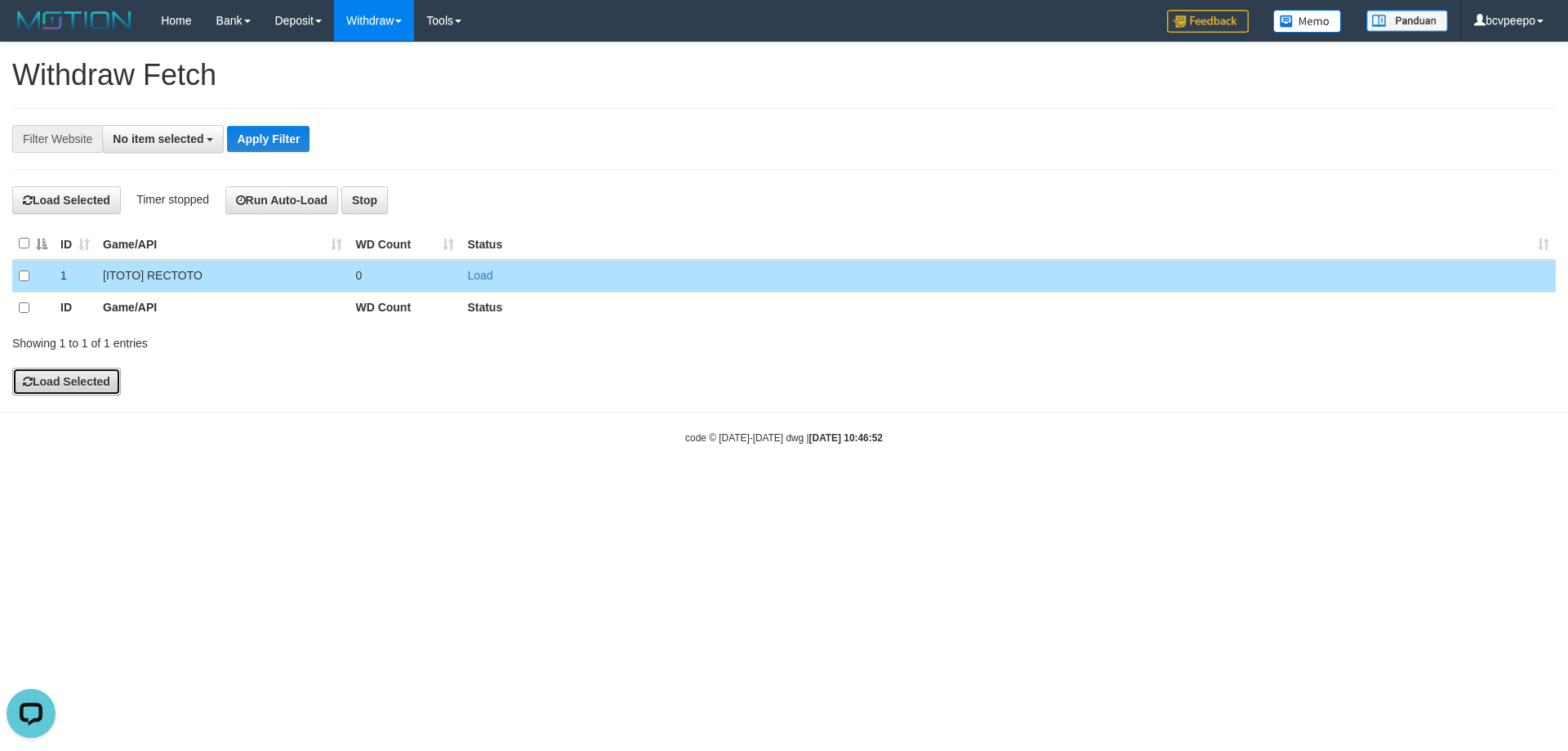 click on "Load Selected" at bounding box center [66, 382] 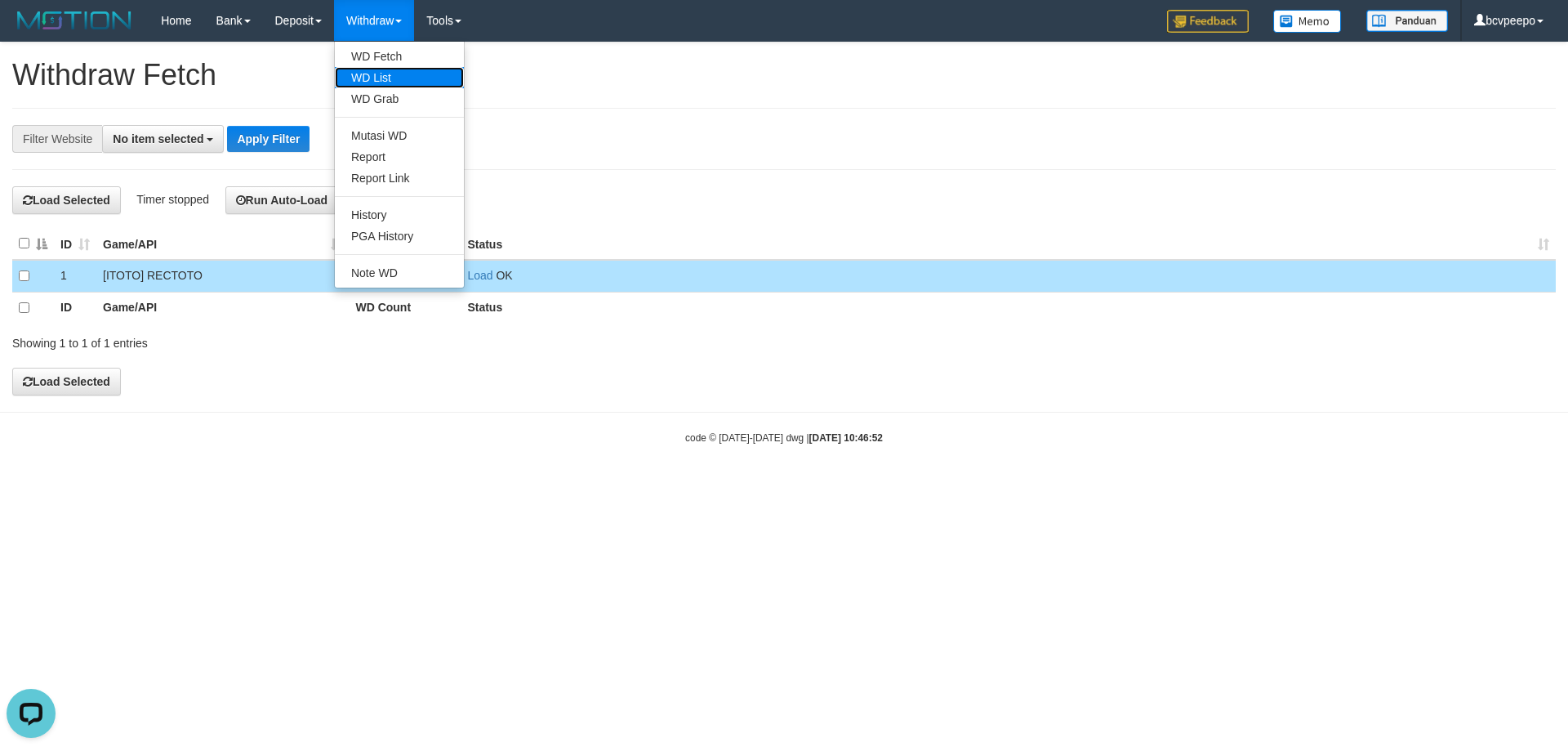 click on "WD List" at bounding box center [399, 78] 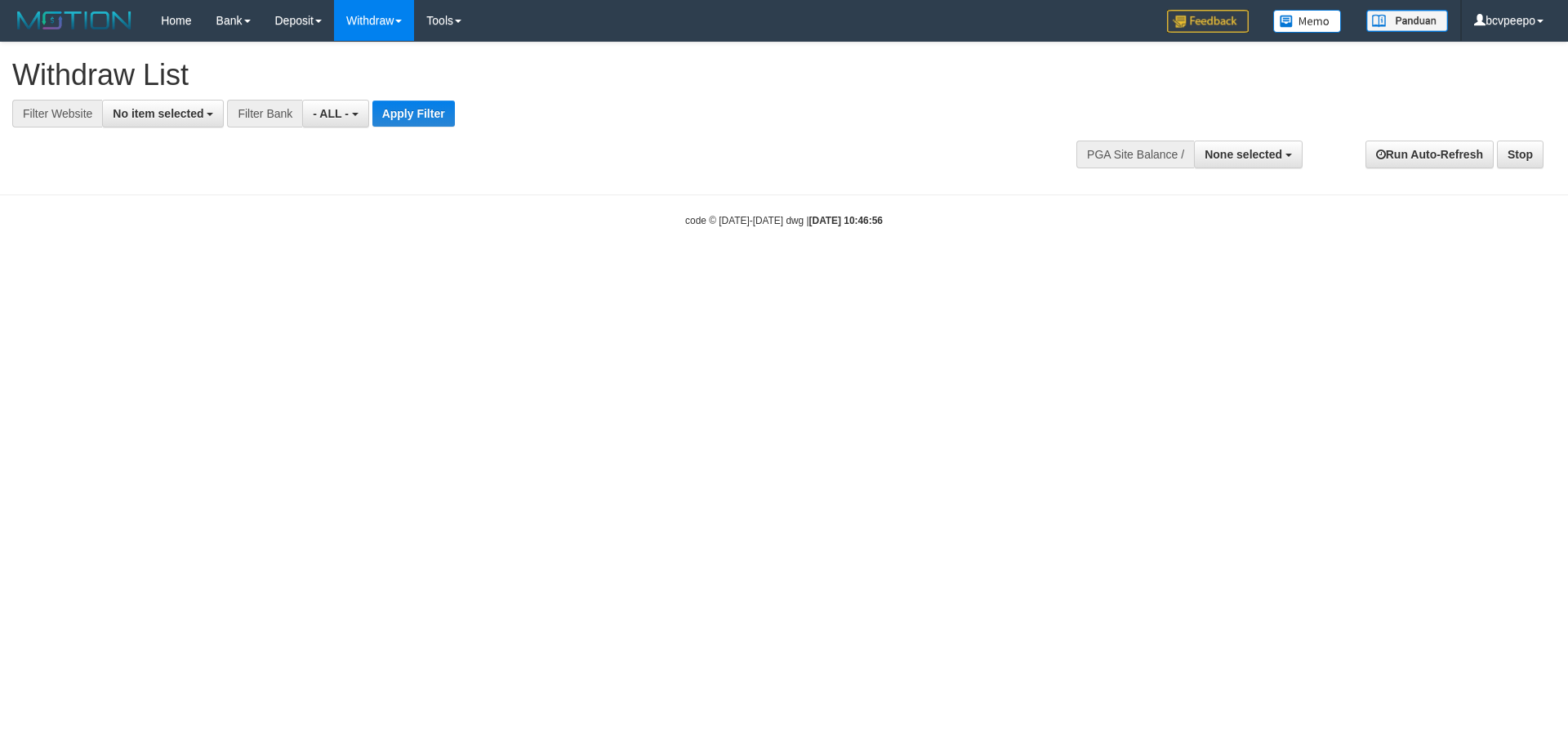select 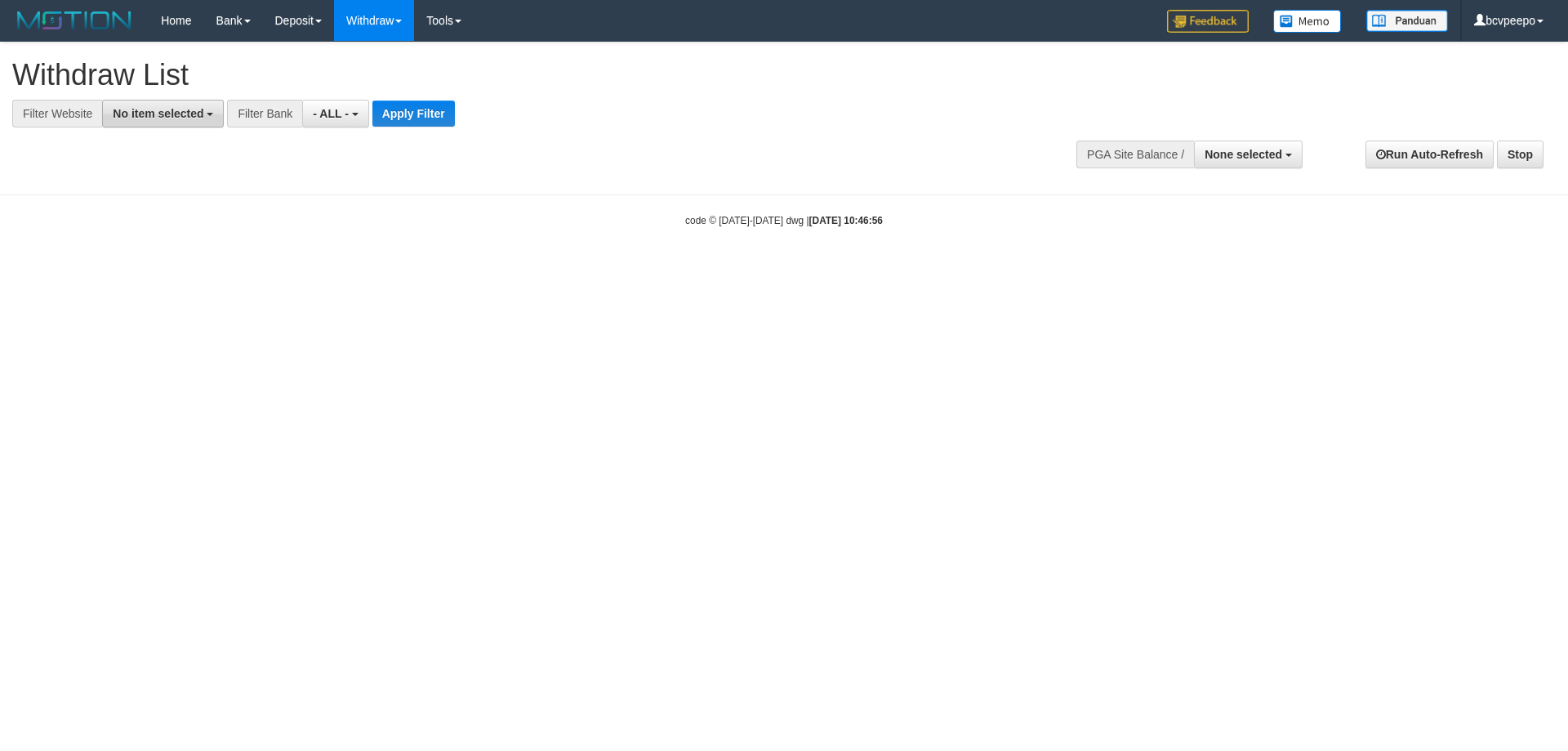 click on "No item selected" at bounding box center [163, 114] 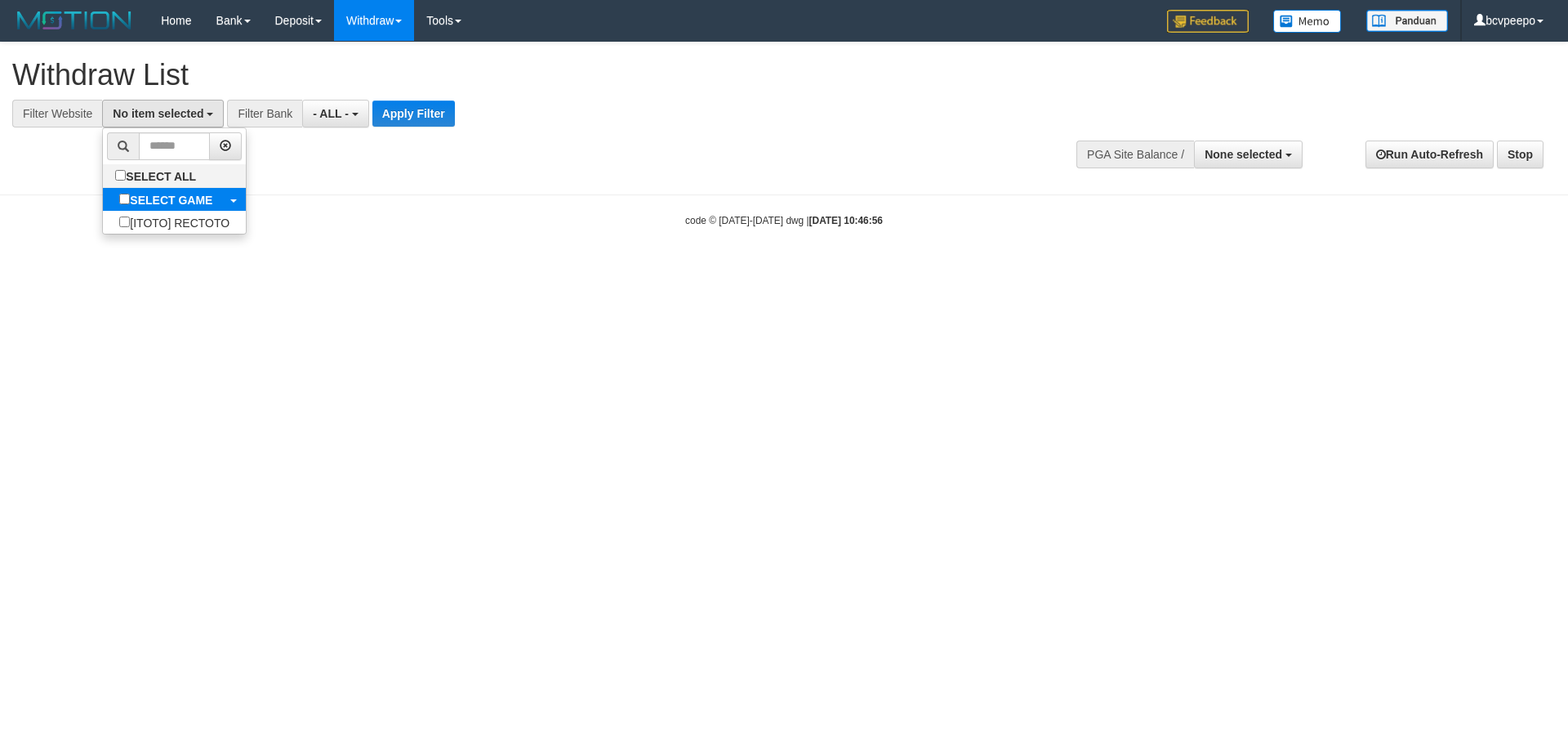 select on "***" 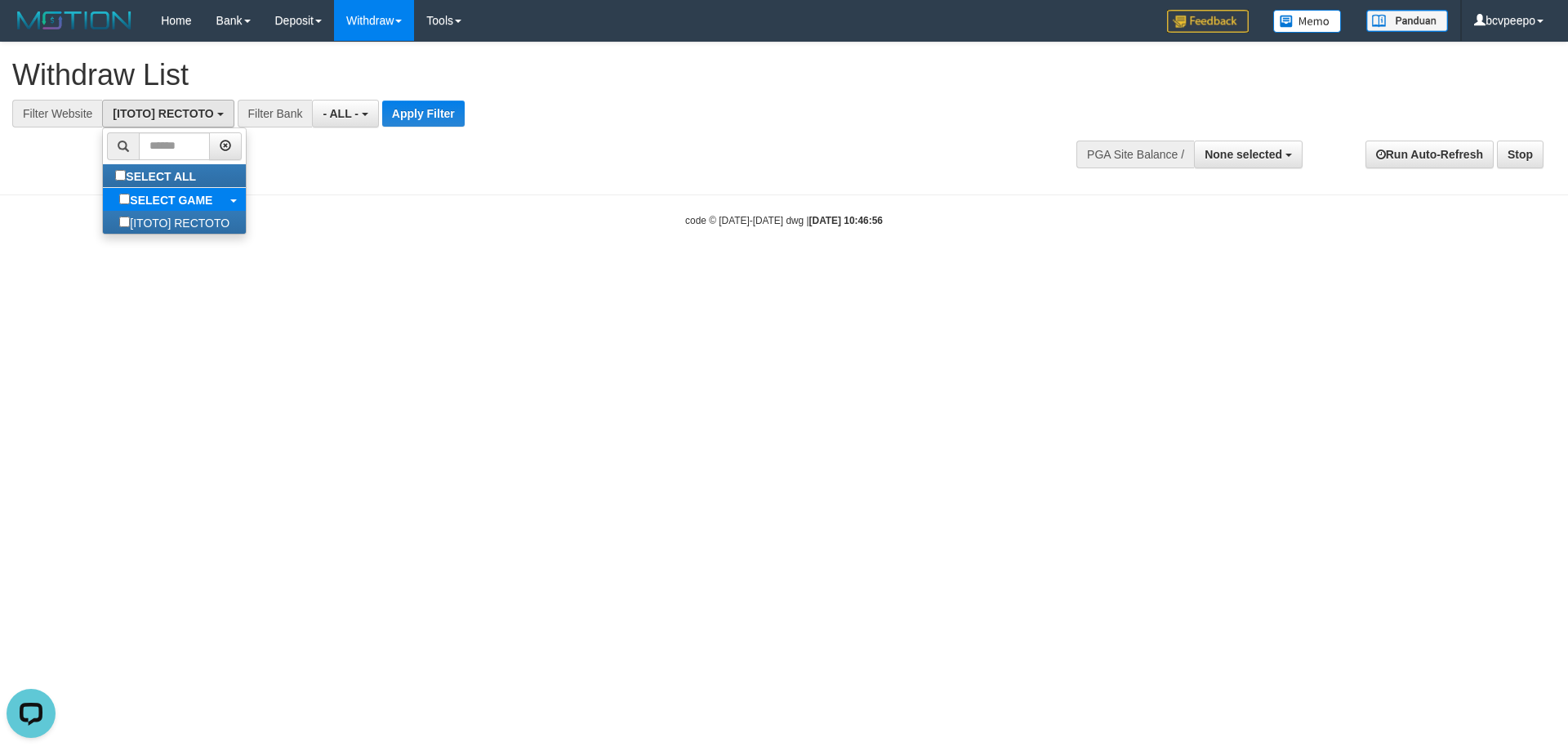 scroll, scrollTop: 0, scrollLeft: 0, axis: both 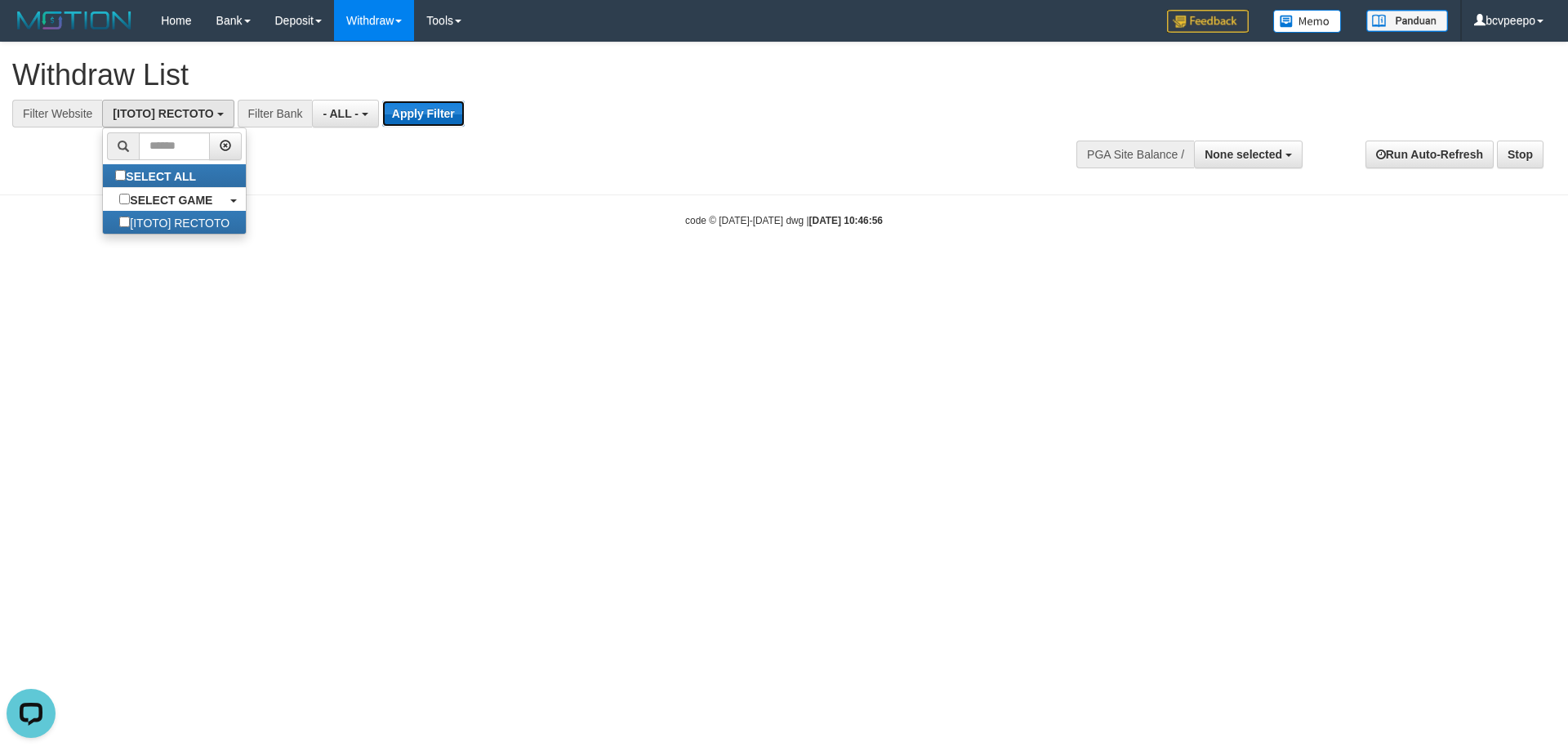 click on "Apply Filter" at bounding box center (423, 114) 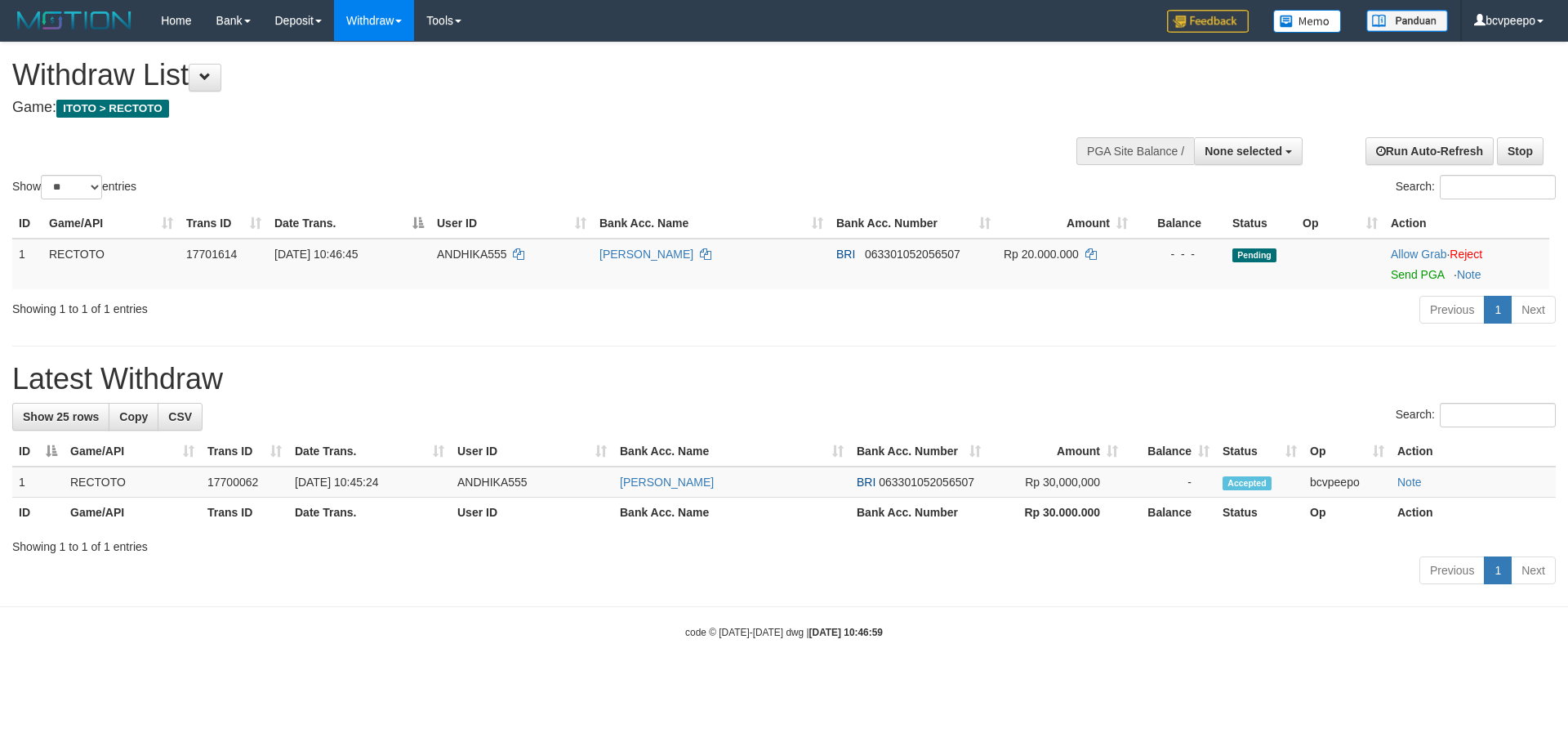 select 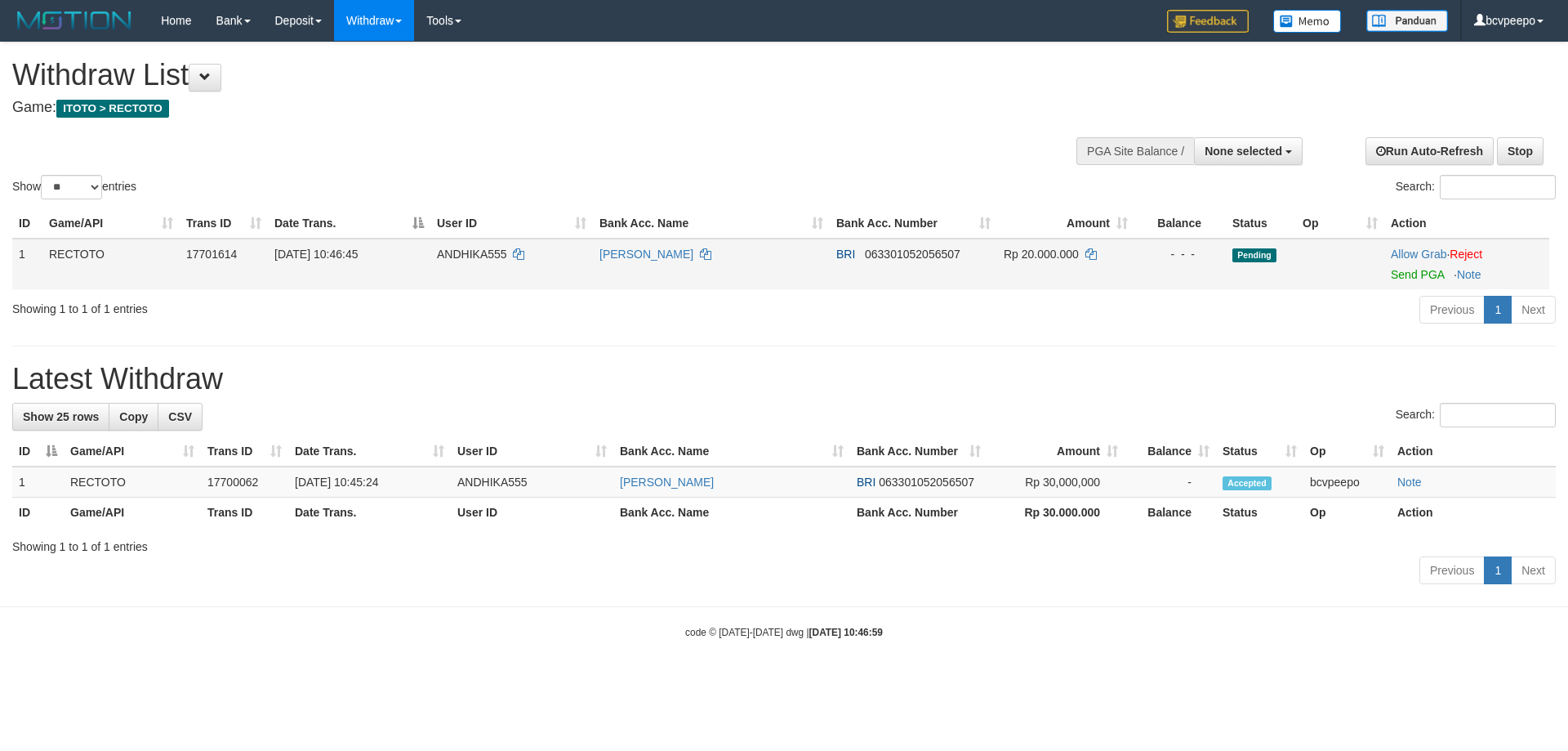 scroll, scrollTop: 0, scrollLeft: 0, axis: both 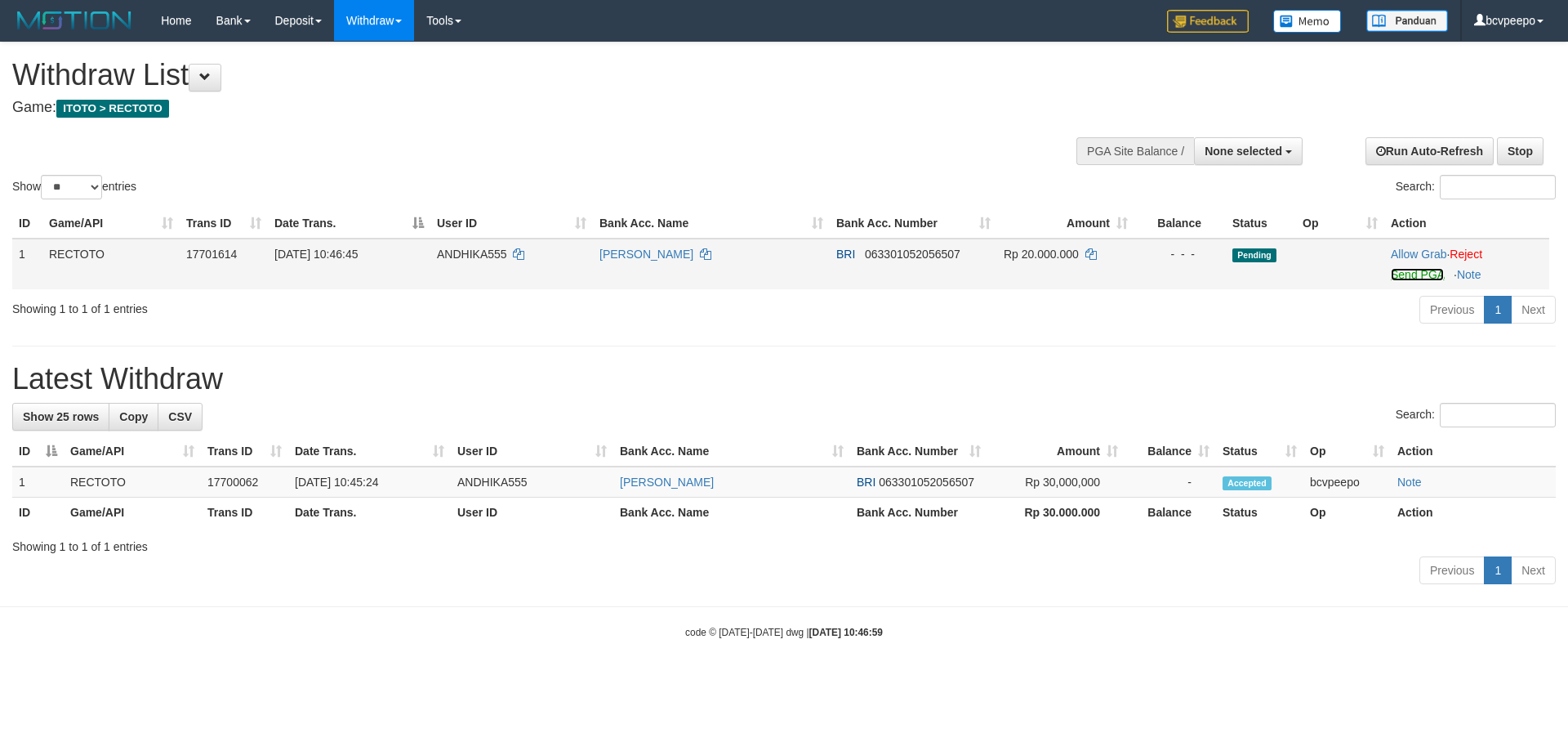 click on "Send PGA" at bounding box center [1417, 275] 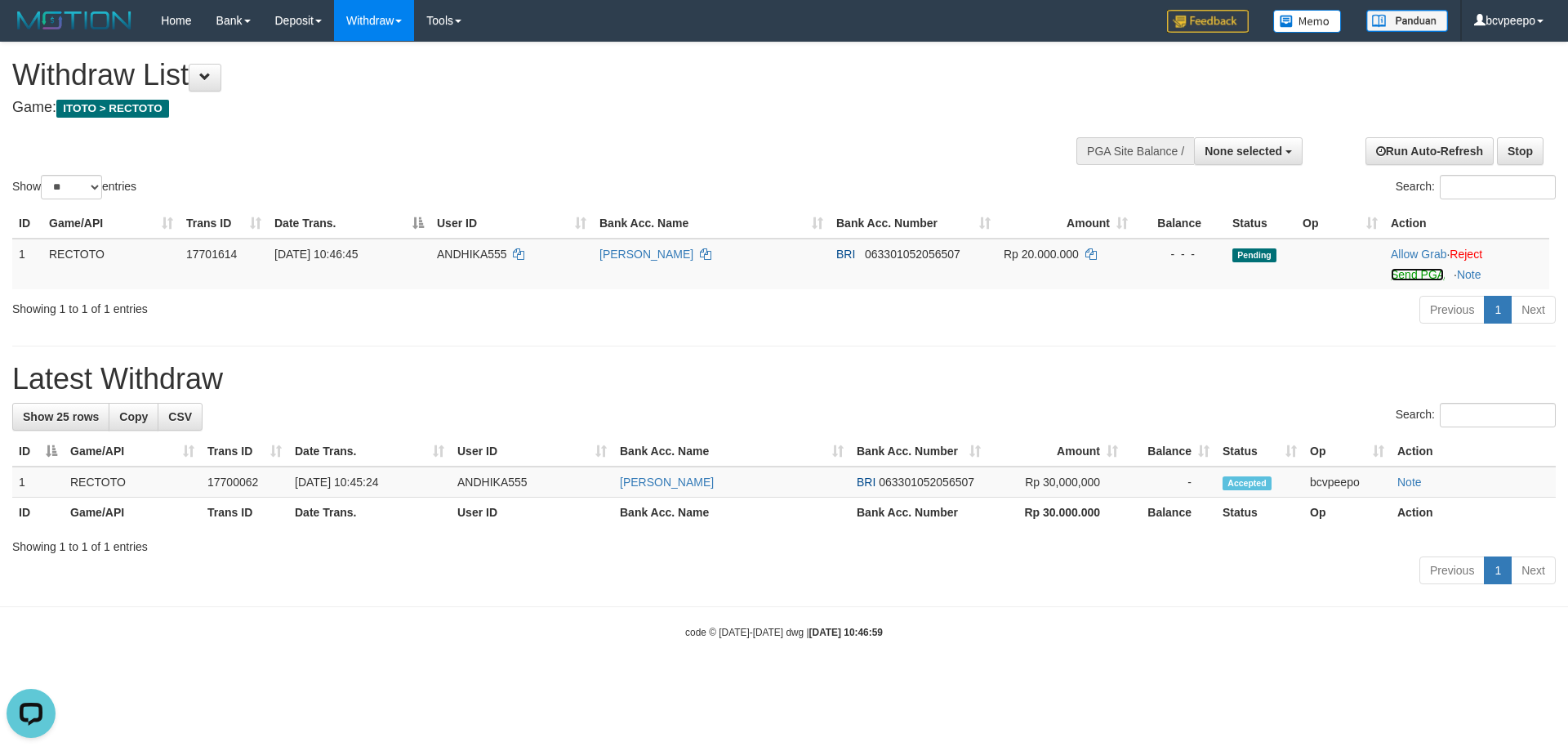 scroll, scrollTop: 0, scrollLeft: 0, axis: both 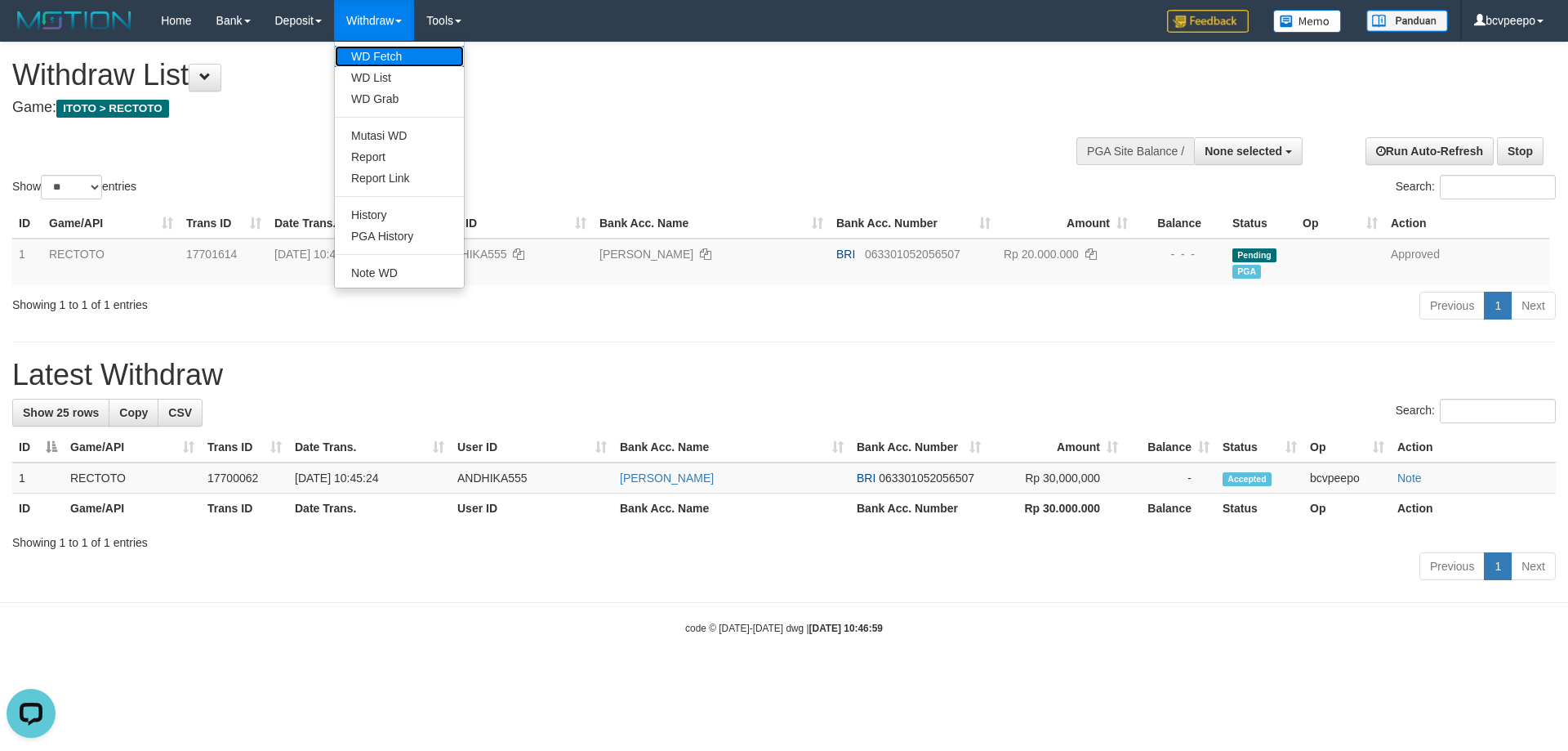 click on "WD Fetch" at bounding box center [399, 56] 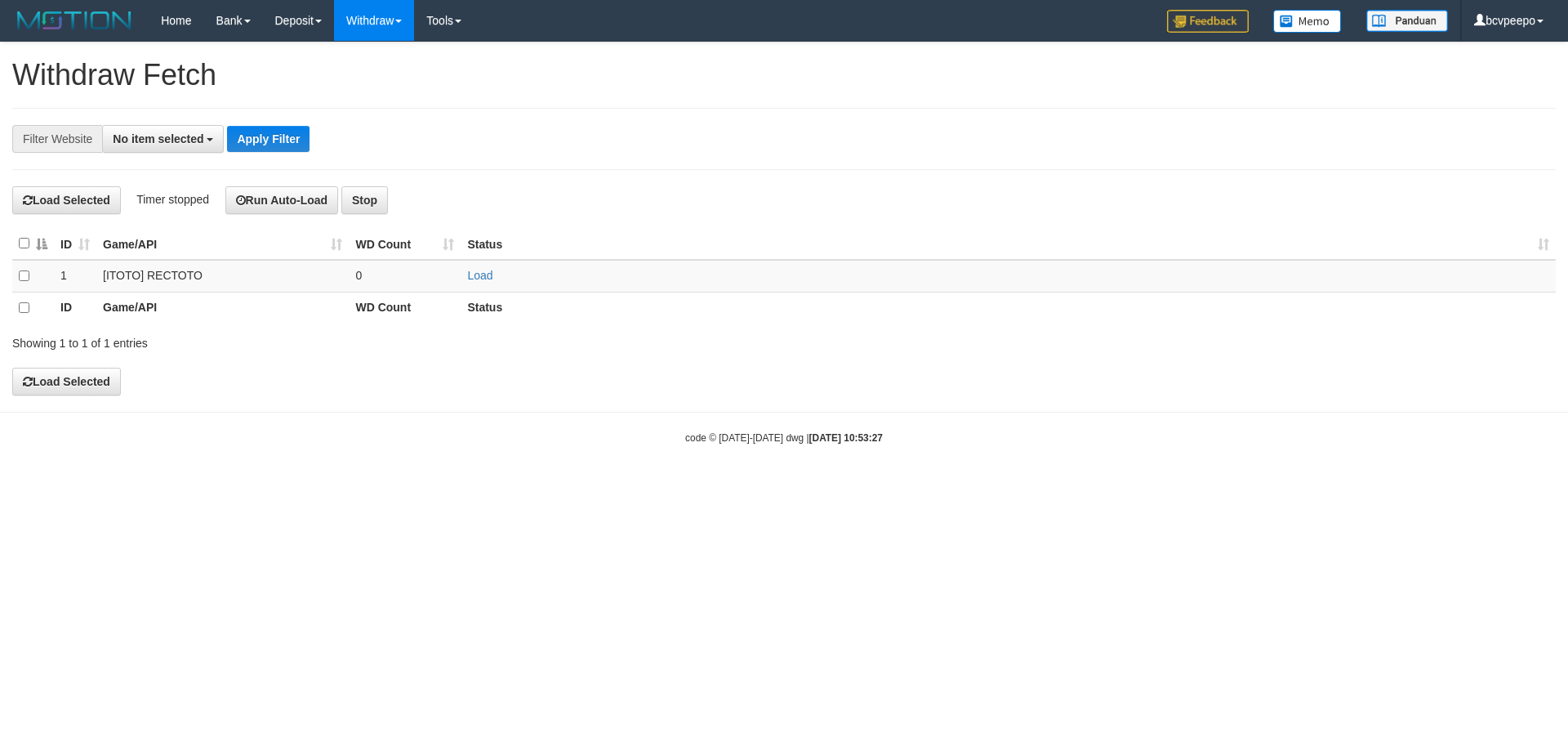 select 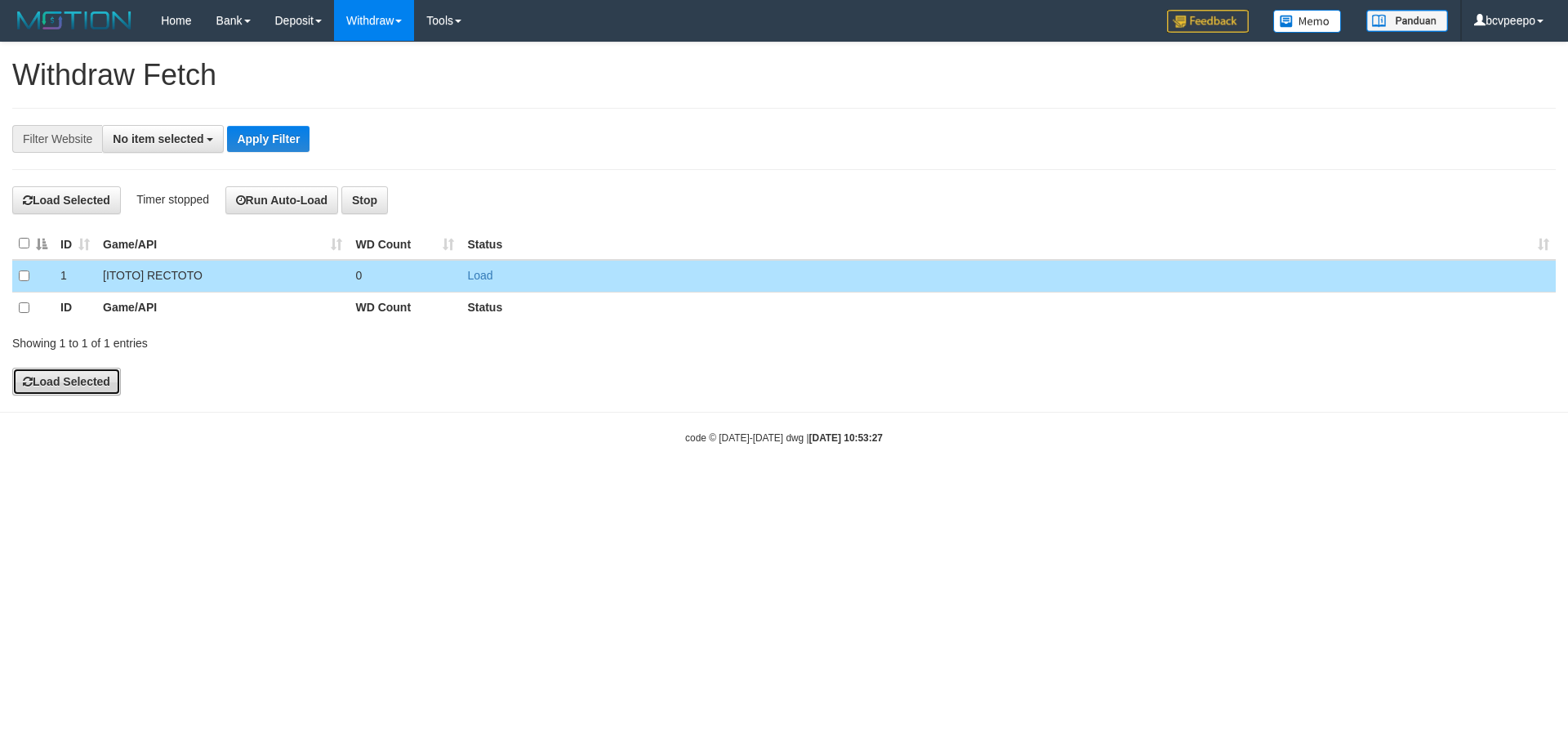 click on "Load Selected" at bounding box center (66, 382) 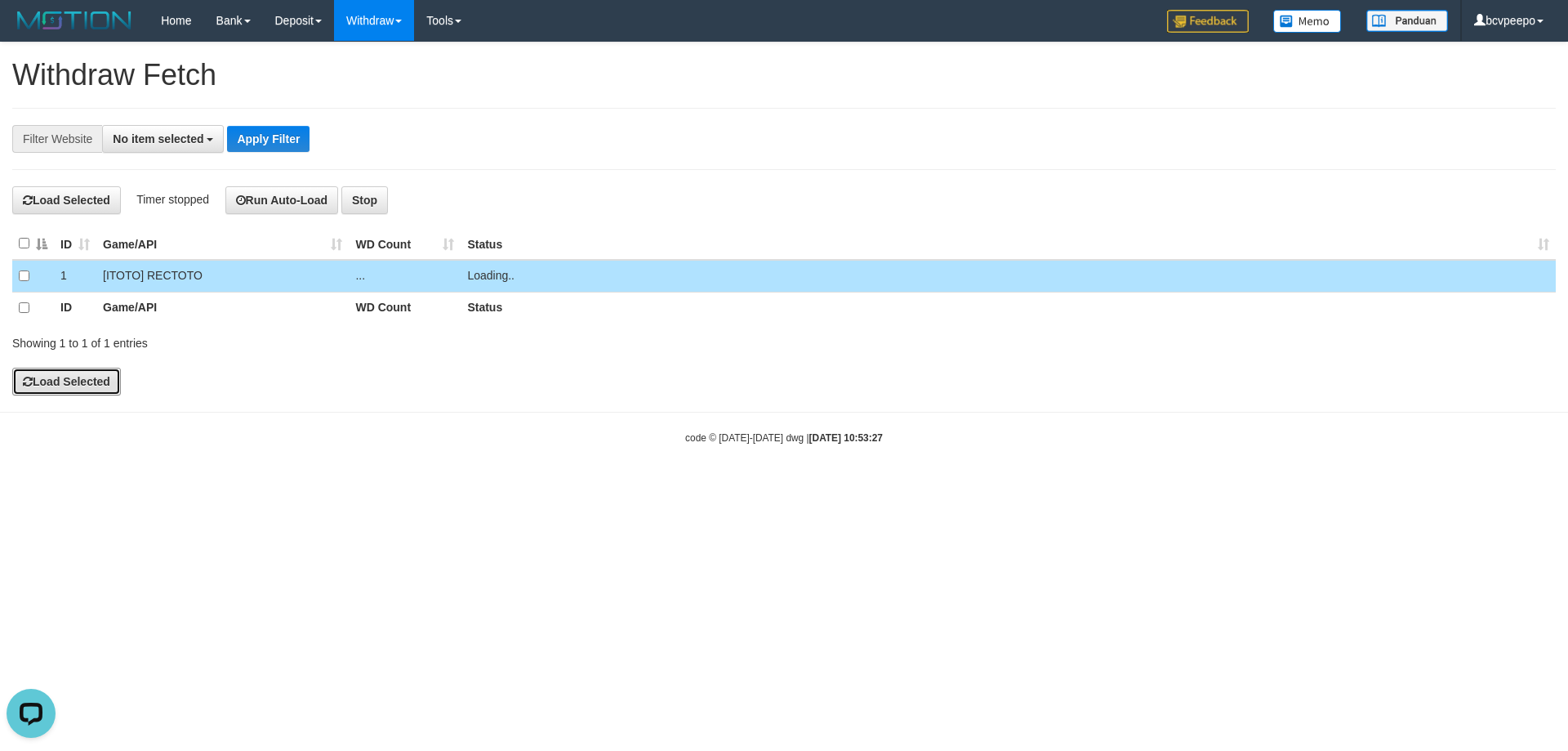 scroll, scrollTop: 0, scrollLeft: 0, axis: both 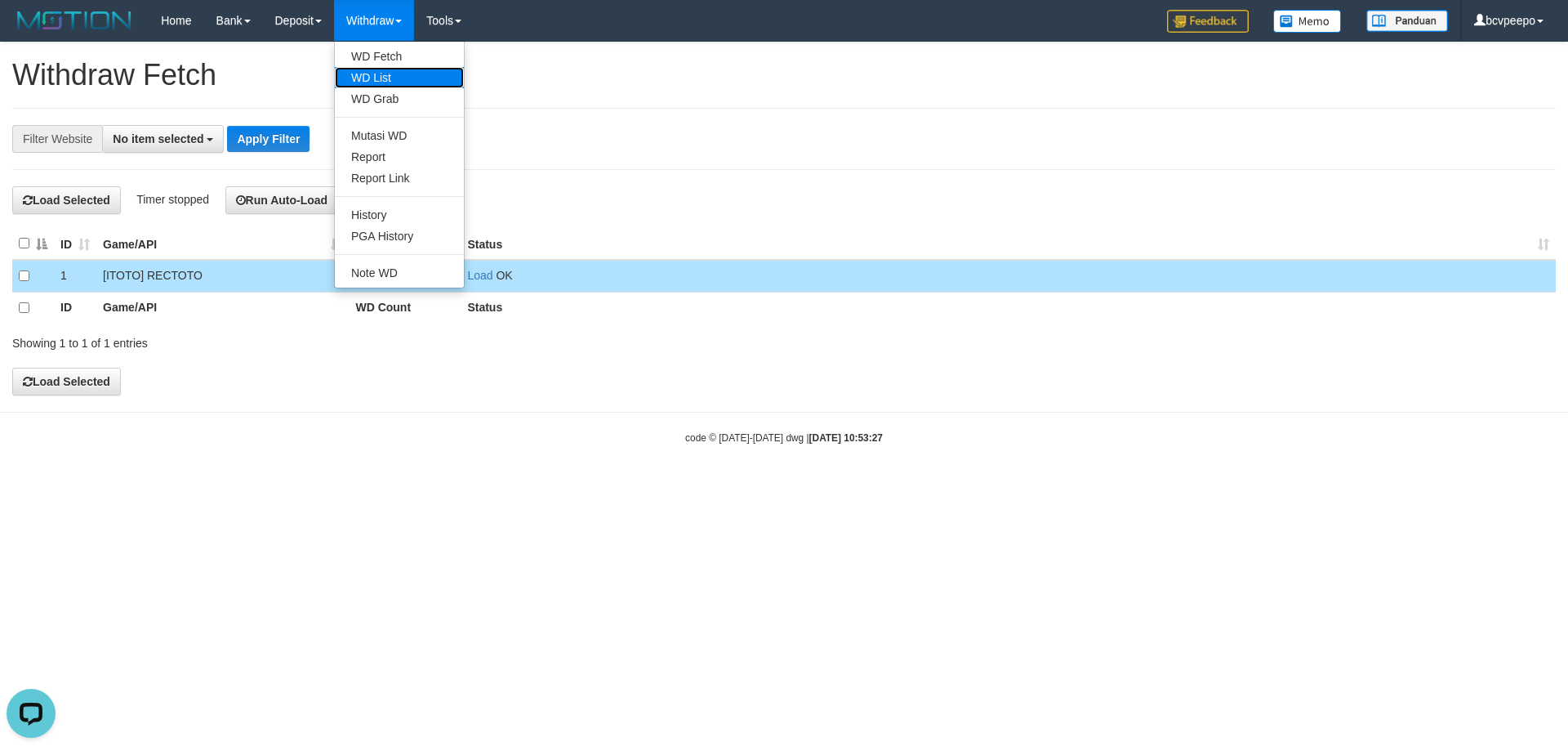click on "WD List" at bounding box center [399, 78] 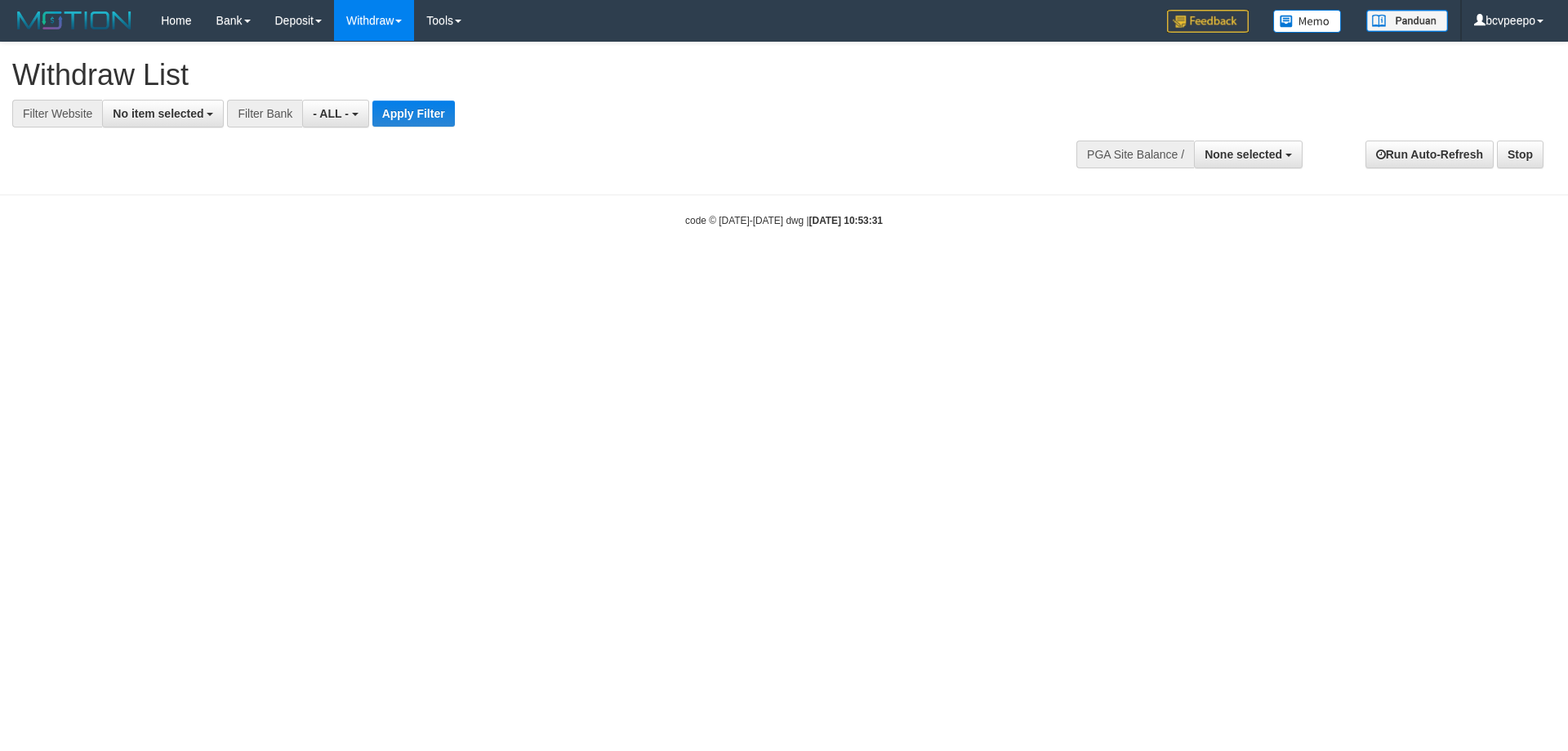 select 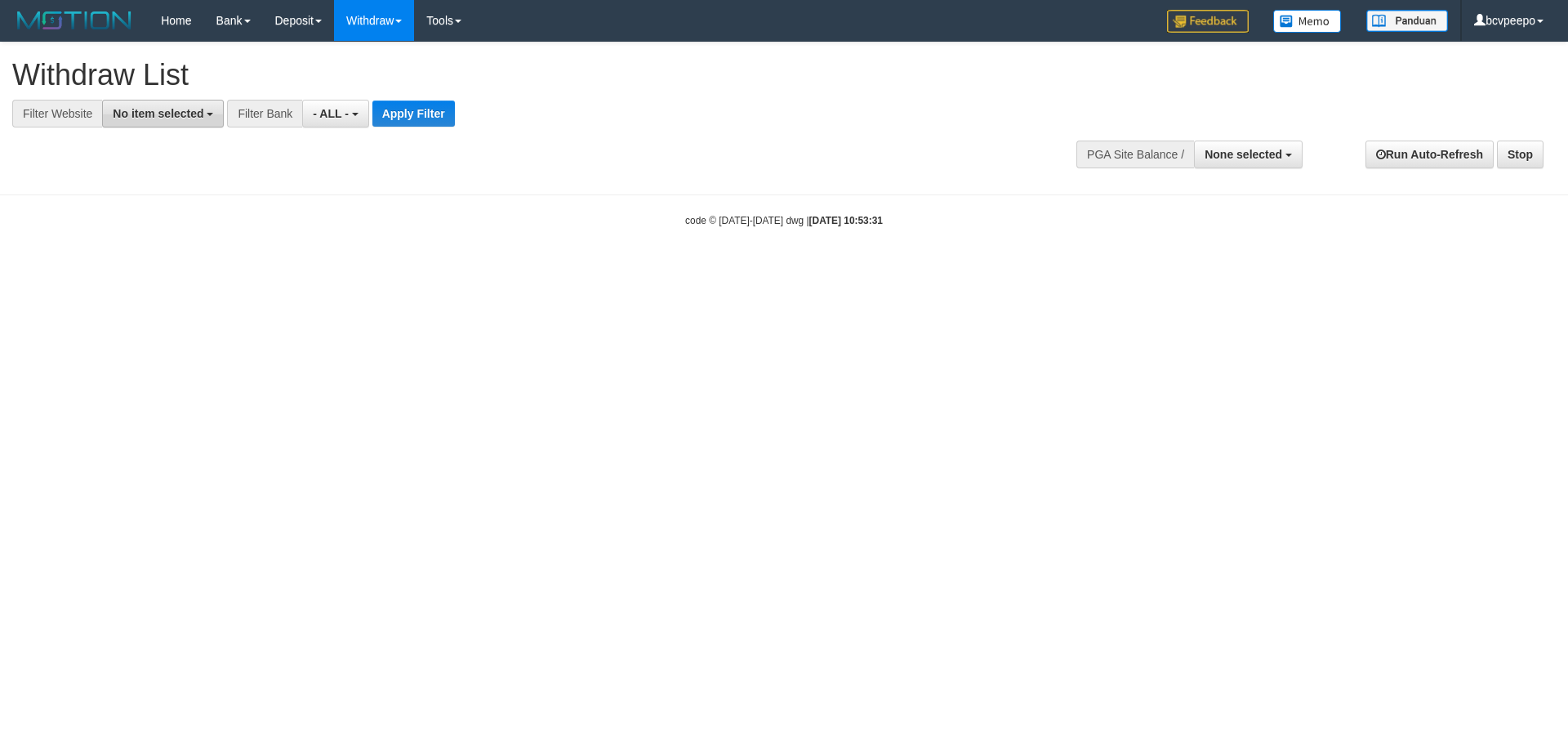 click on "No item selected" at bounding box center (158, 114) 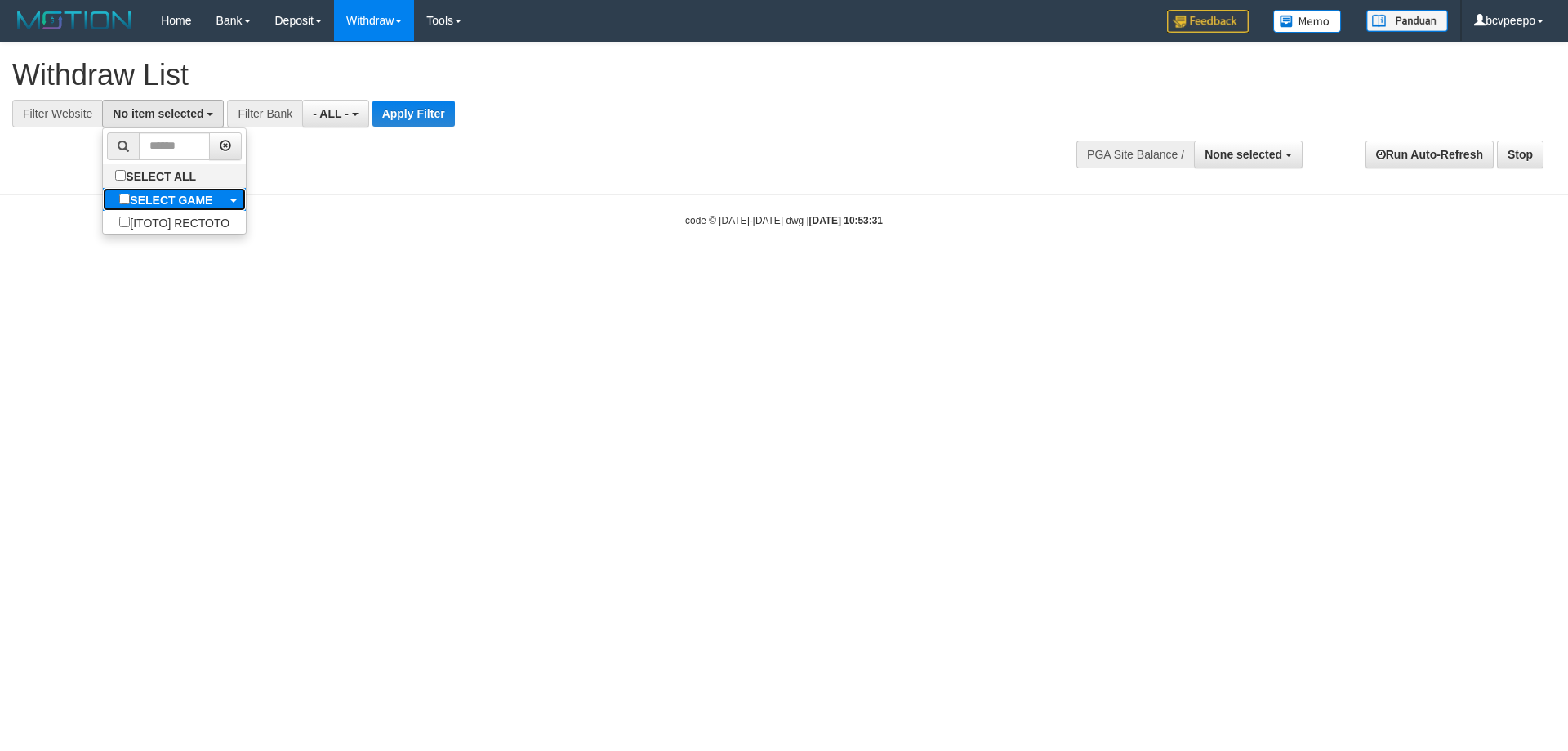 click on "SELECT GAME" at bounding box center [171, 200] 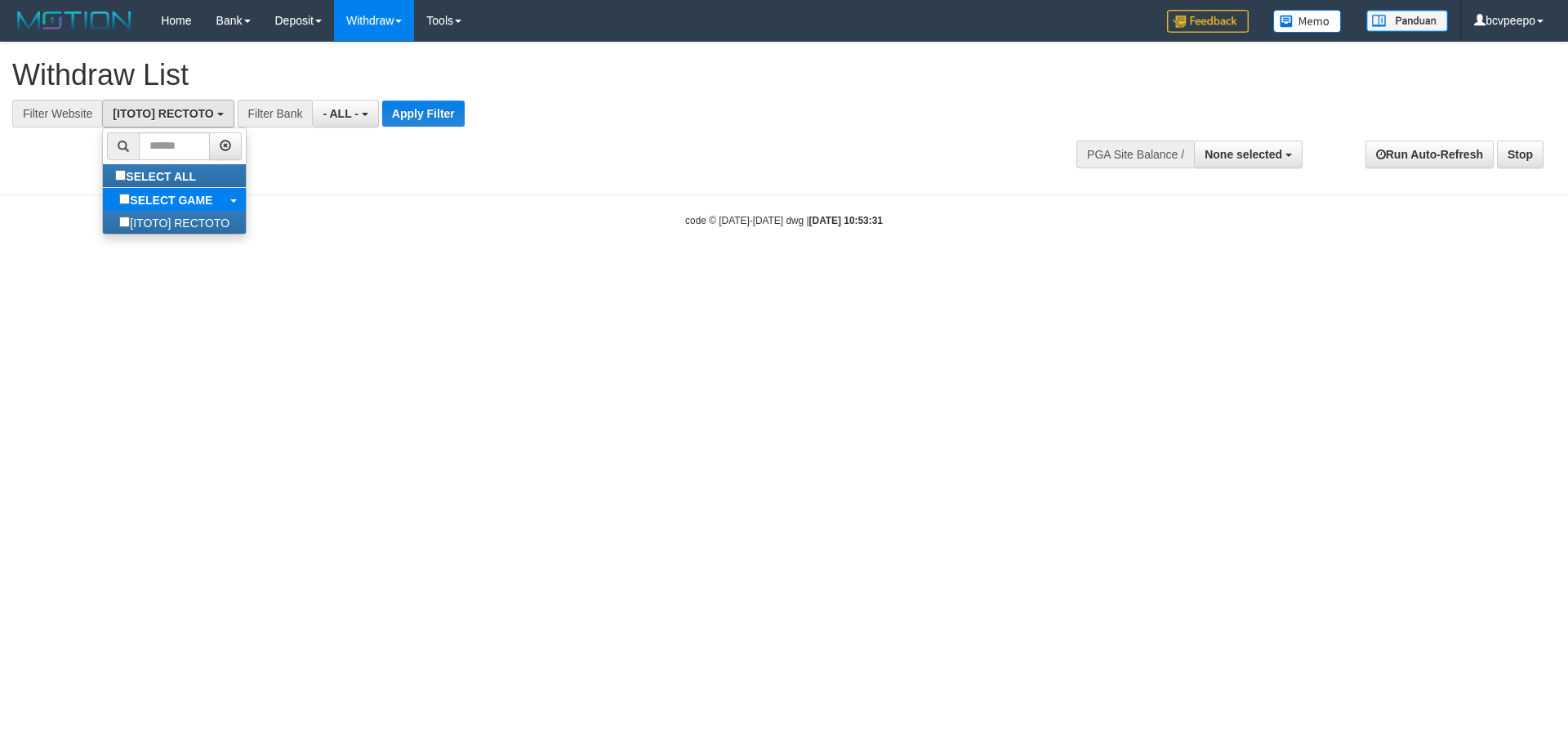 select on "***" 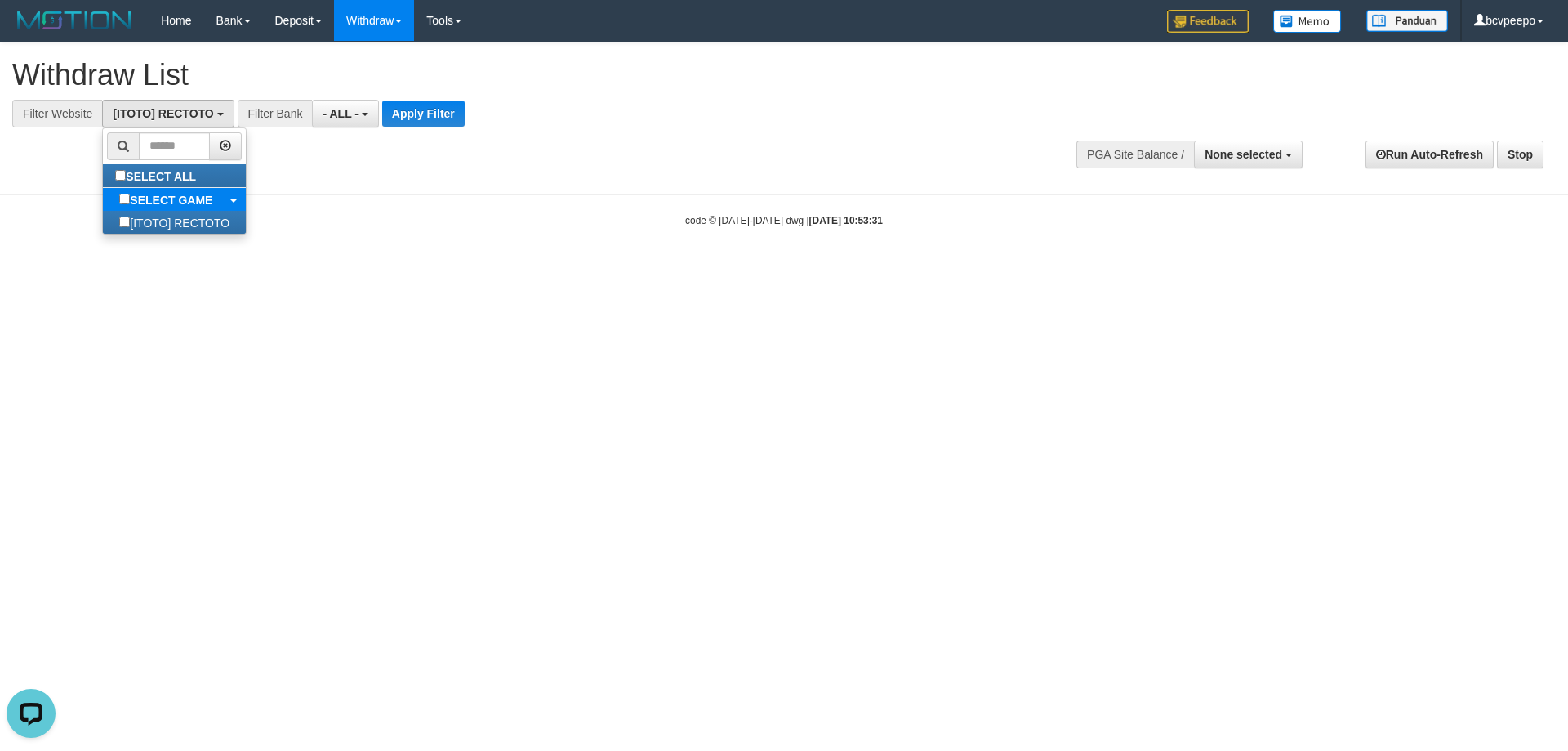 scroll, scrollTop: 0, scrollLeft: 0, axis: both 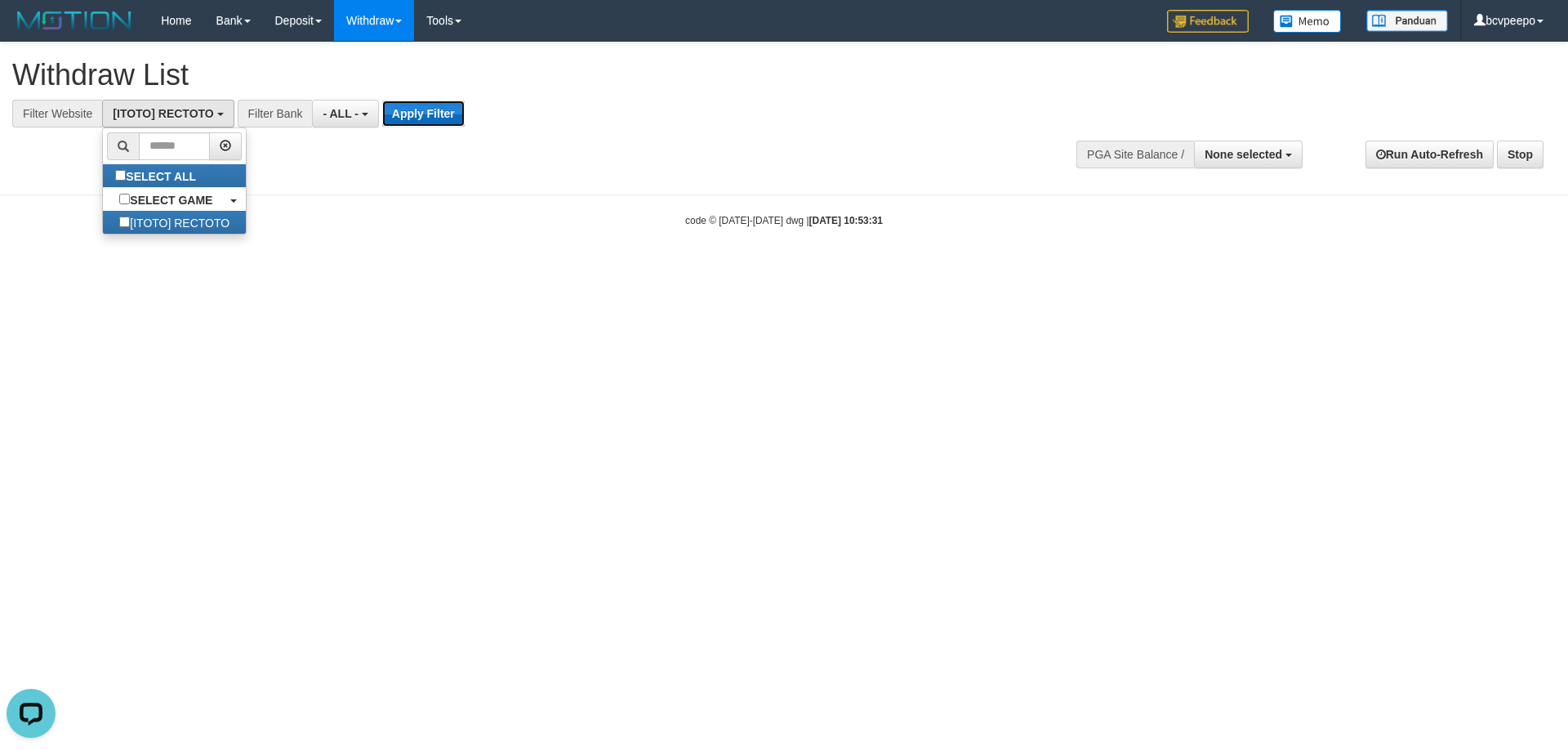 click on "Apply Filter" at bounding box center [423, 114] 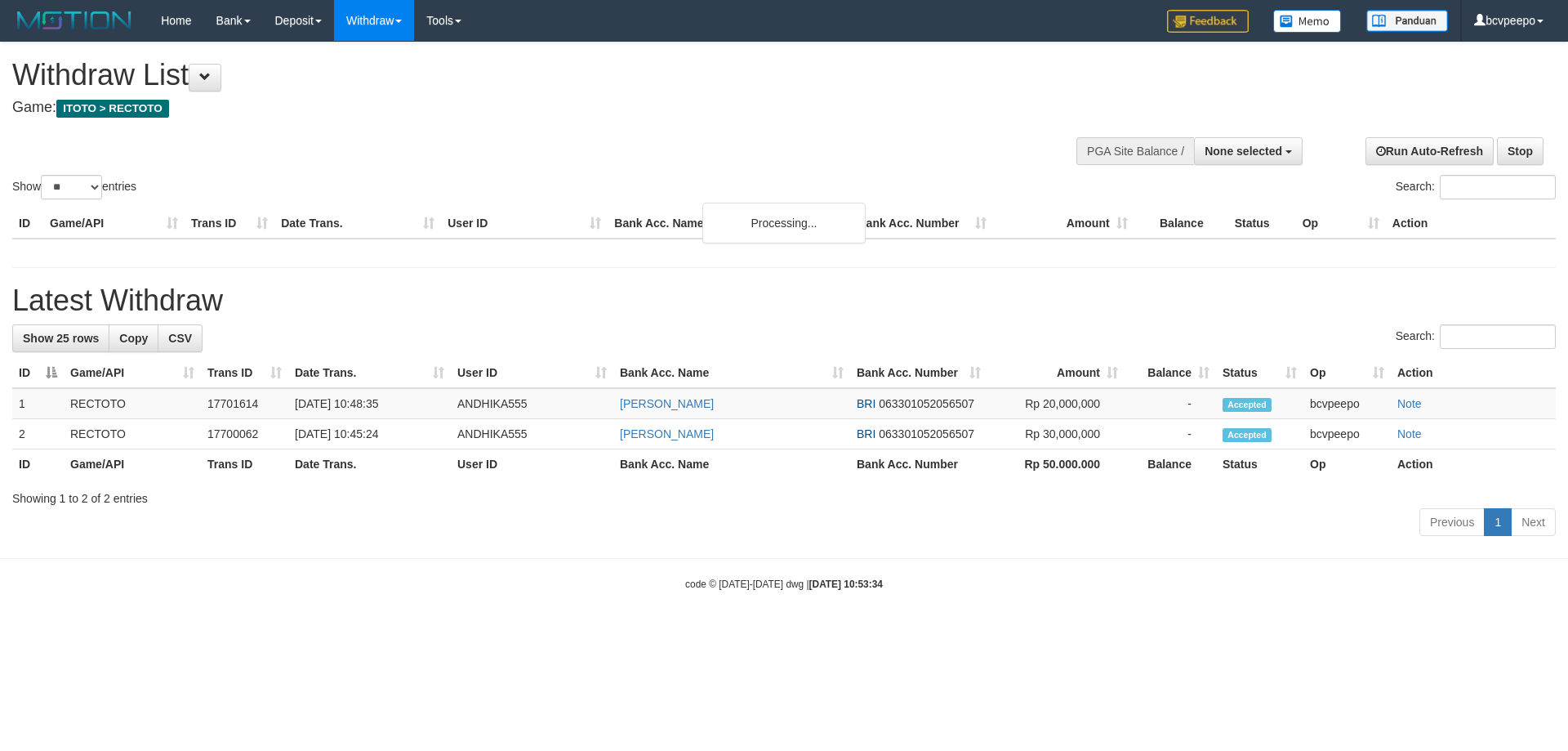 select 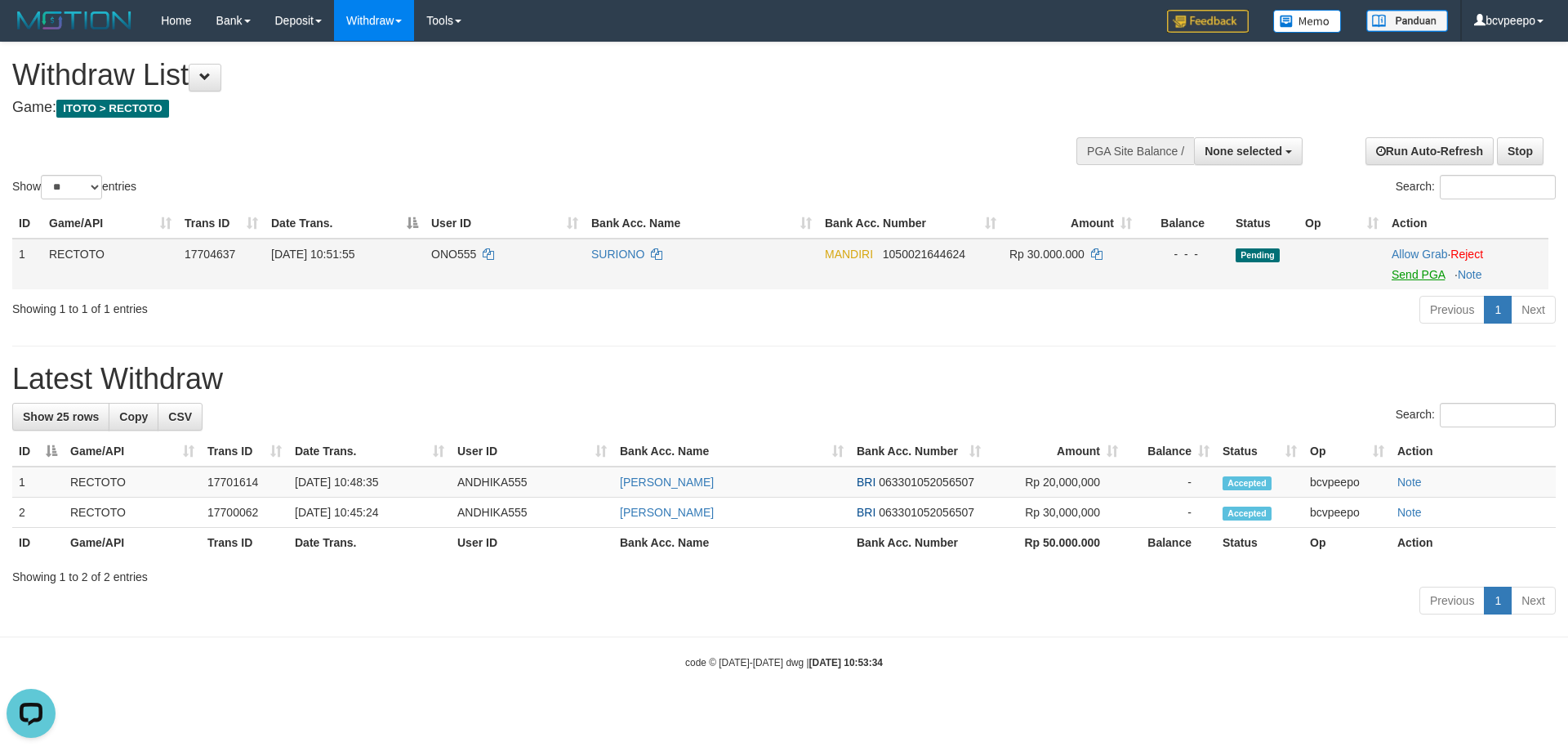 scroll, scrollTop: 0, scrollLeft: 0, axis: both 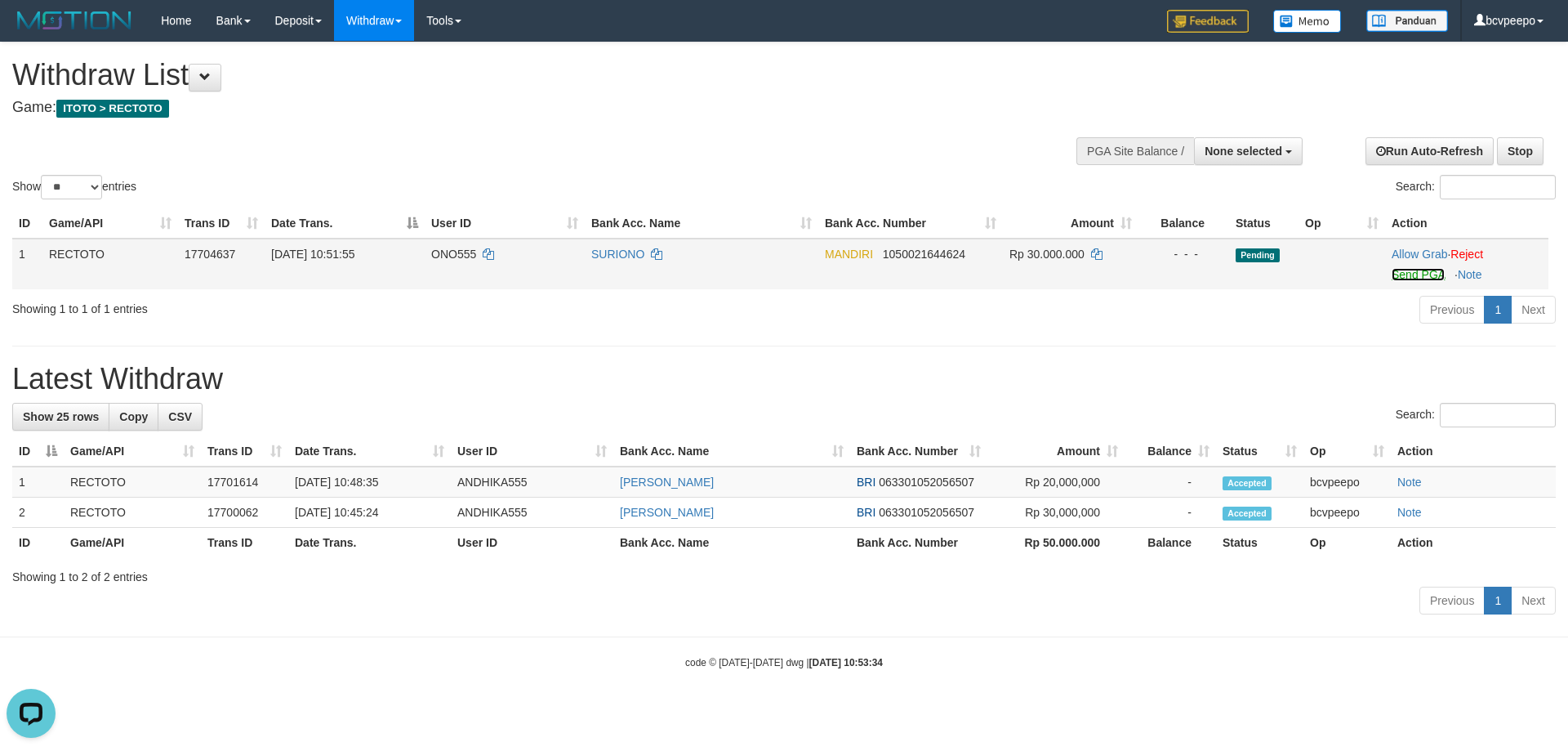 click on "Send PGA" at bounding box center (1418, 275) 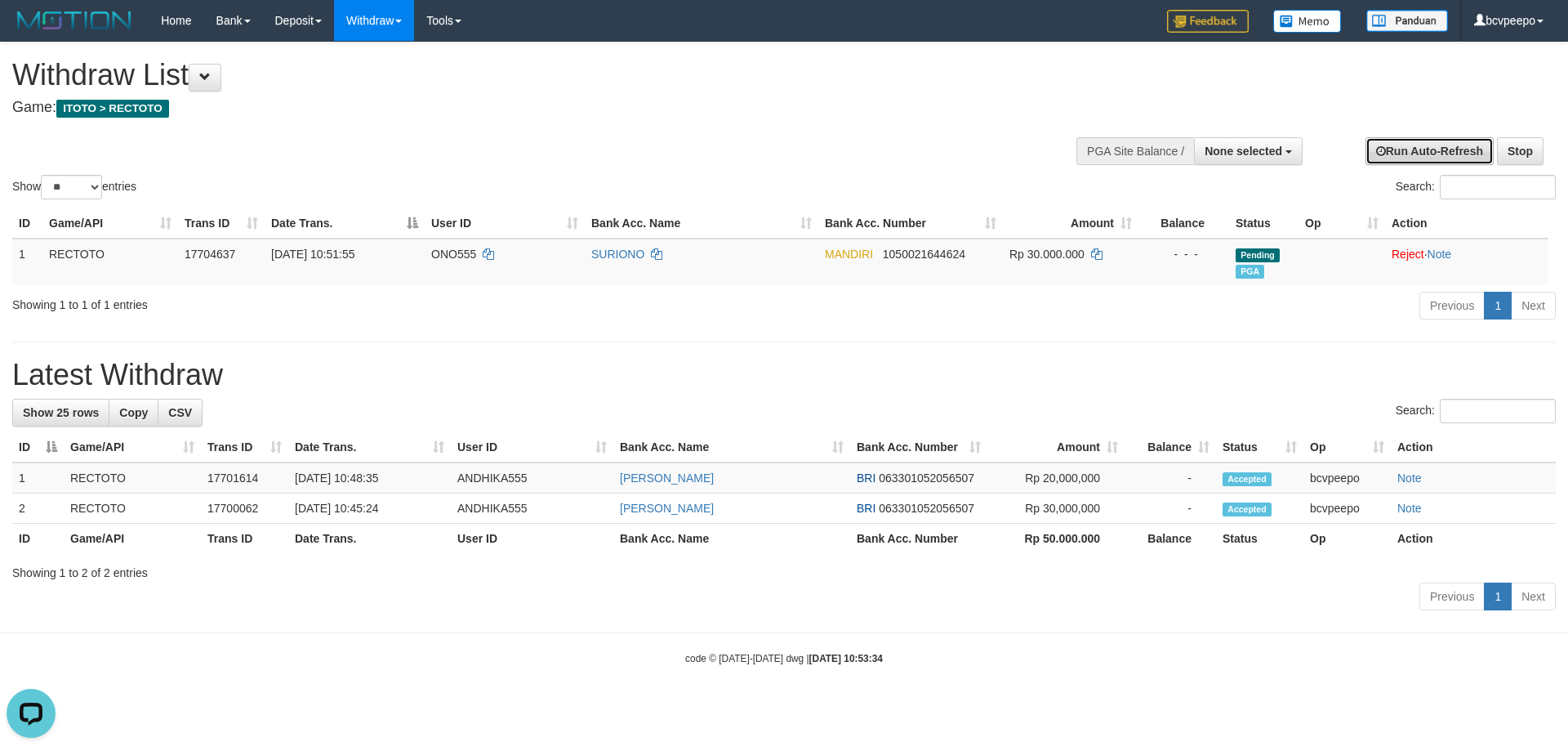 click on "Run Auto-Refresh" at bounding box center [1429, 151] 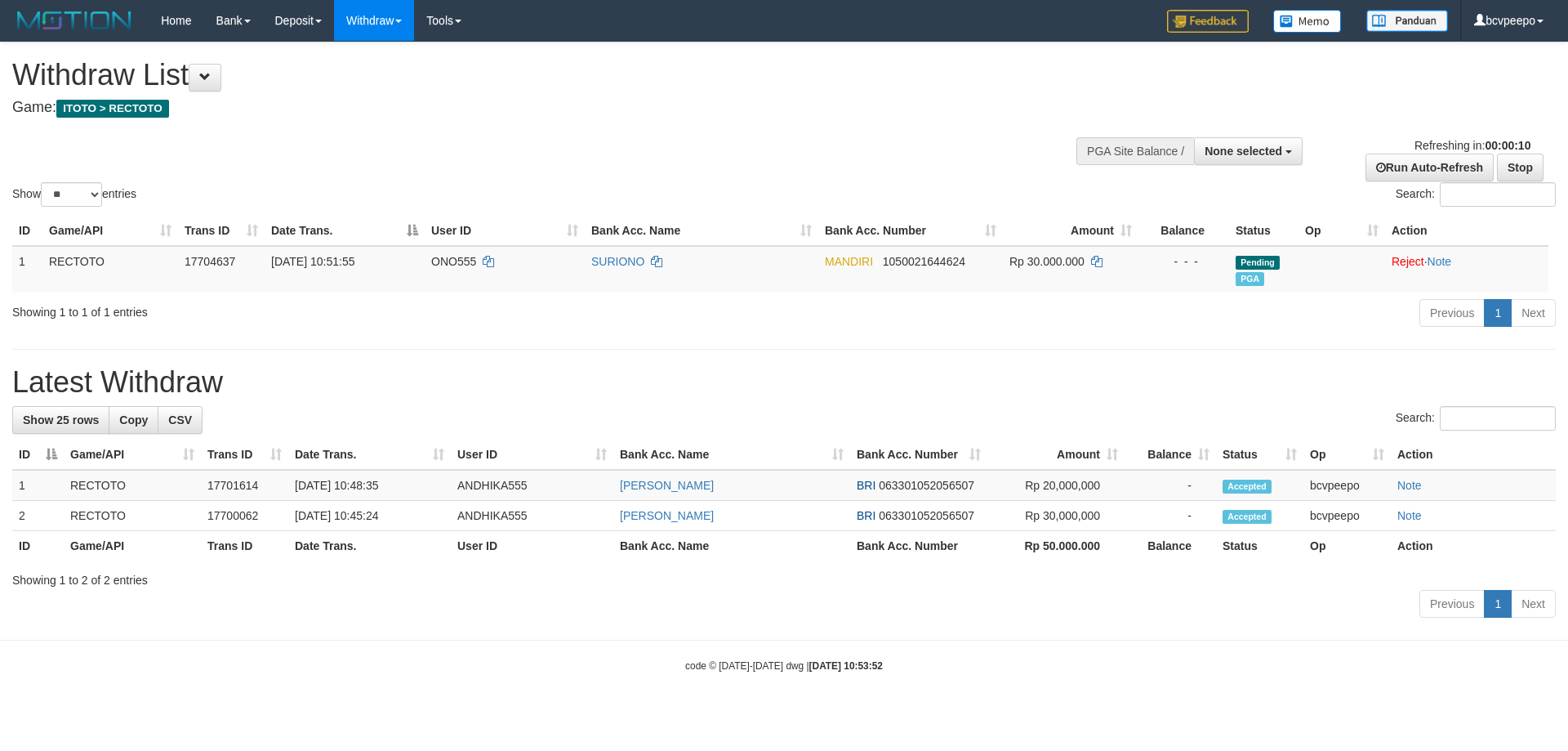 select 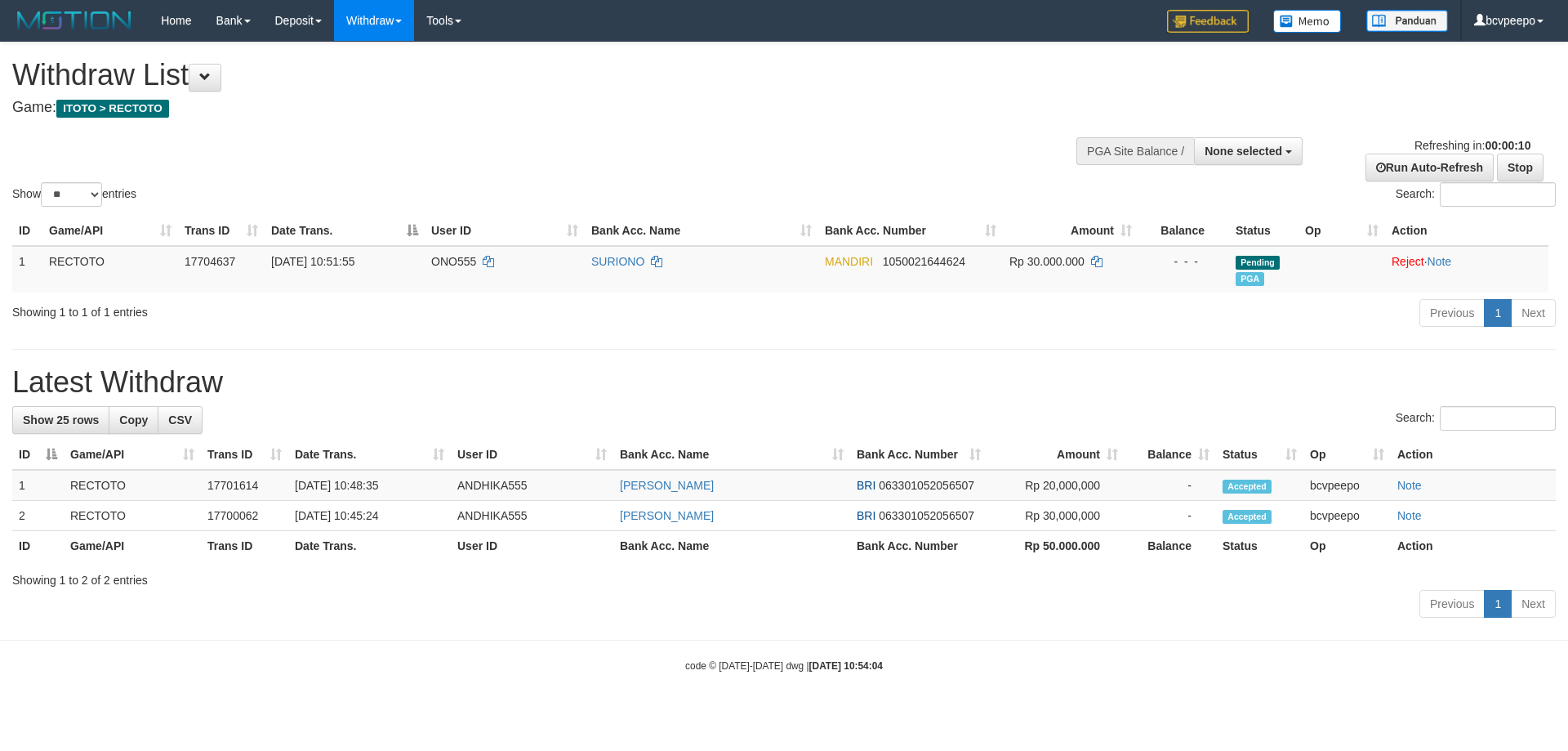 select 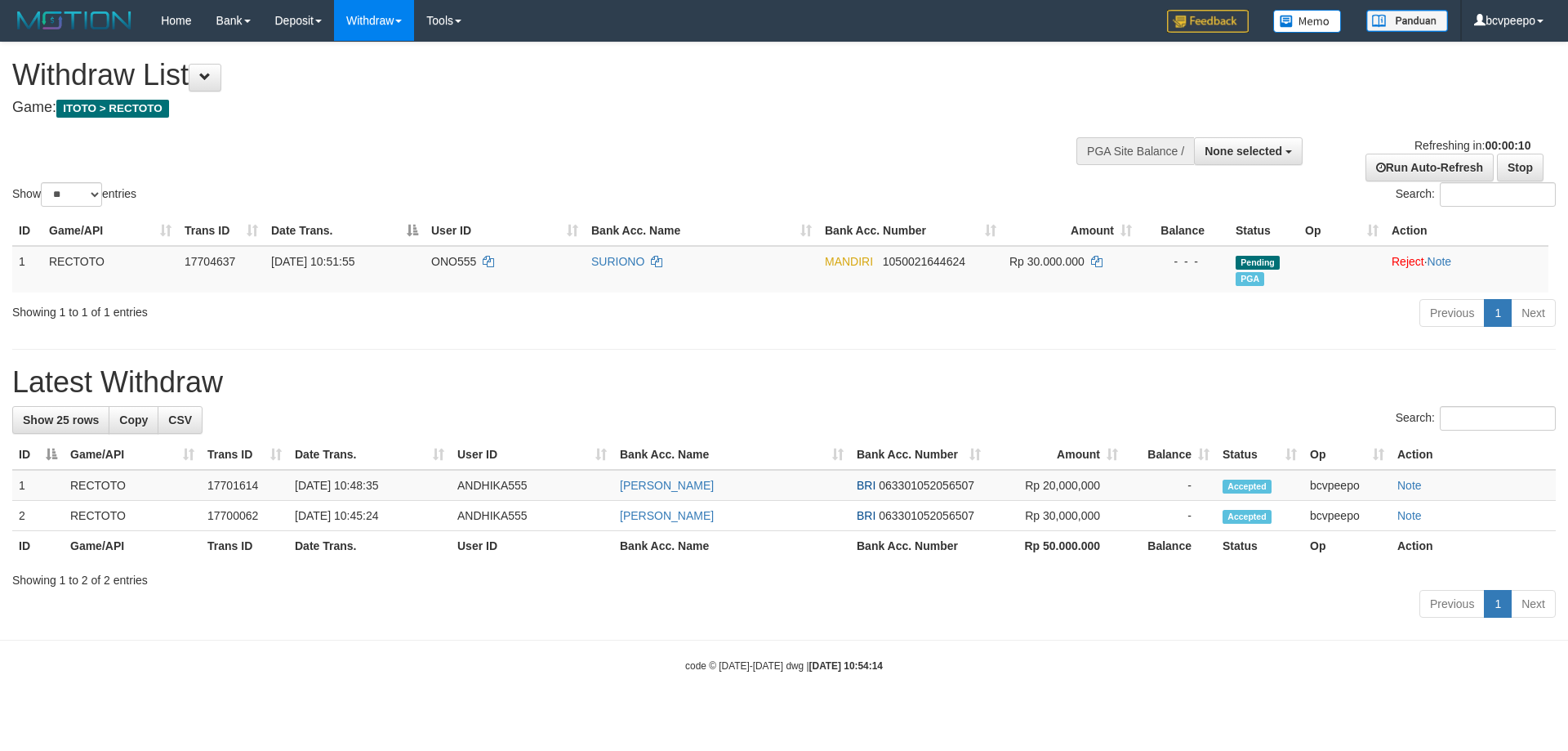 select 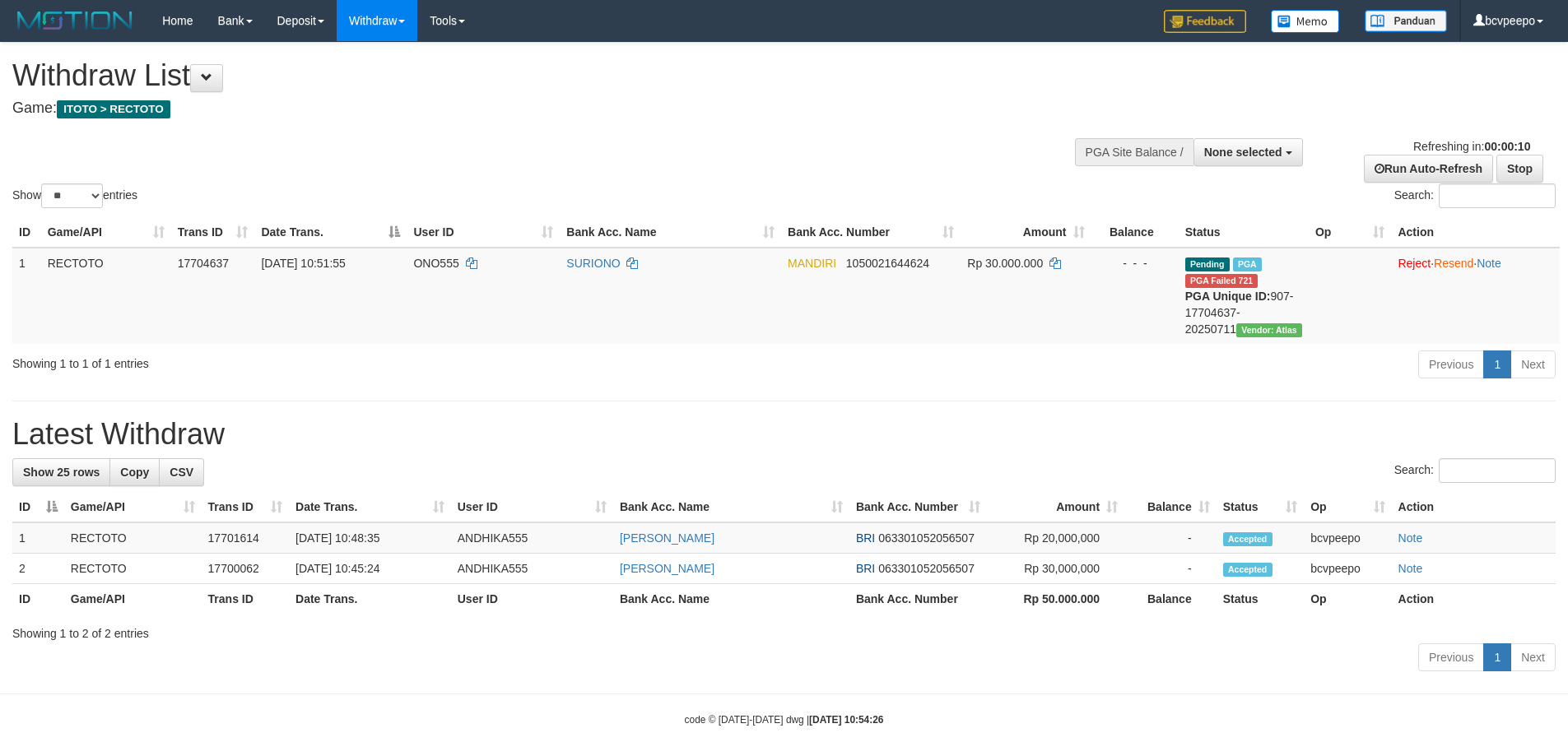 select 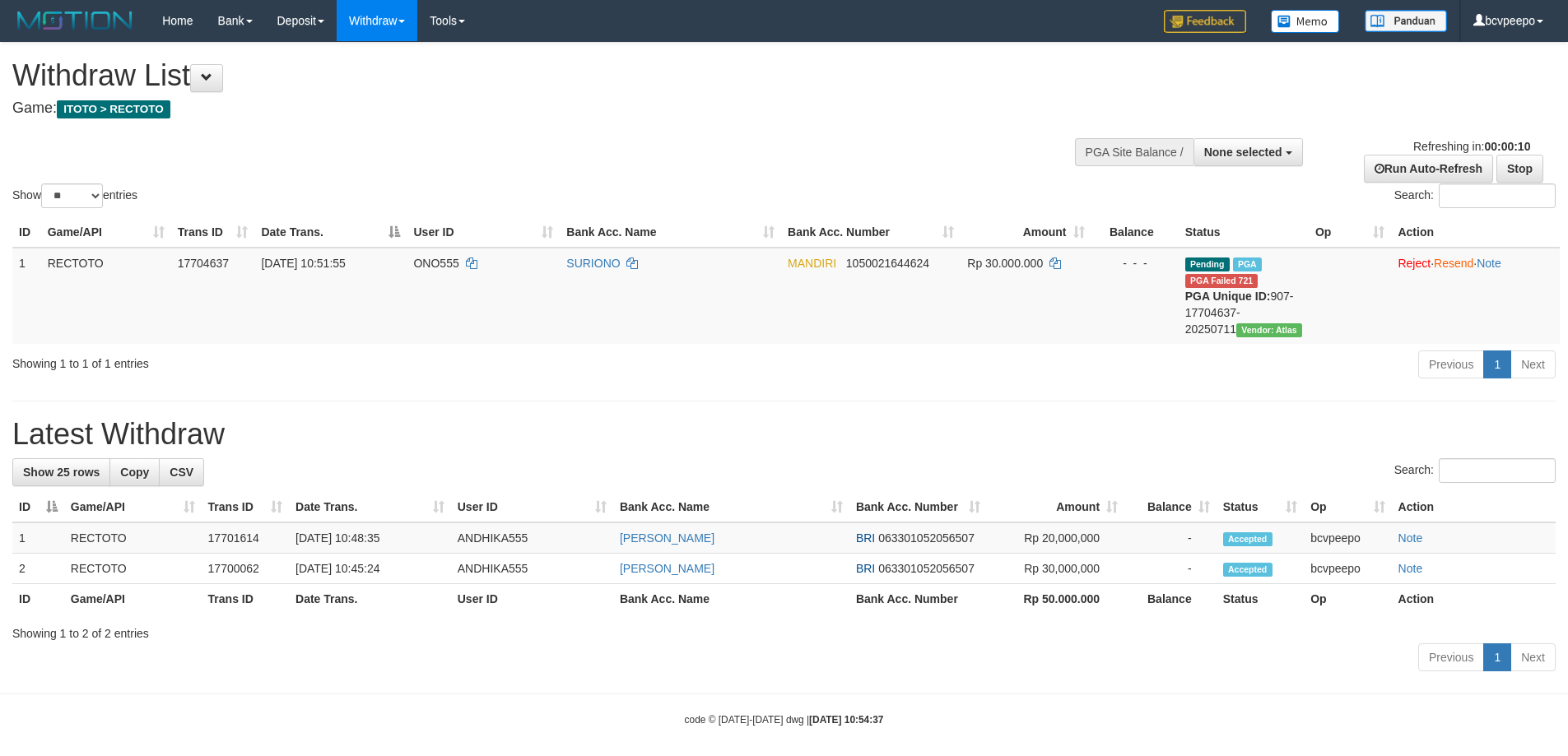 select 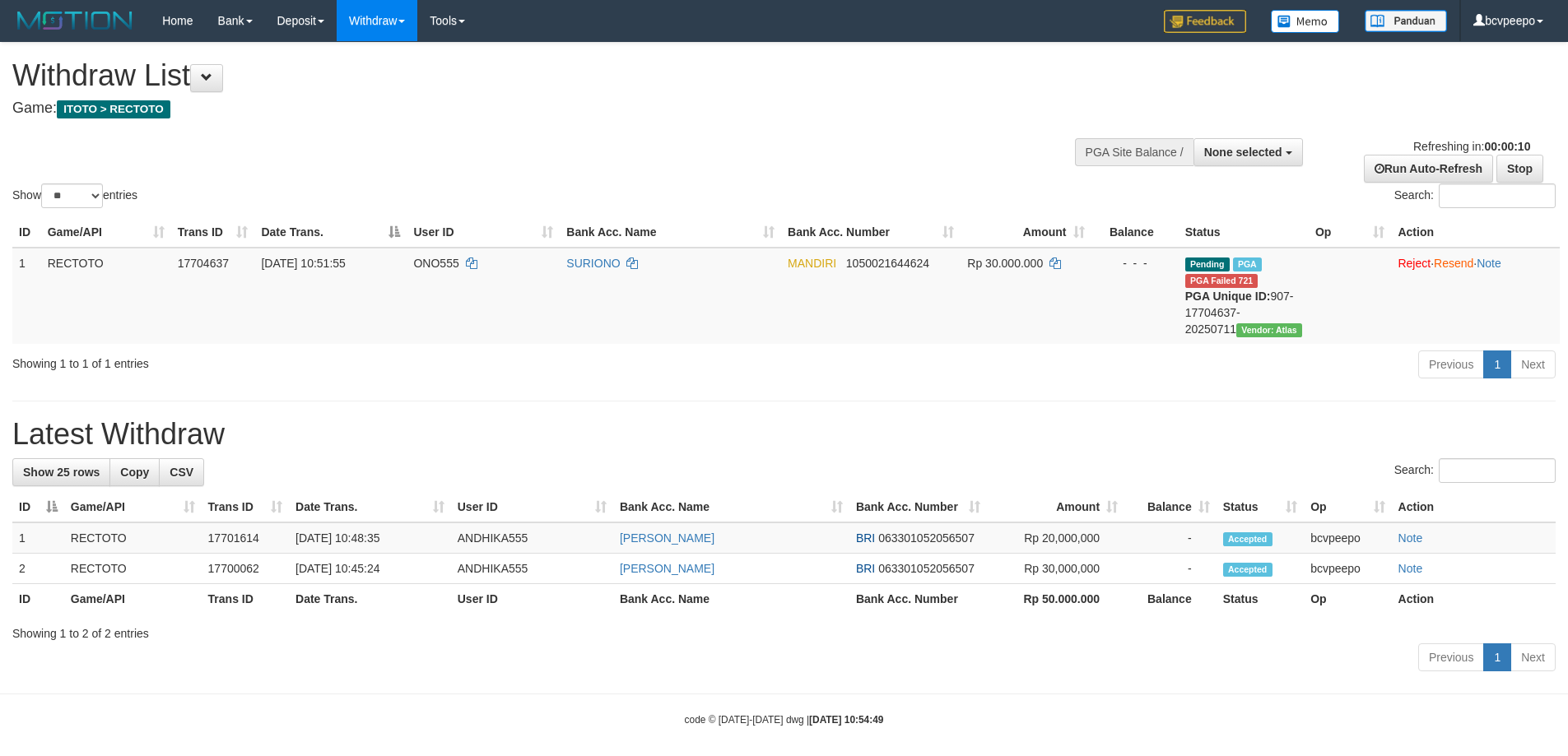 select 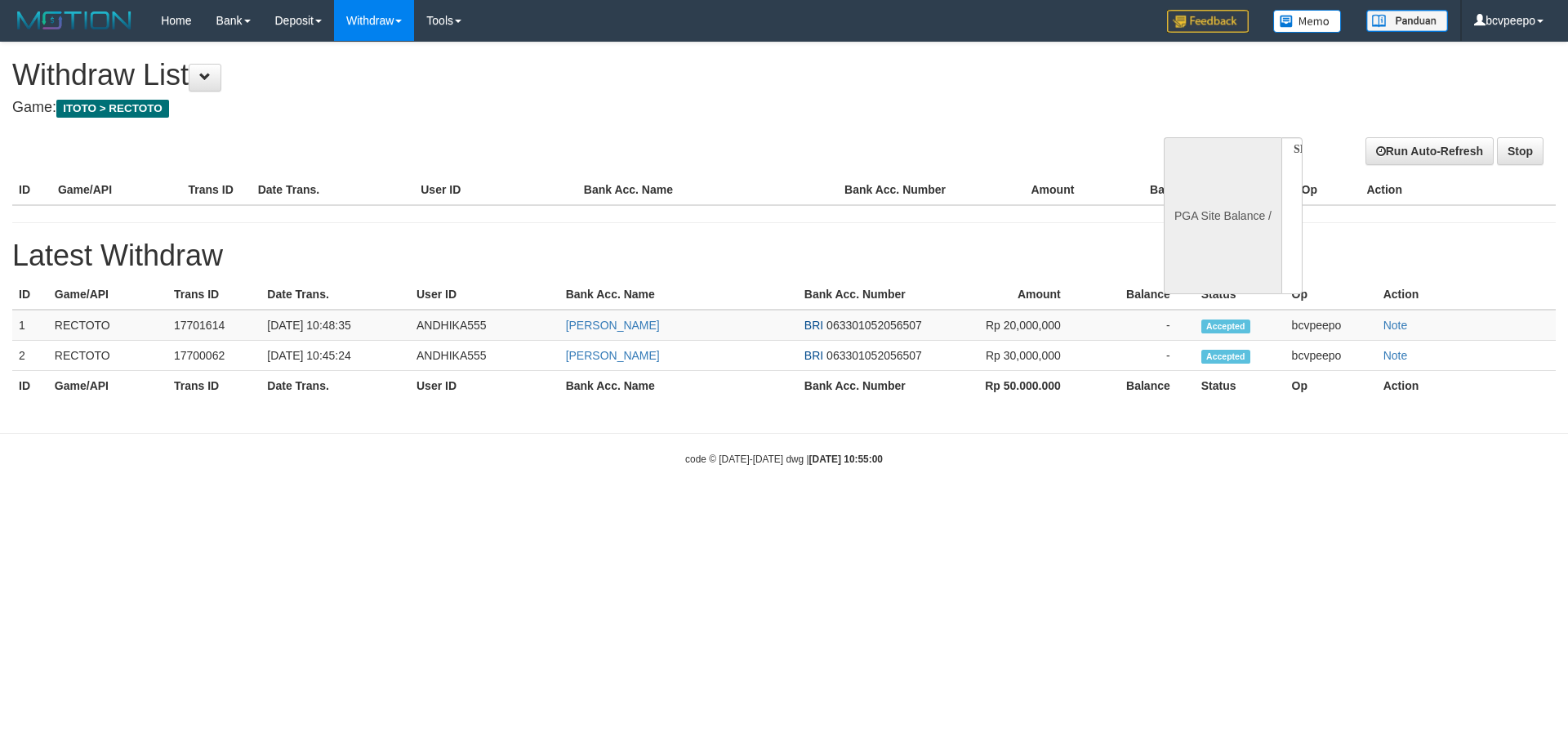 select 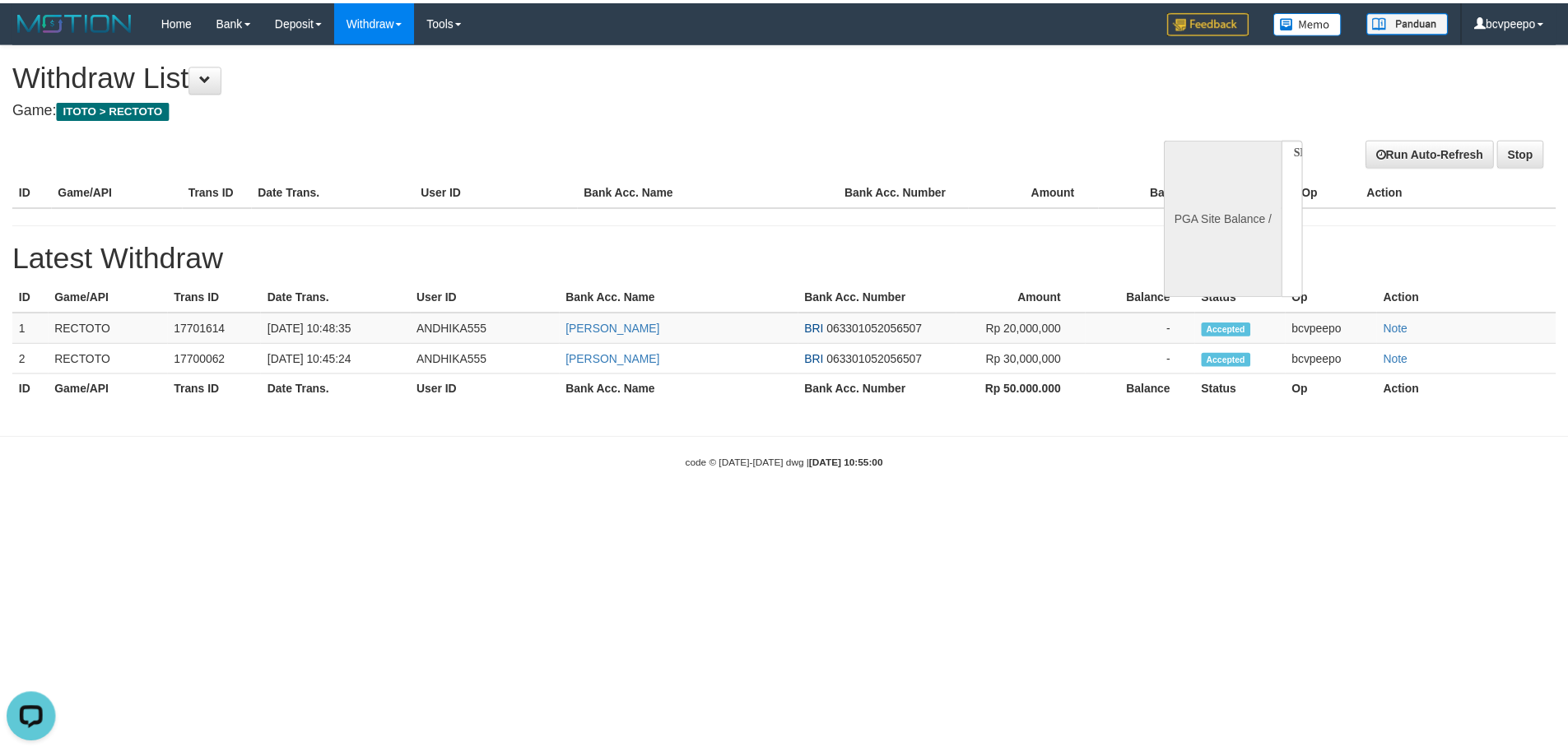 scroll, scrollTop: 0, scrollLeft: 0, axis: both 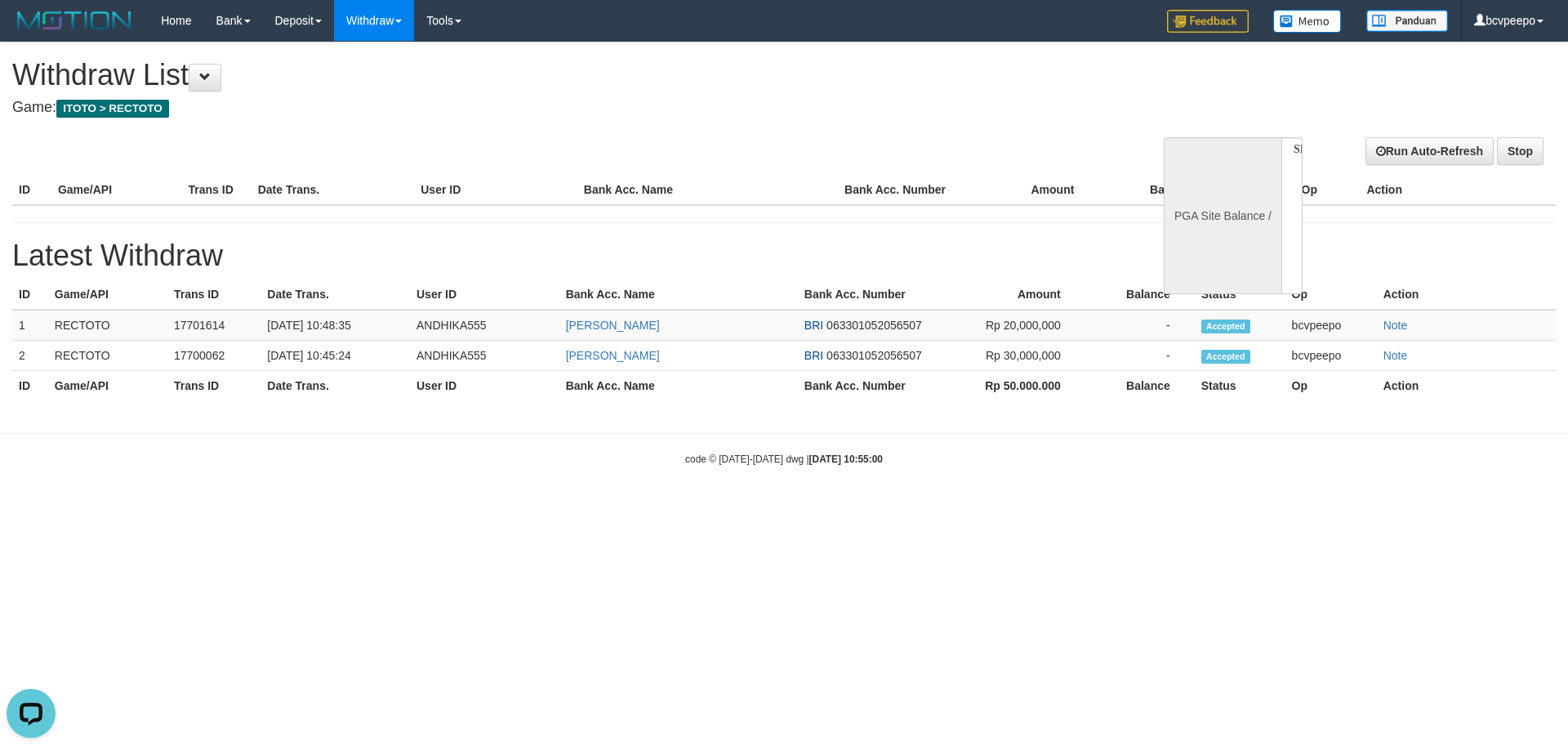 click on "**********" at bounding box center [784, 230] 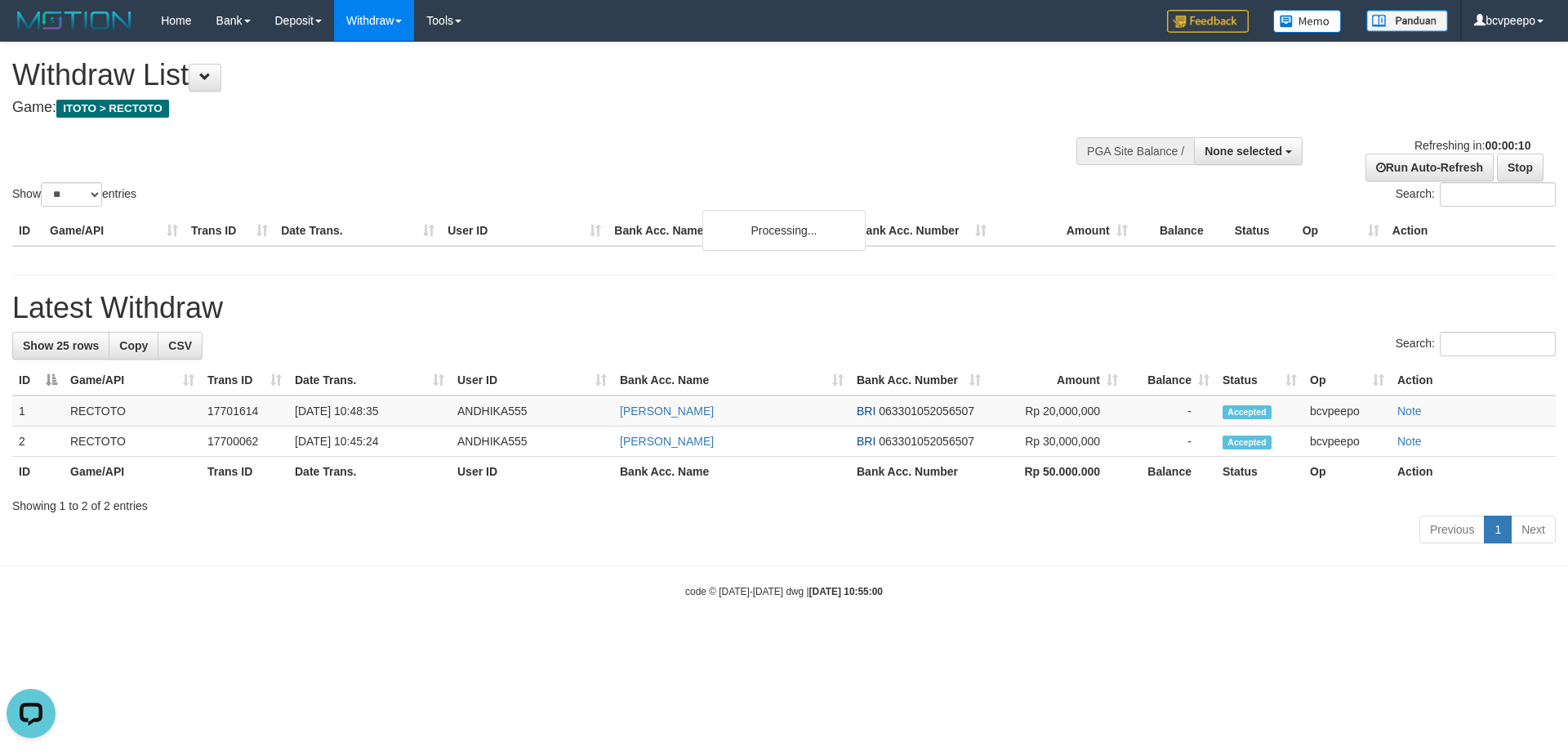 click on "**********" at bounding box center [784, 296] 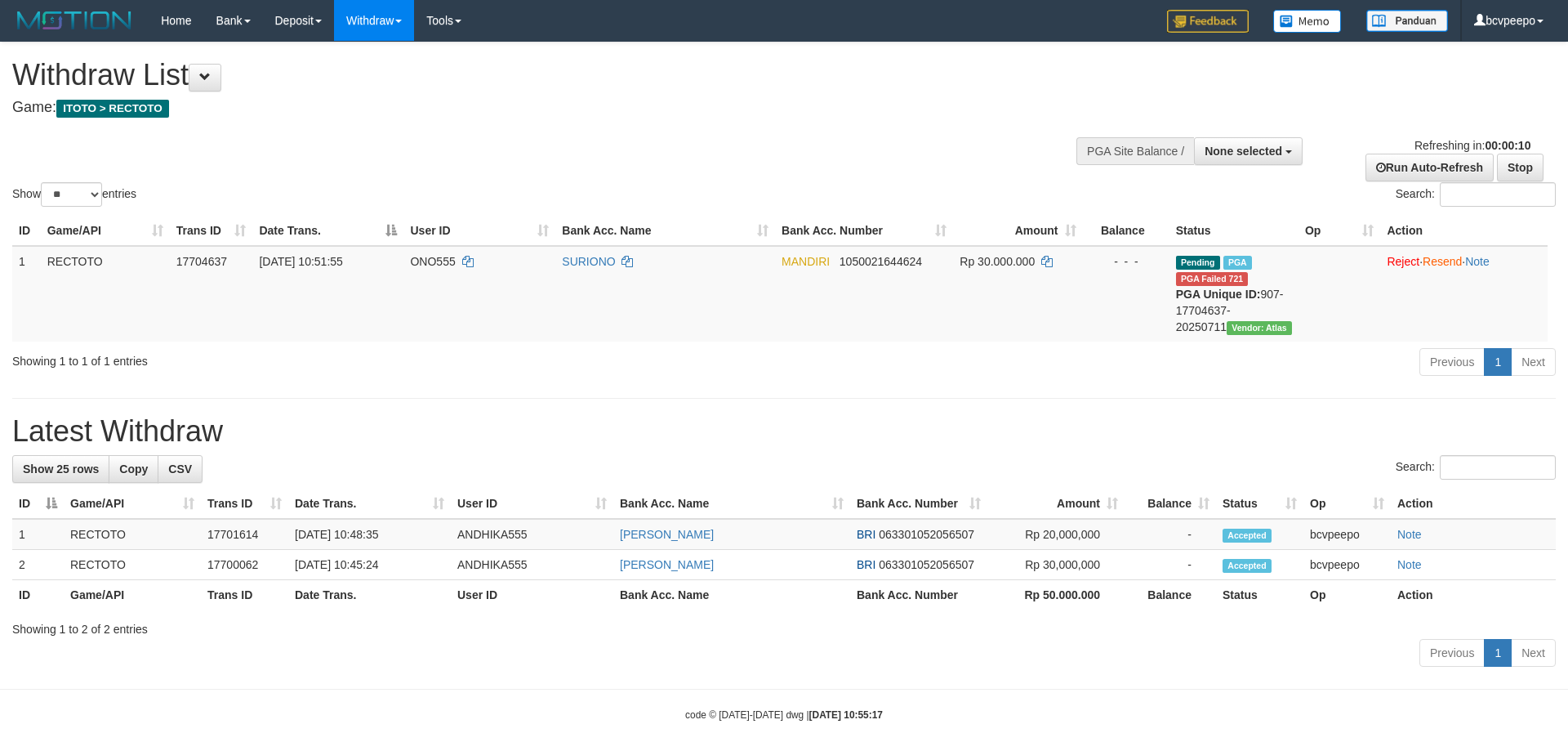select 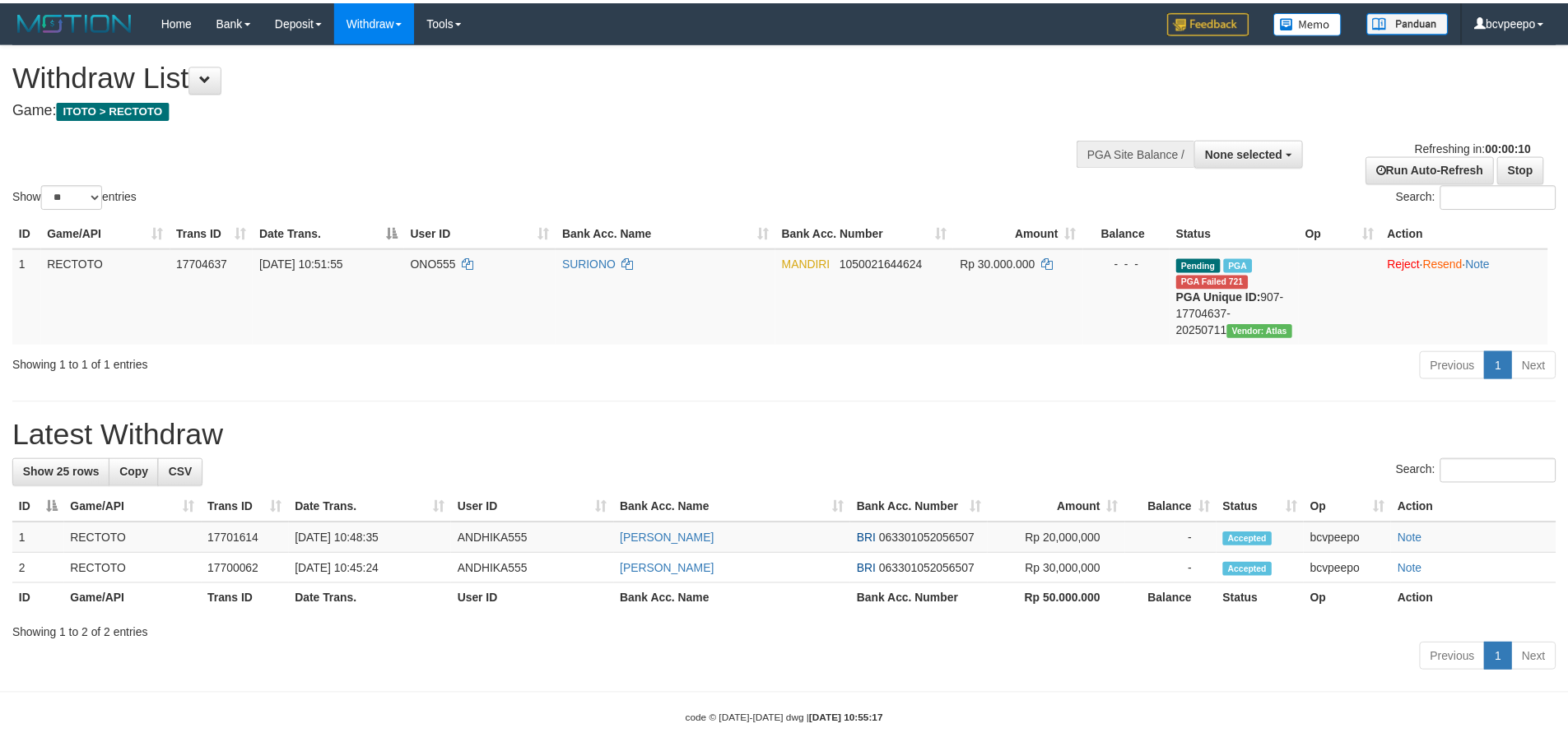 scroll, scrollTop: 0, scrollLeft: 0, axis: both 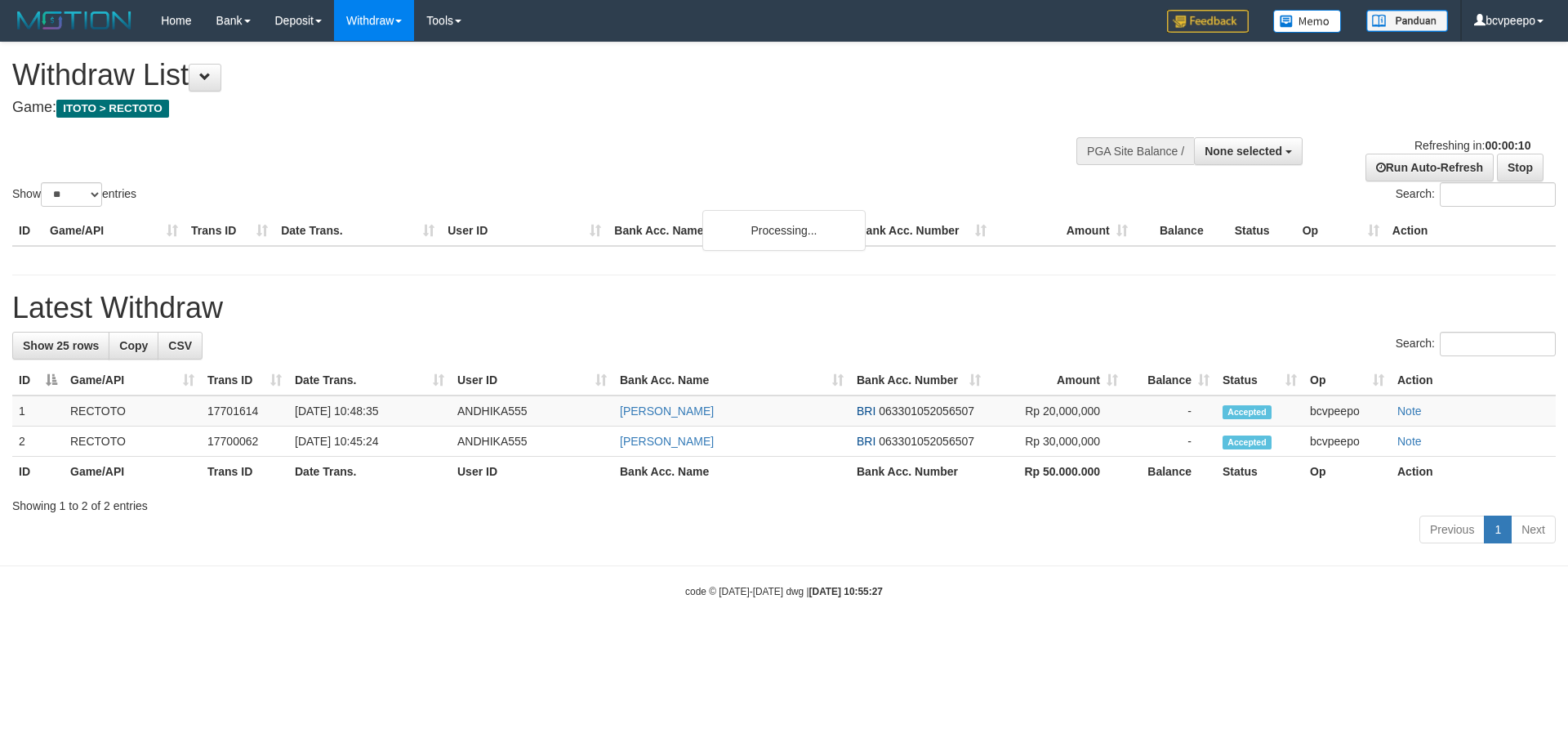 select 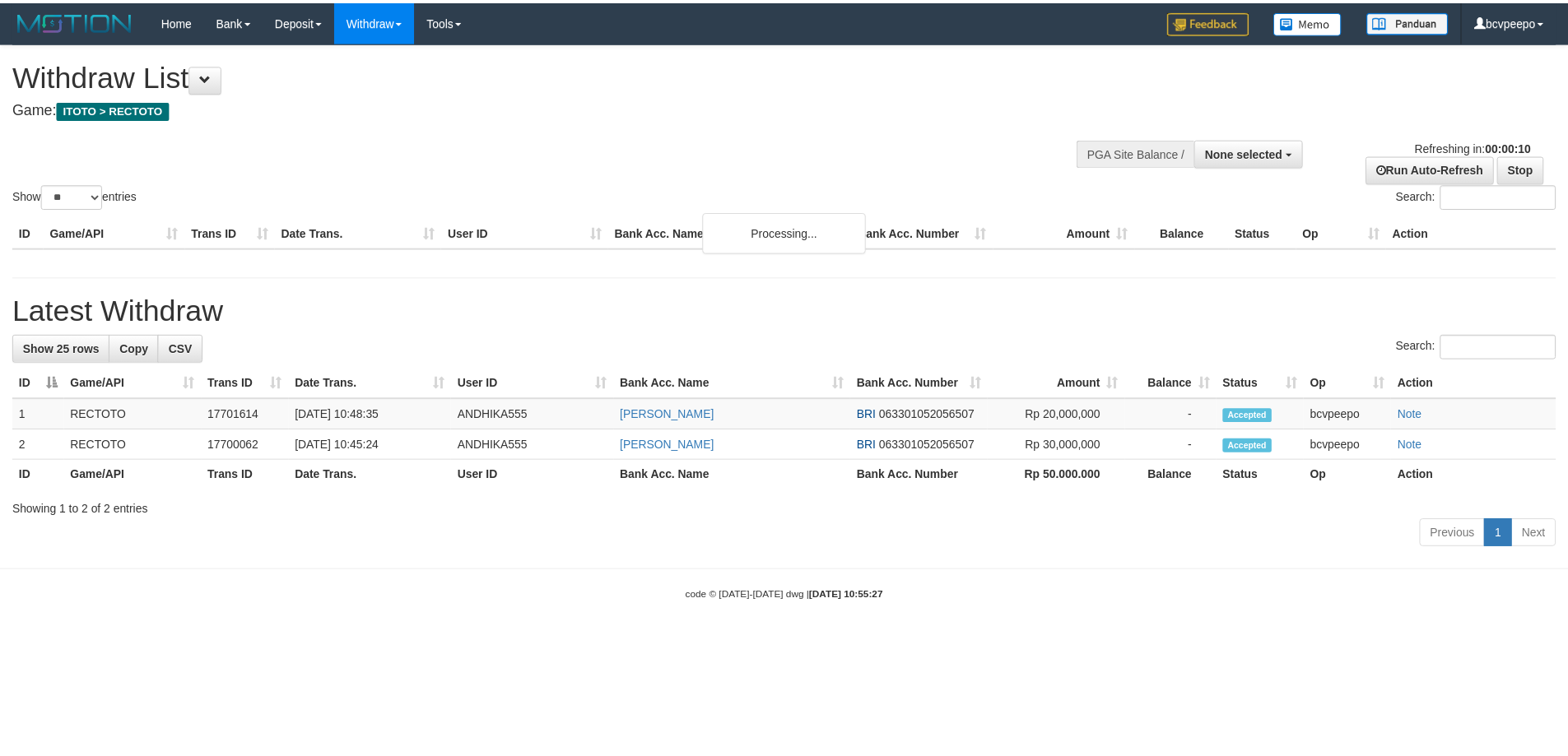 scroll, scrollTop: 0, scrollLeft: 0, axis: both 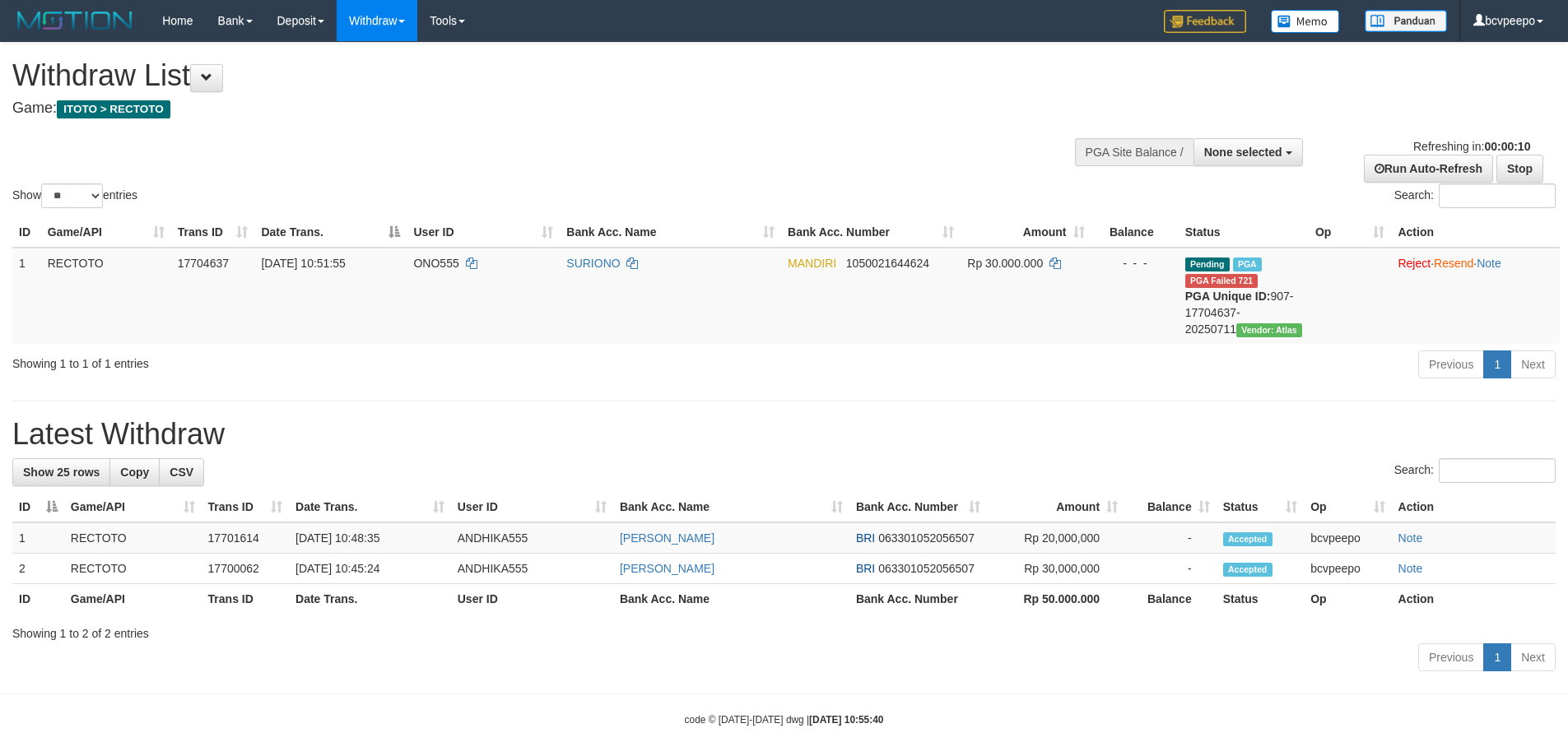 select 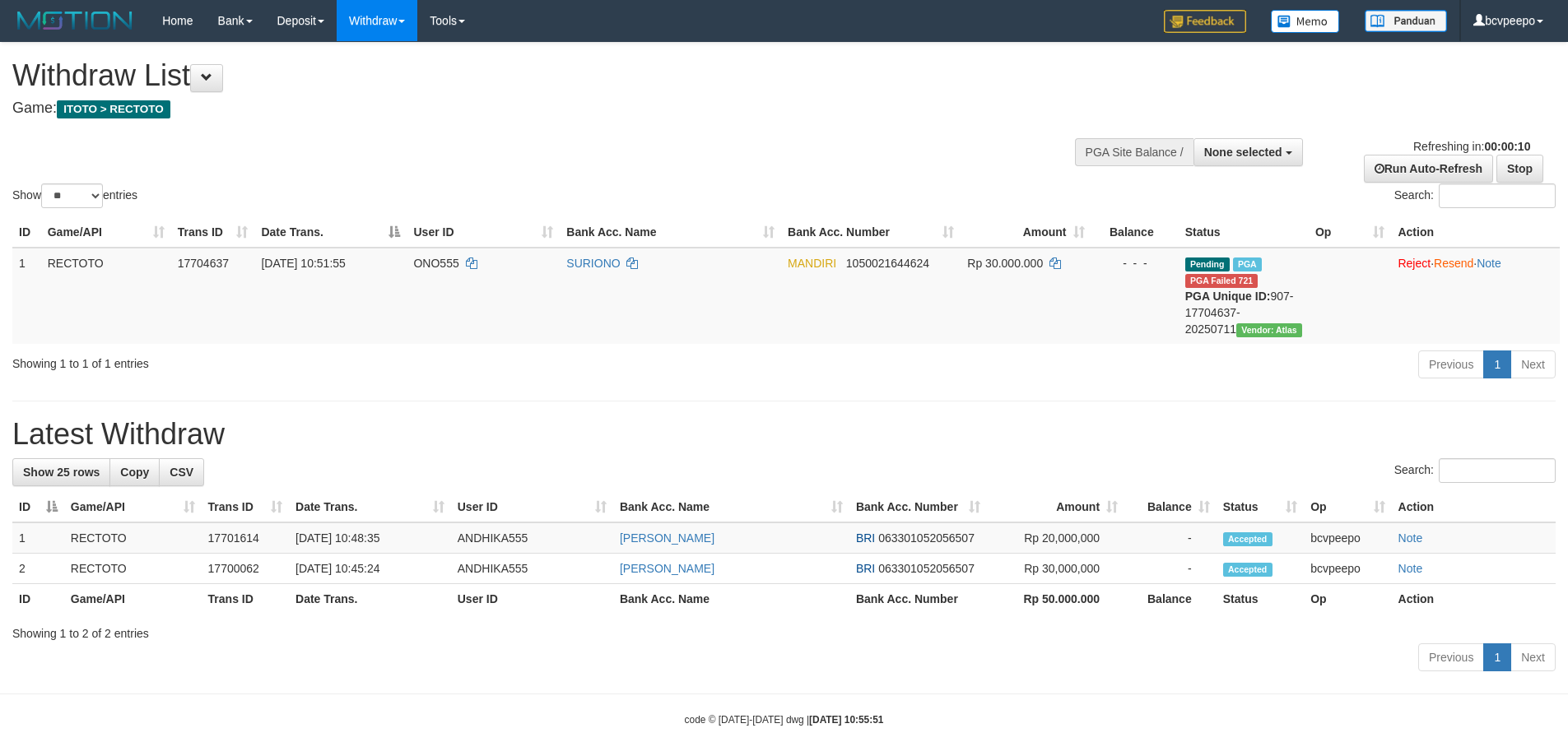 select 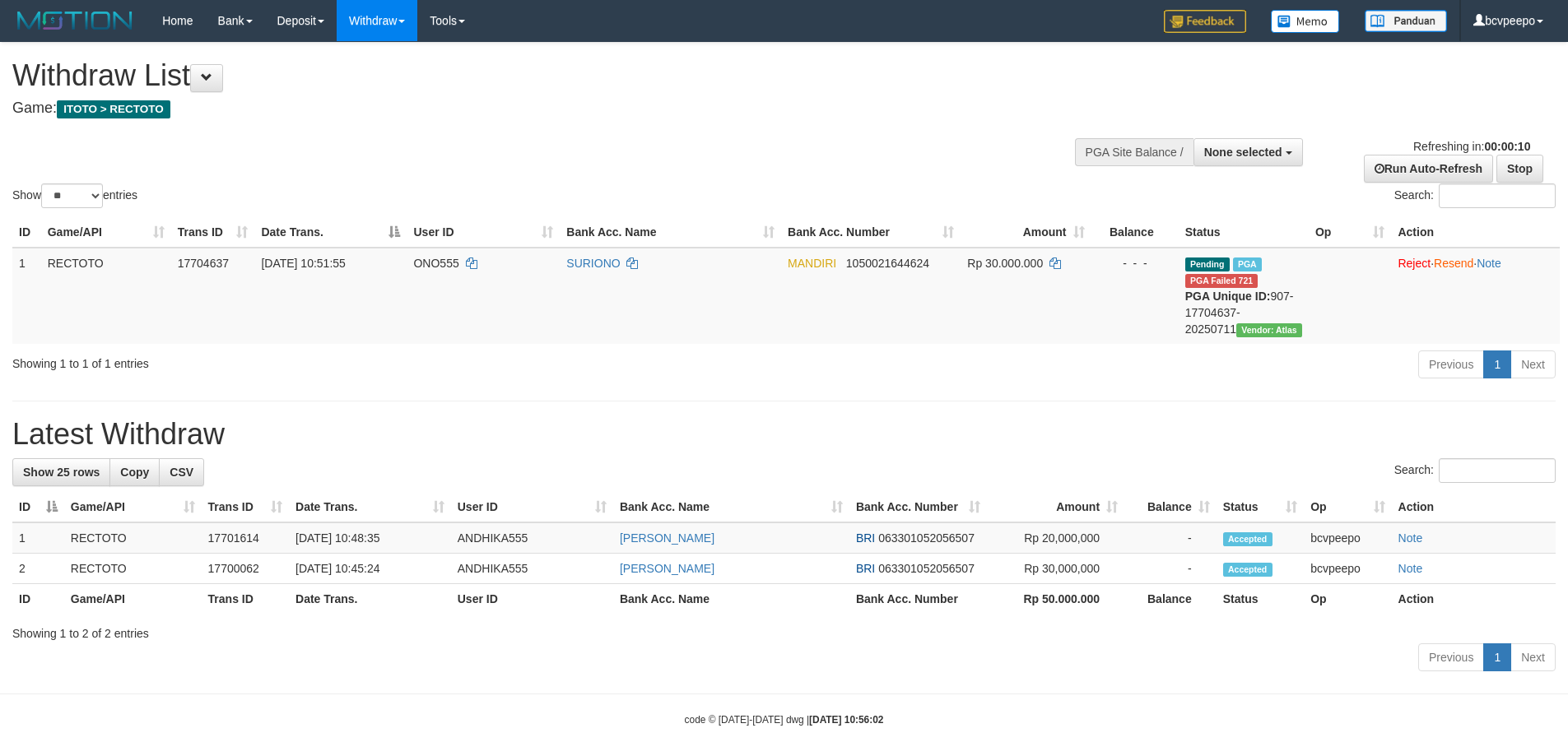 select 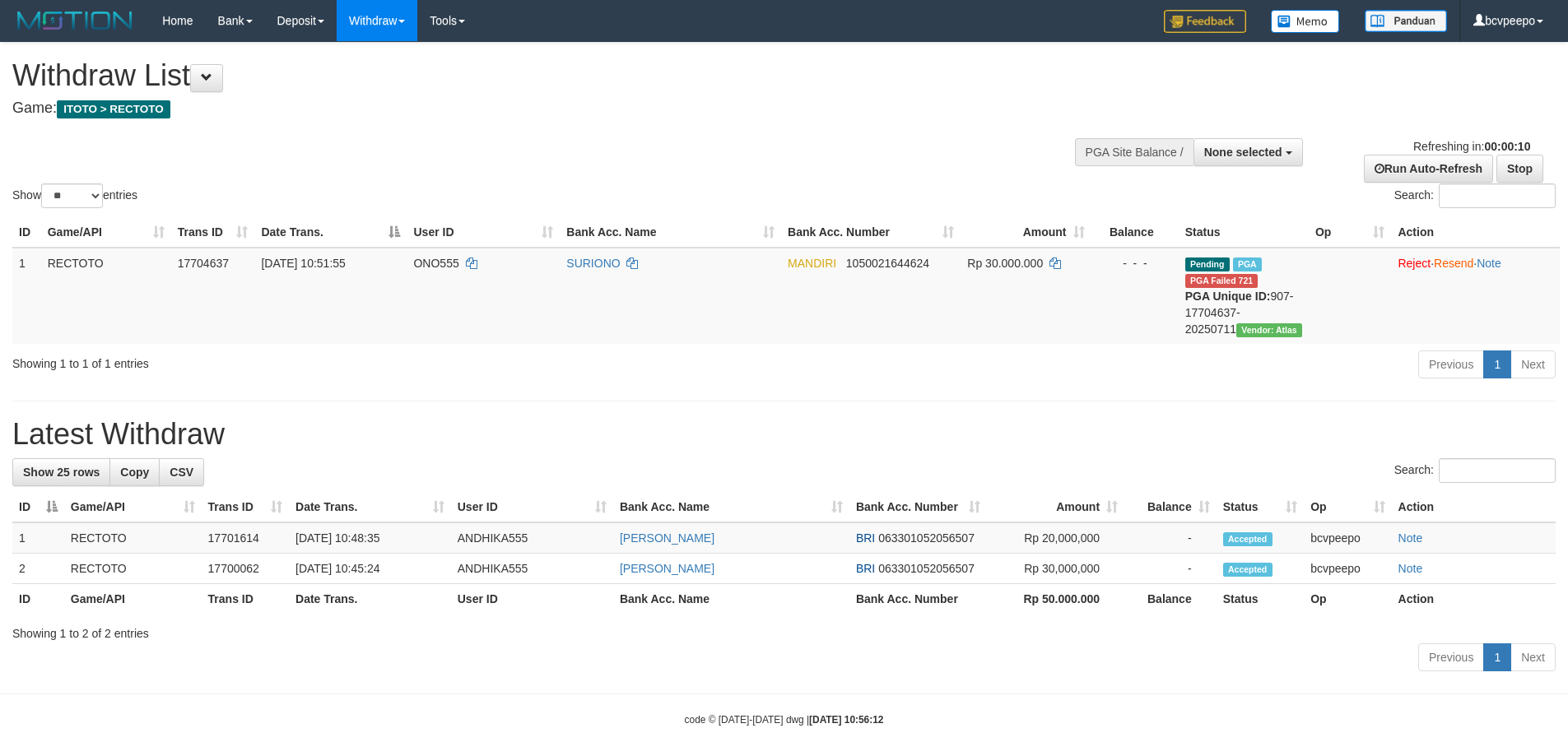 select 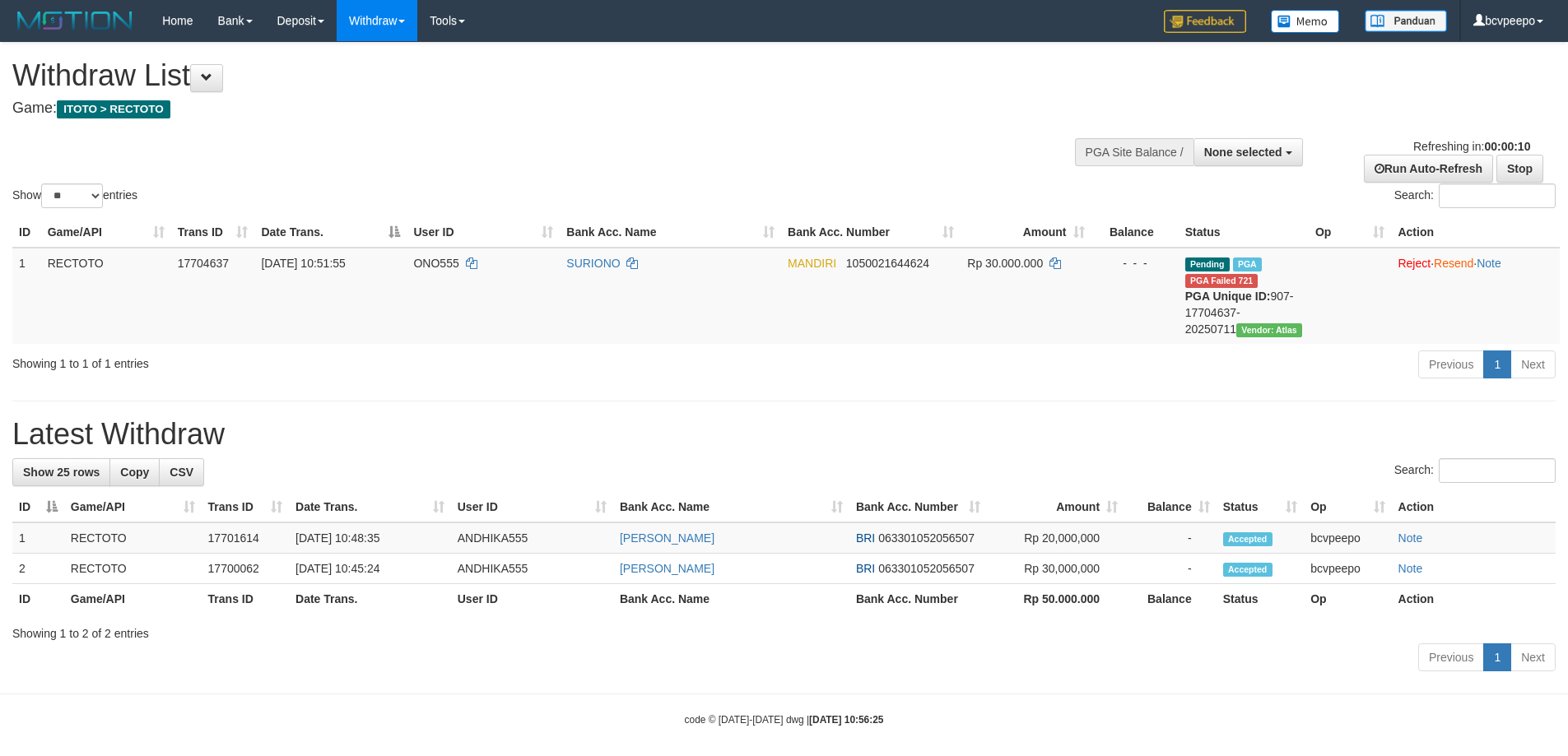 select 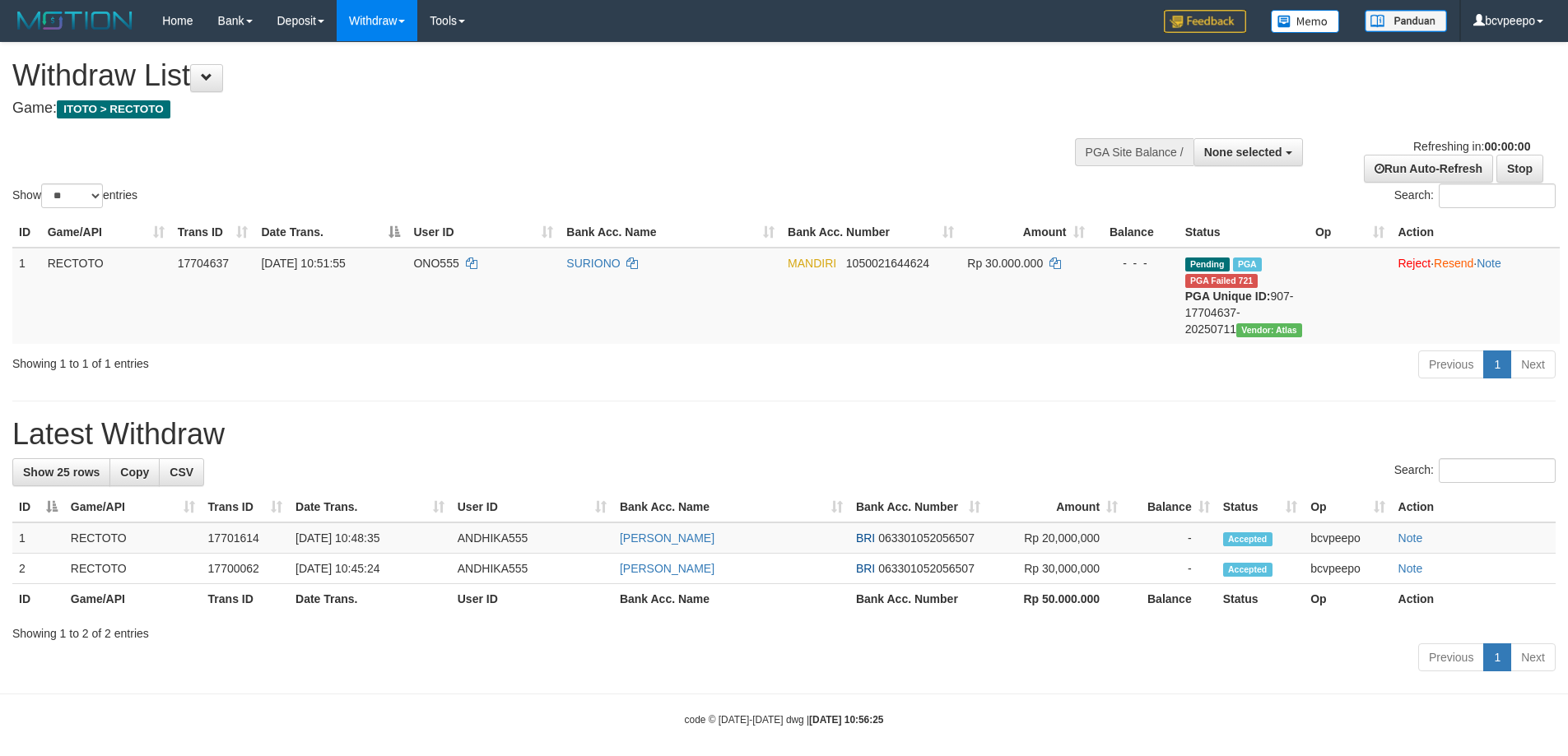 scroll, scrollTop: 0, scrollLeft: 0, axis: both 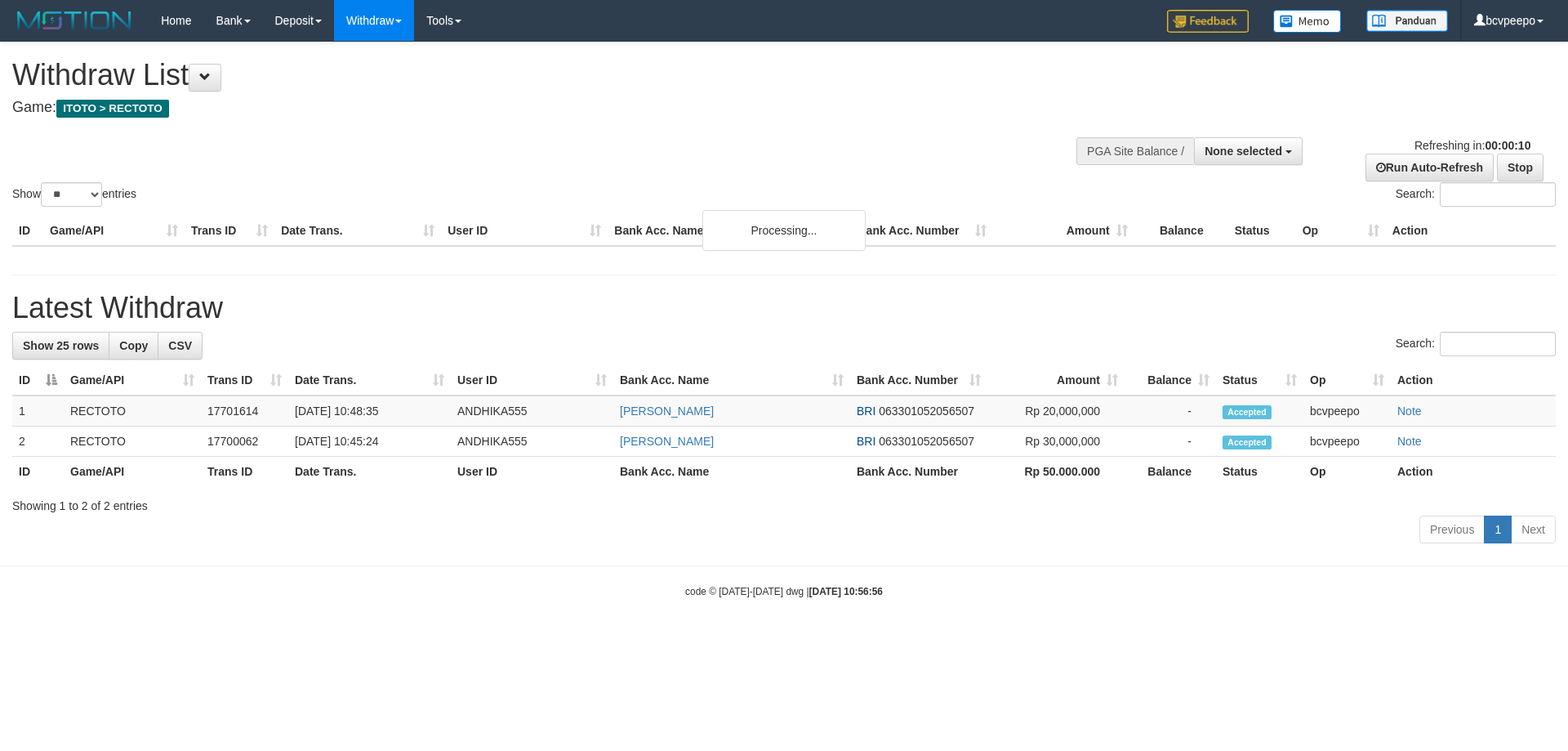 select 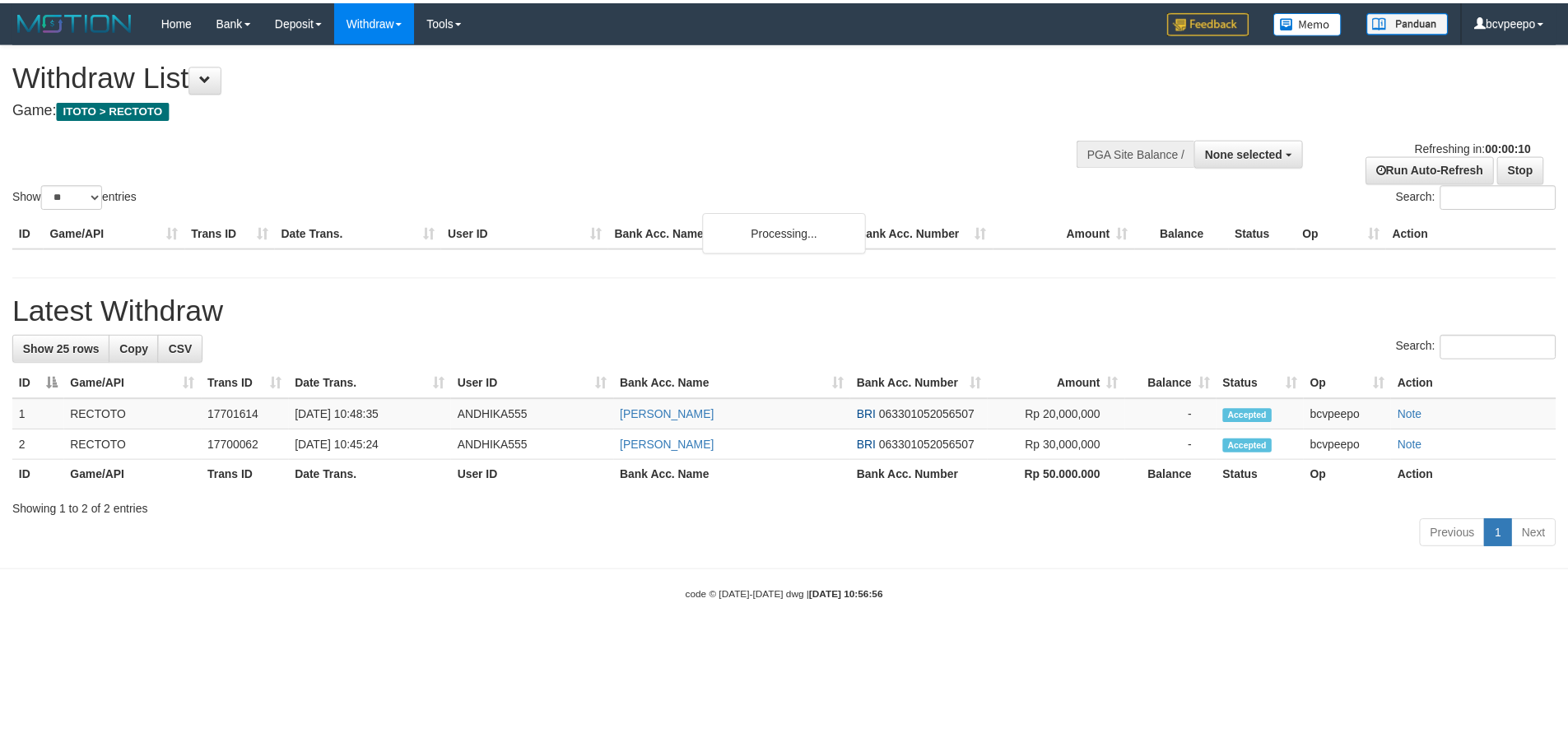 scroll, scrollTop: 0, scrollLeft: 0, axis: both 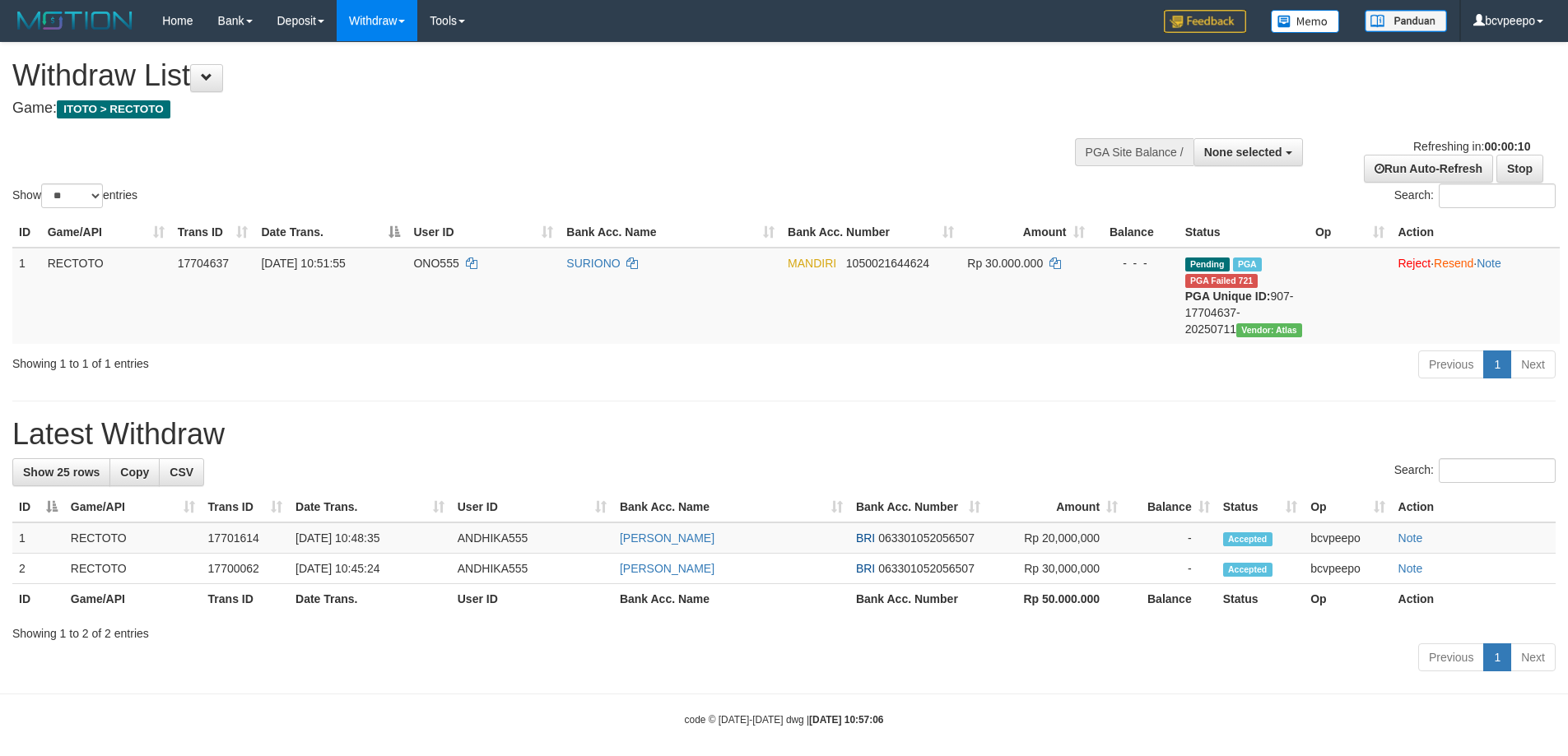 select 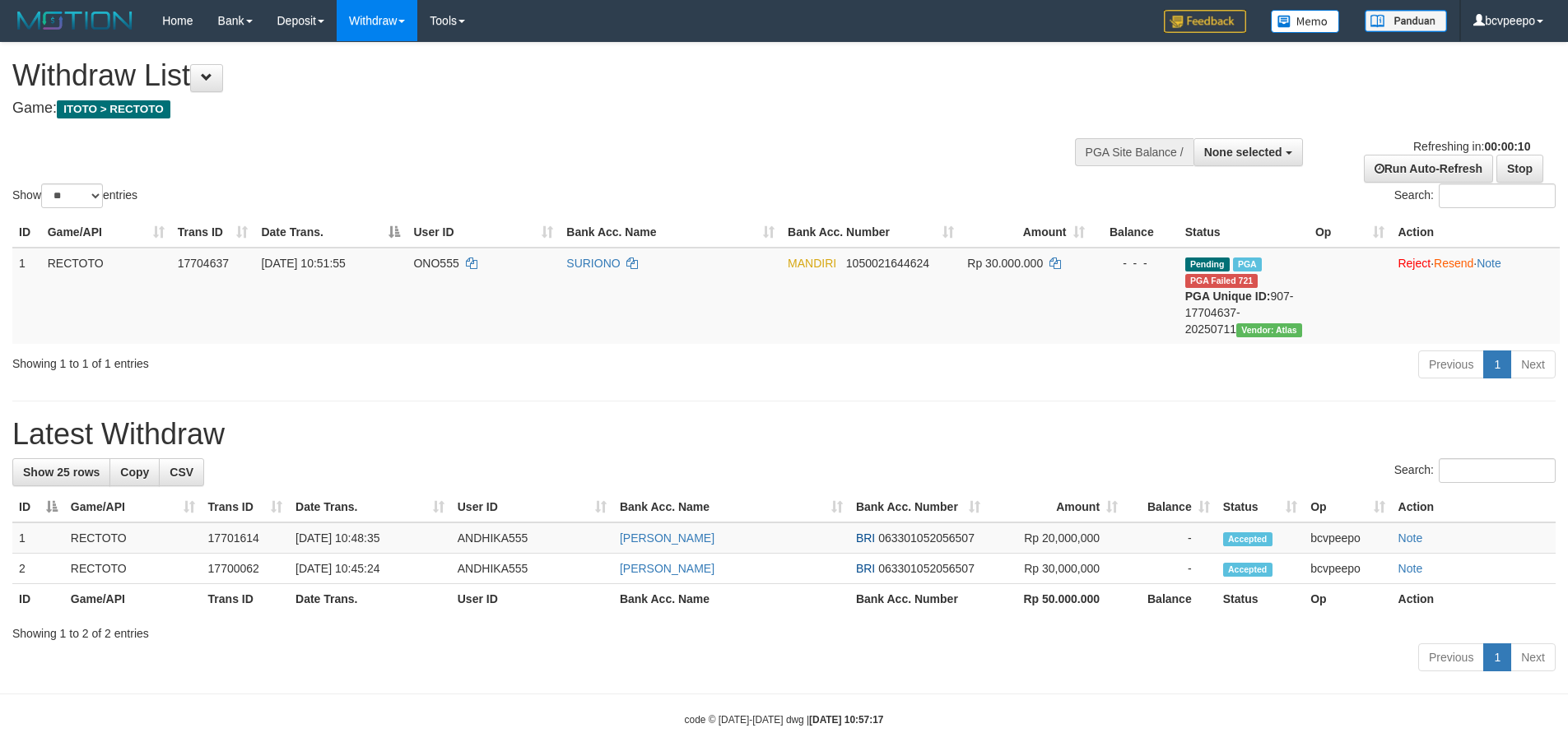 select 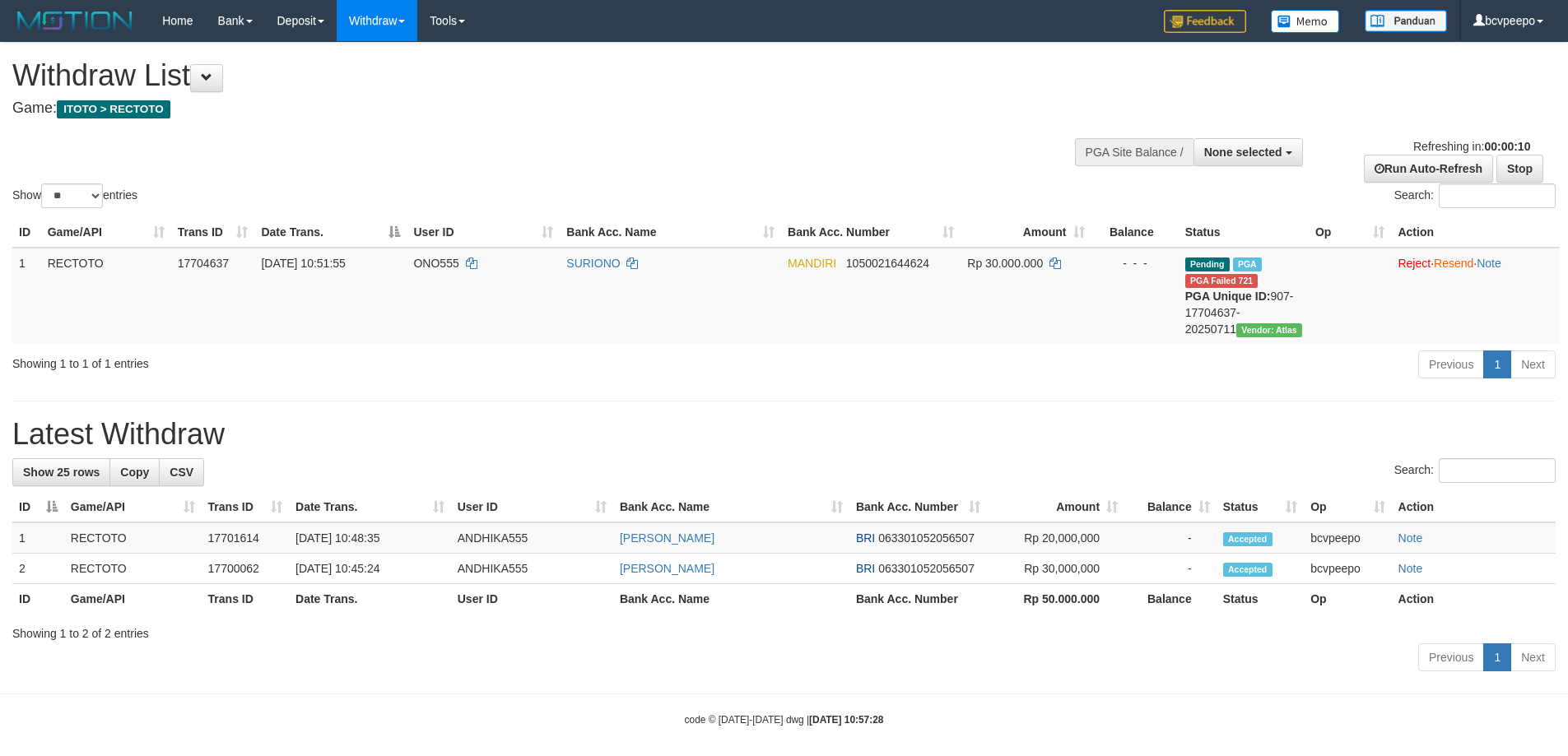 select 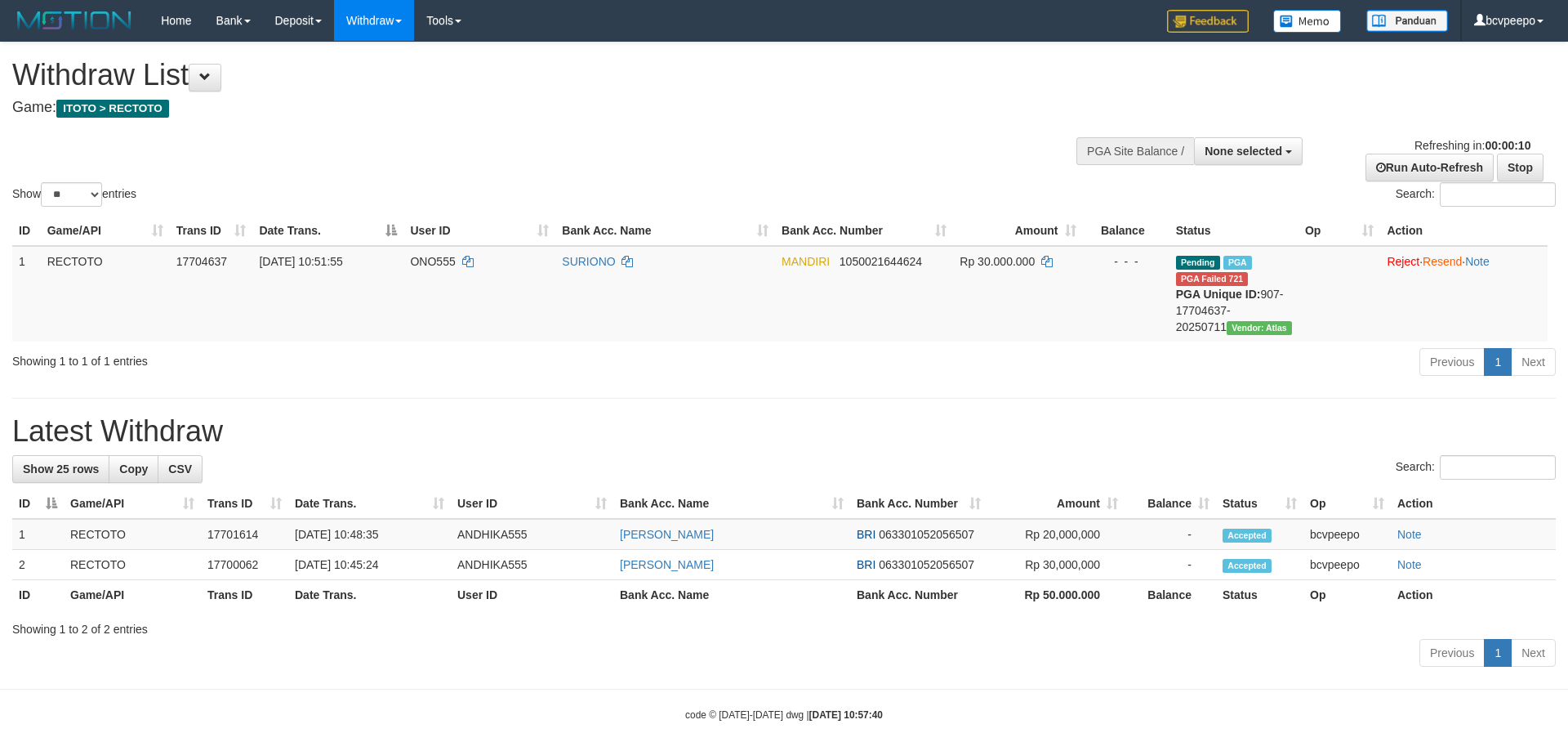 select 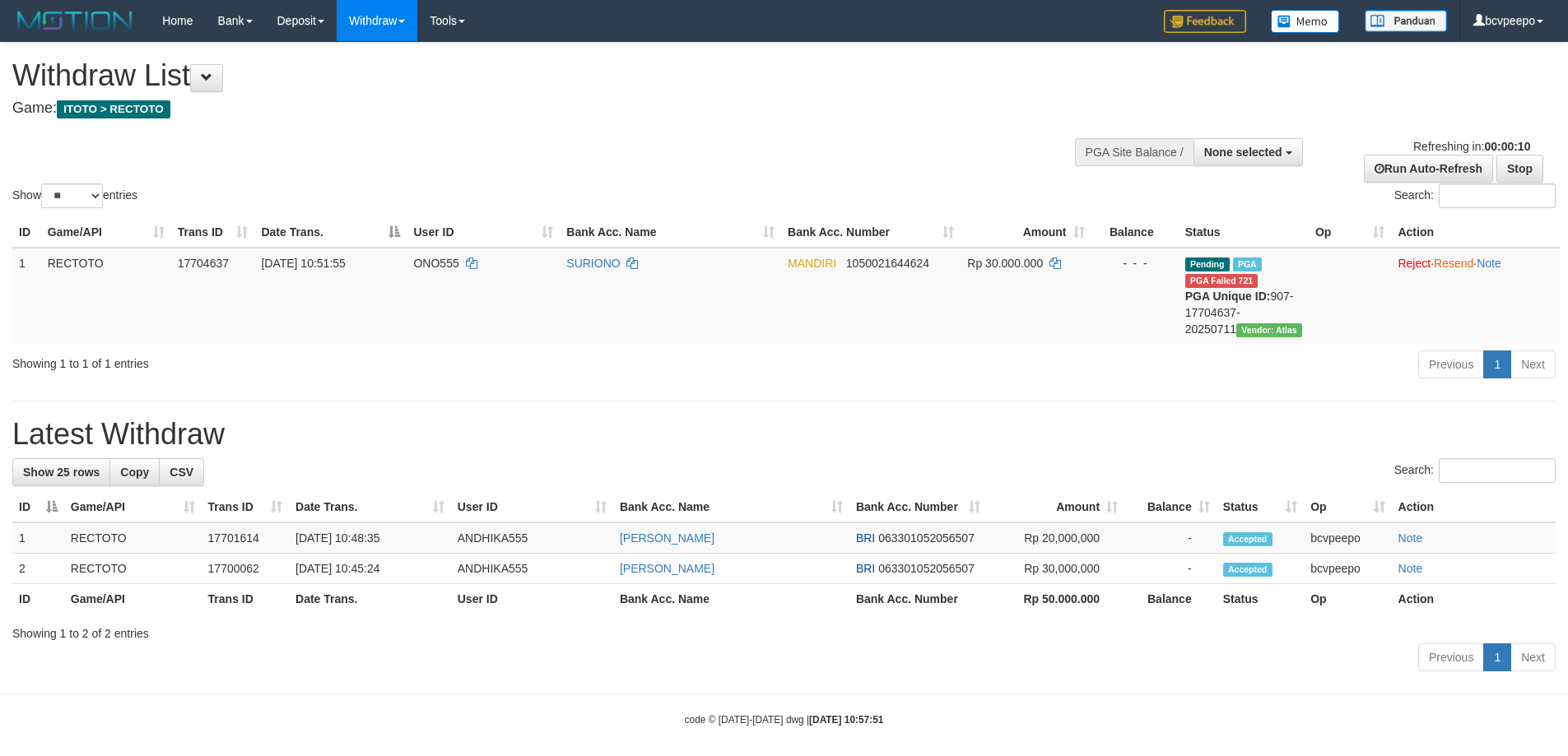 select 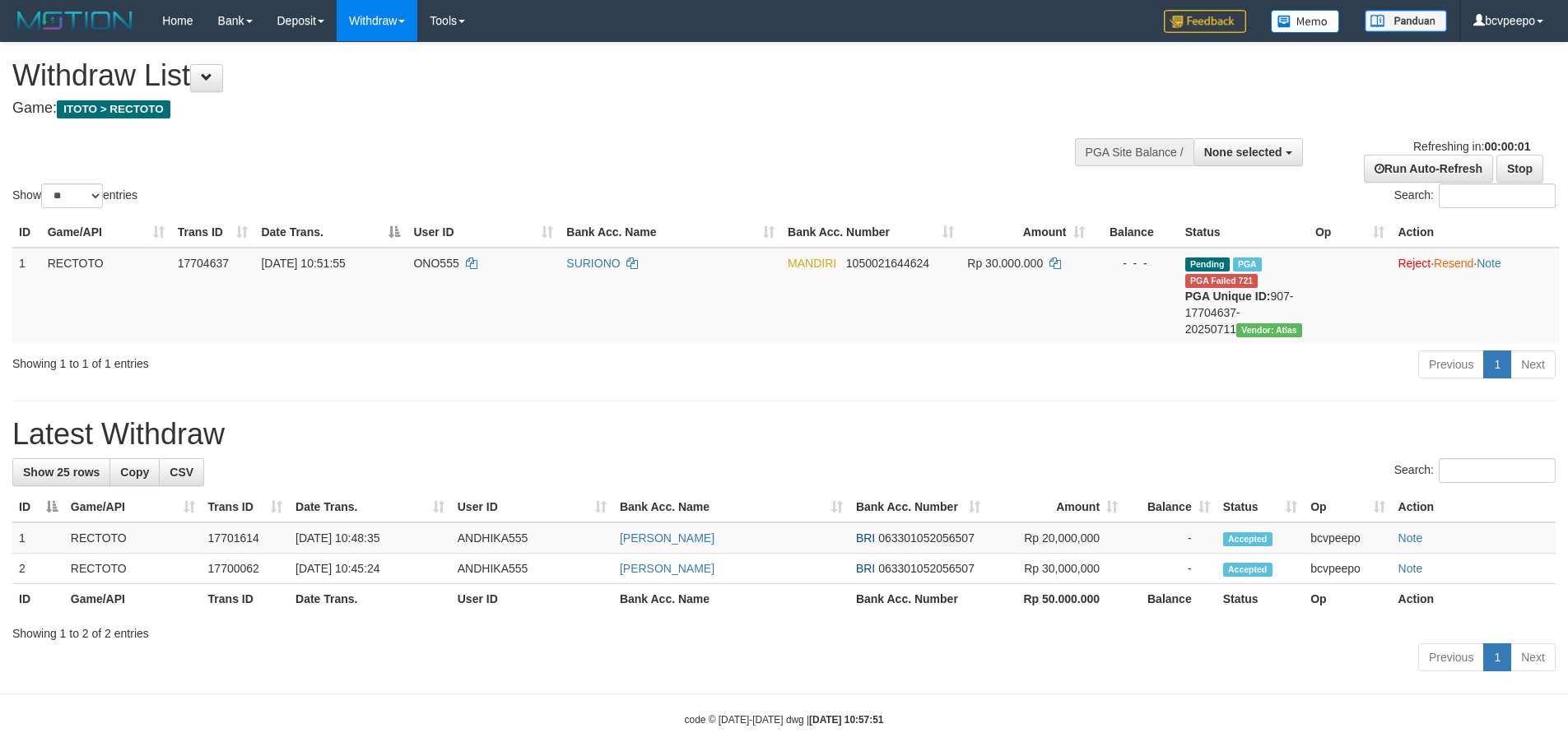 scroll, scrollTop: 0, scrollLeft: 0, axis: both 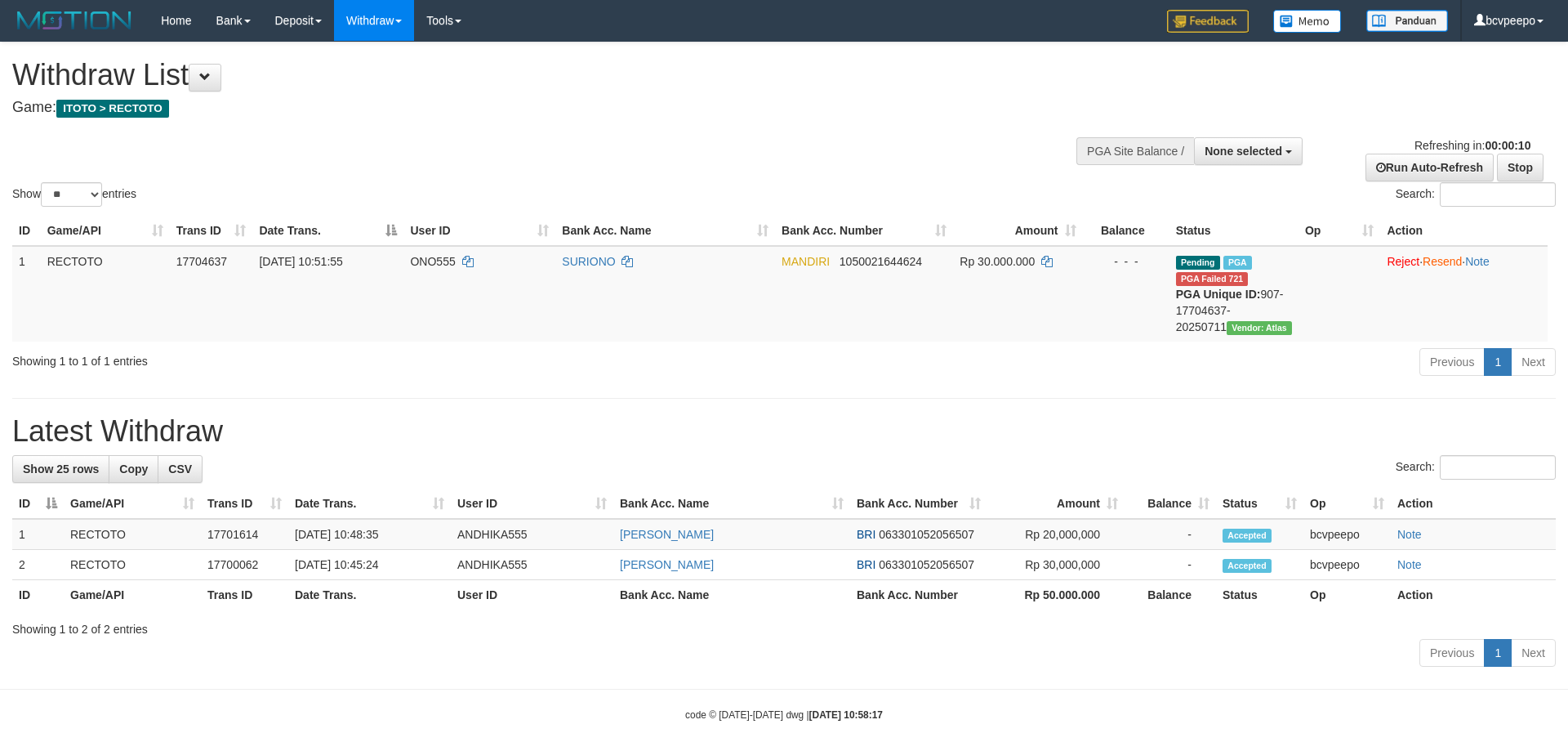 select 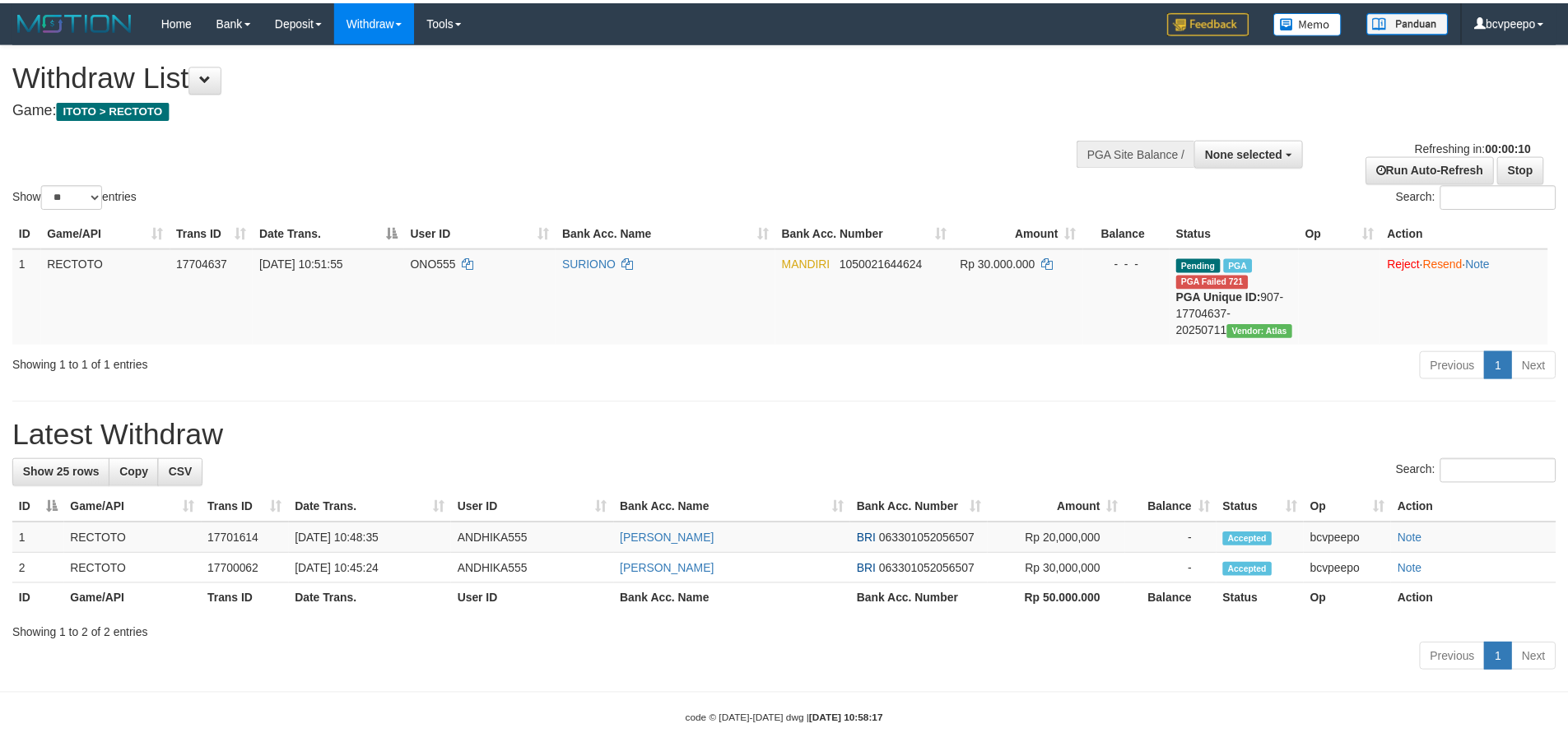 scroll, scrollTop: 0, scrollLeft: 0, axis: both 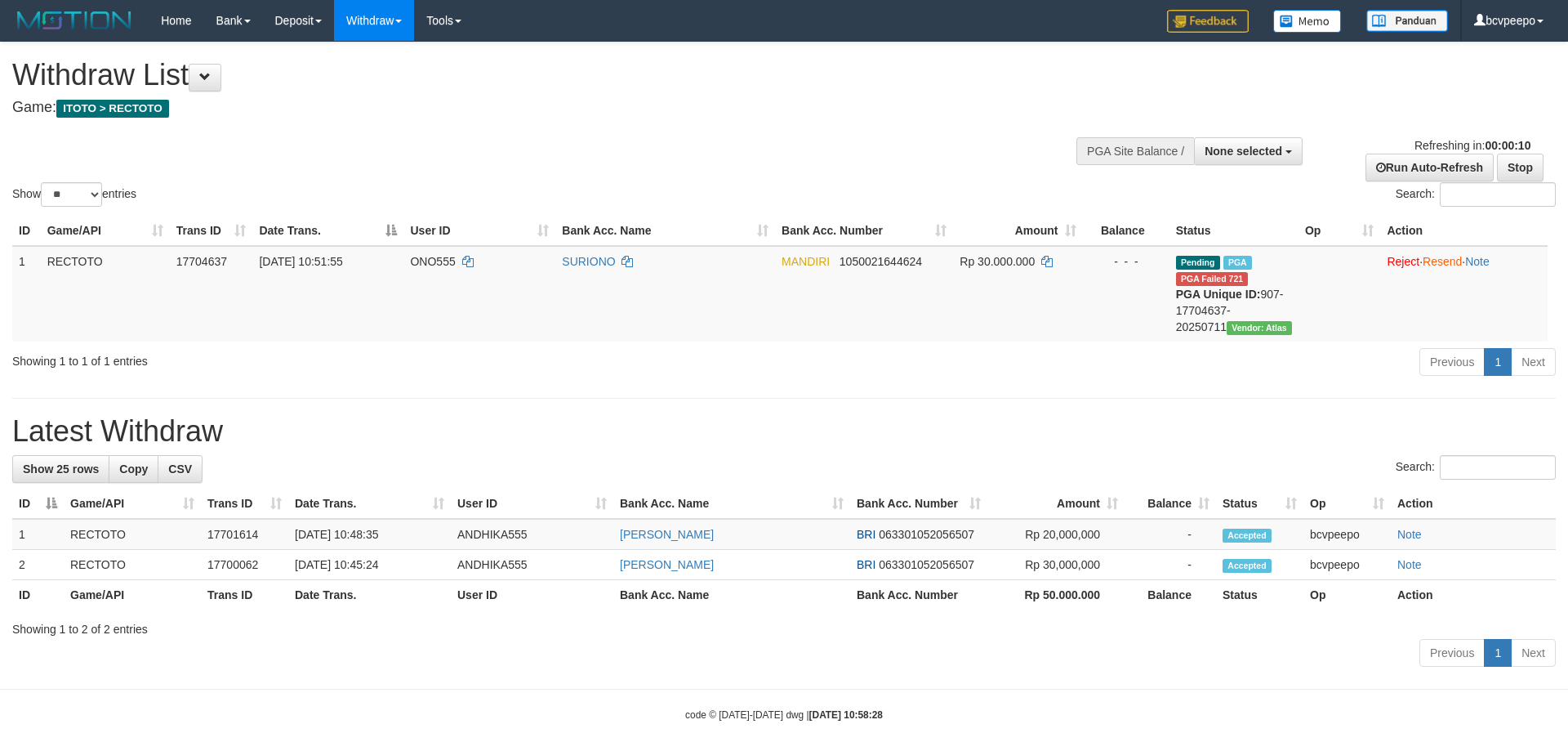 select 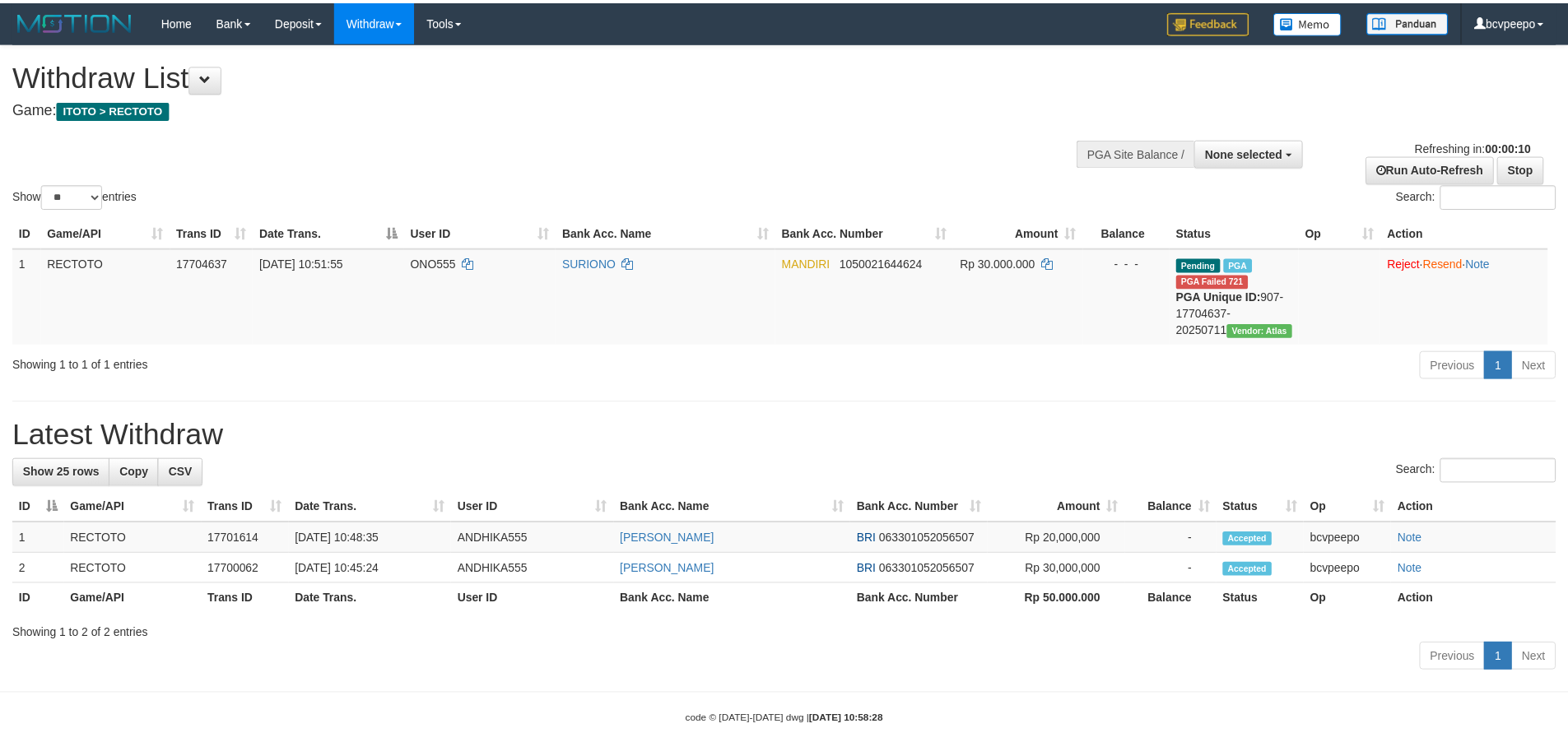 scroll, scrollTop: 0, scrollLeft: 0, axis: both 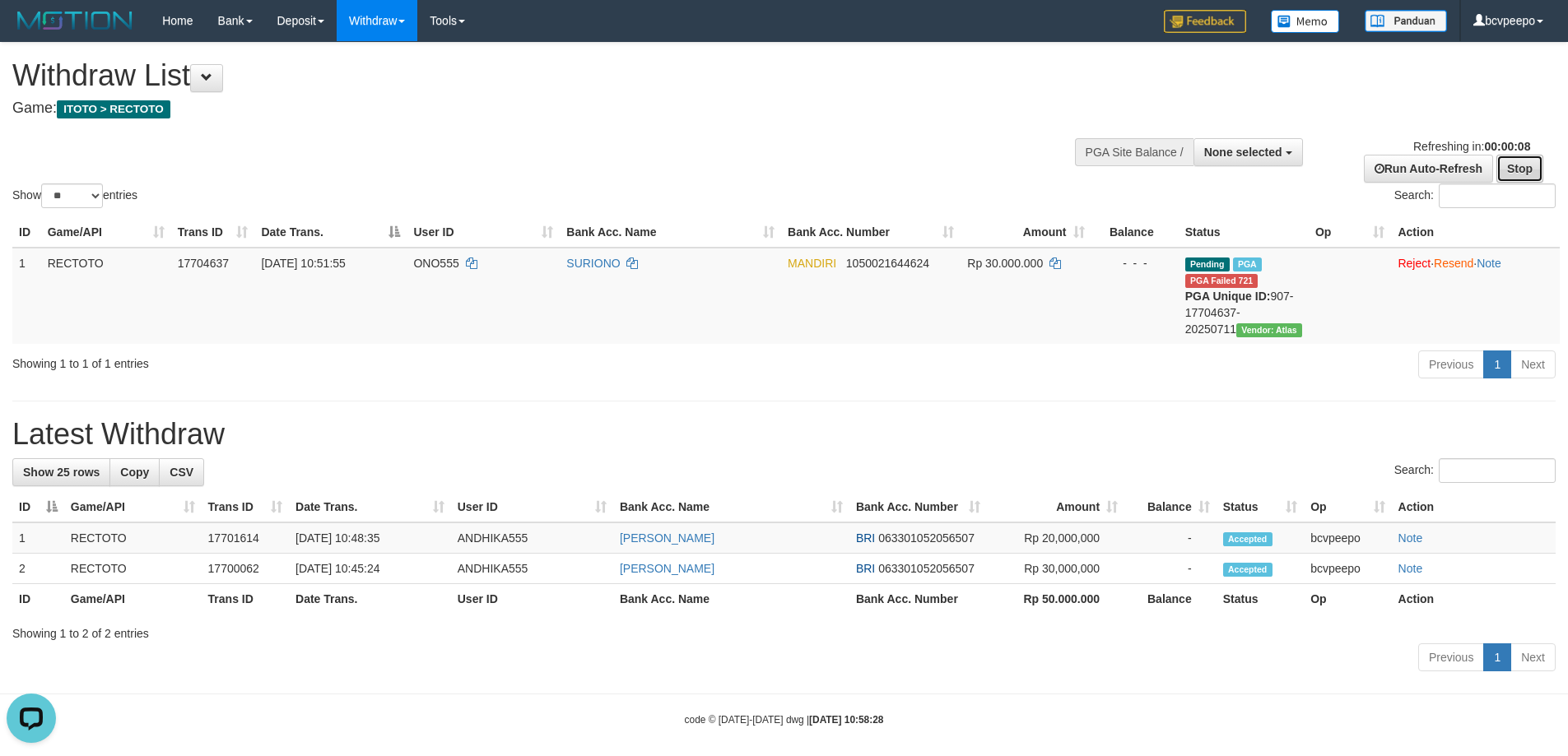 click on "Stop" at bounding box center (1519, 169) 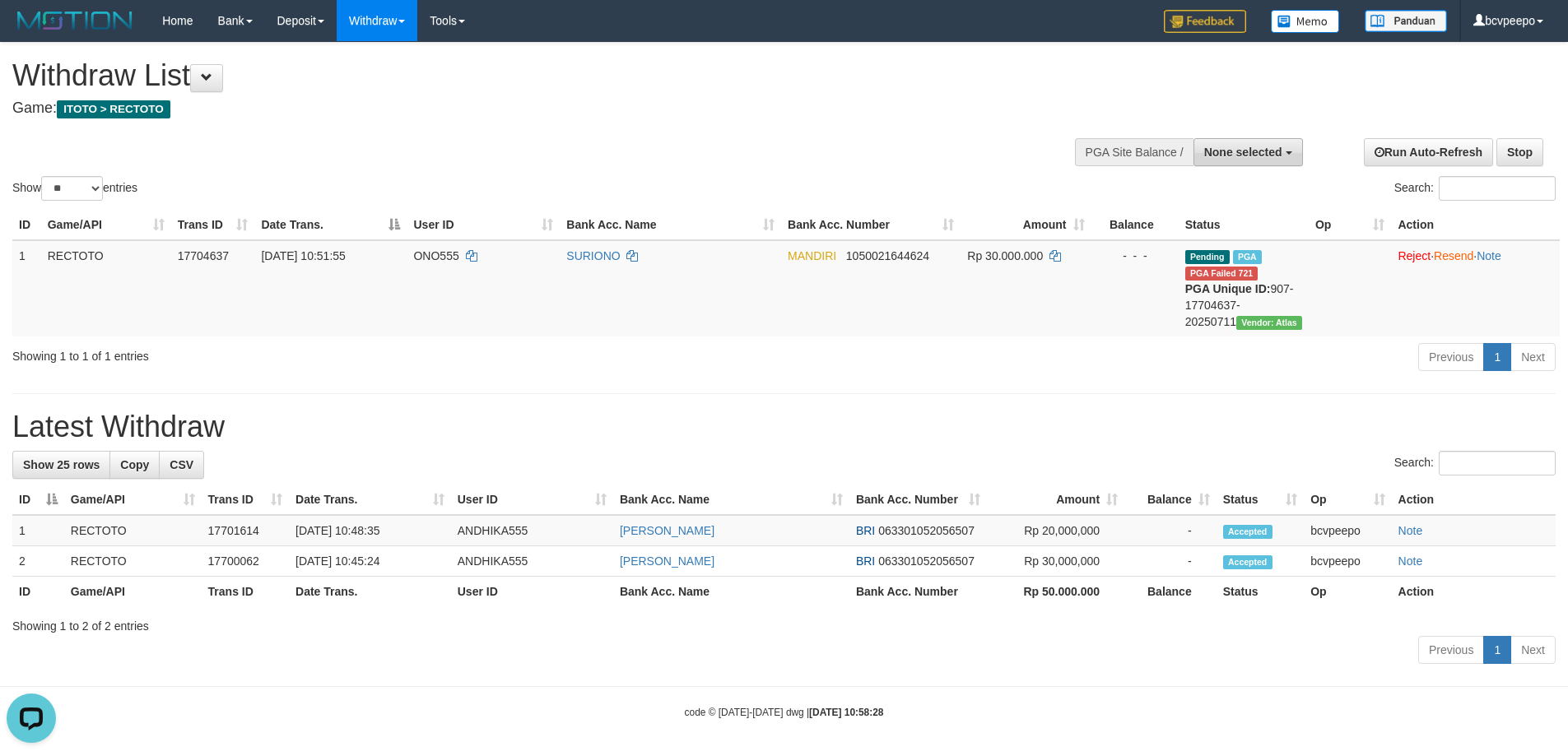 click on "None selected" at bounding box center [1248, 152] 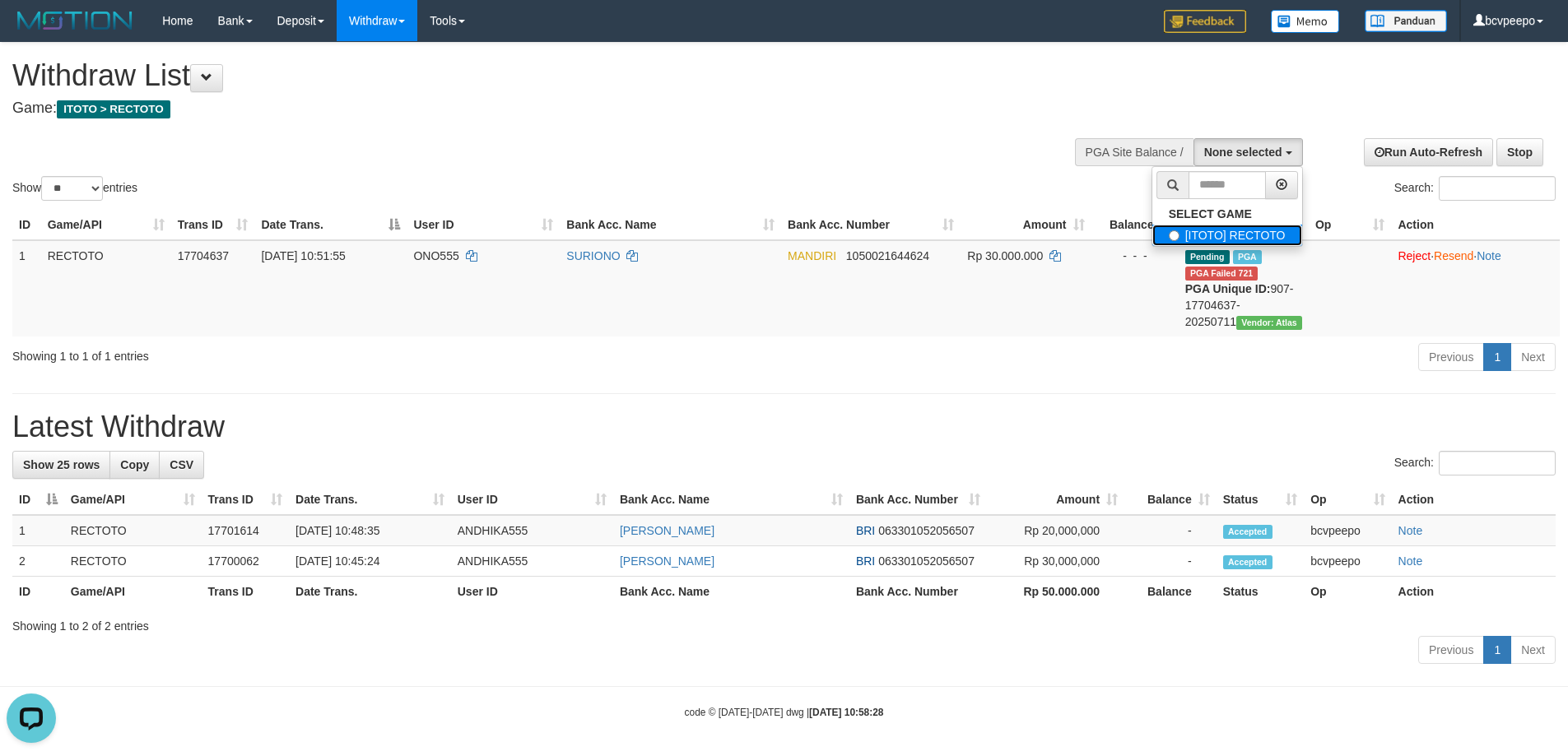 click on "[ITOTO] RECTOTO" at bounding box center (1227, 235) 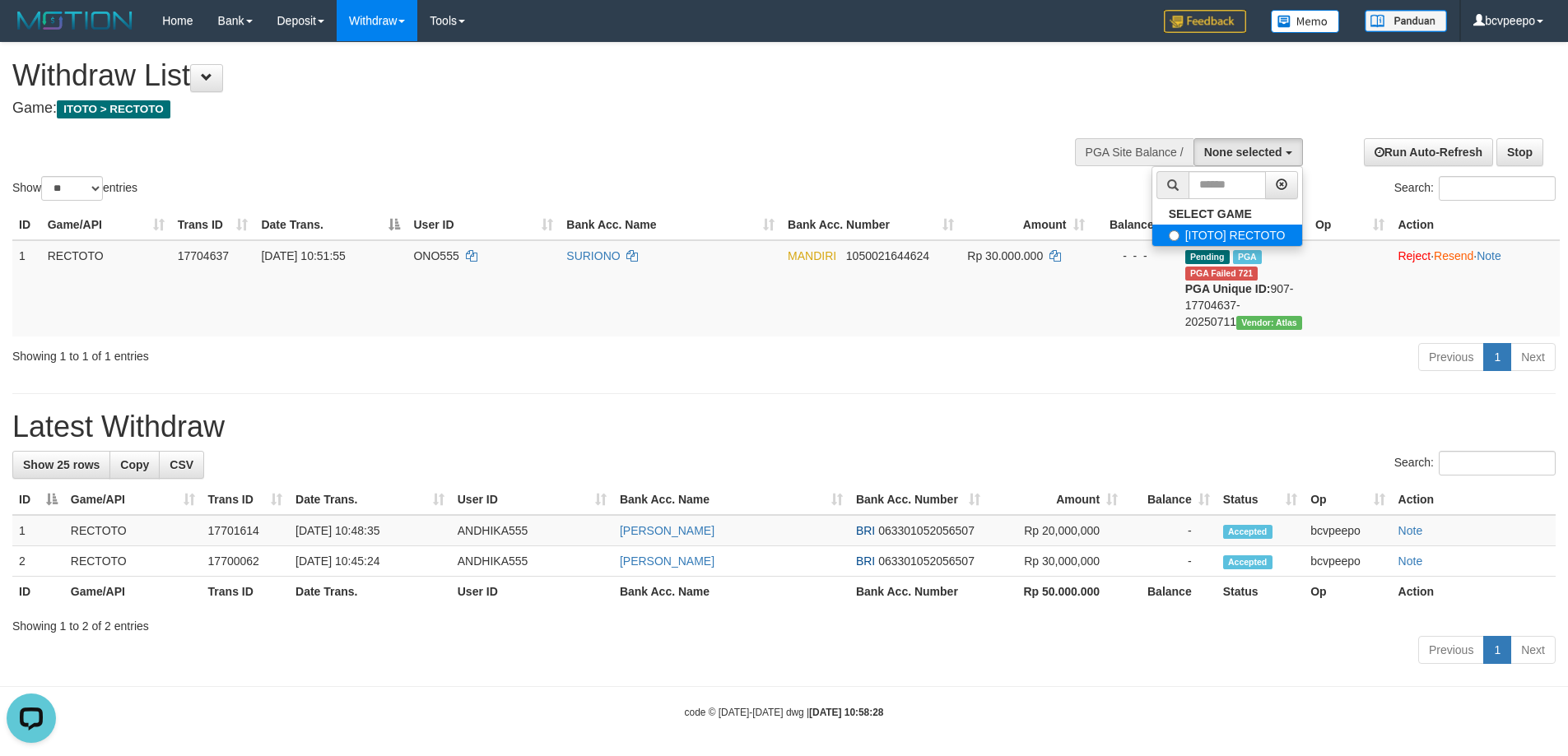 select on "***" 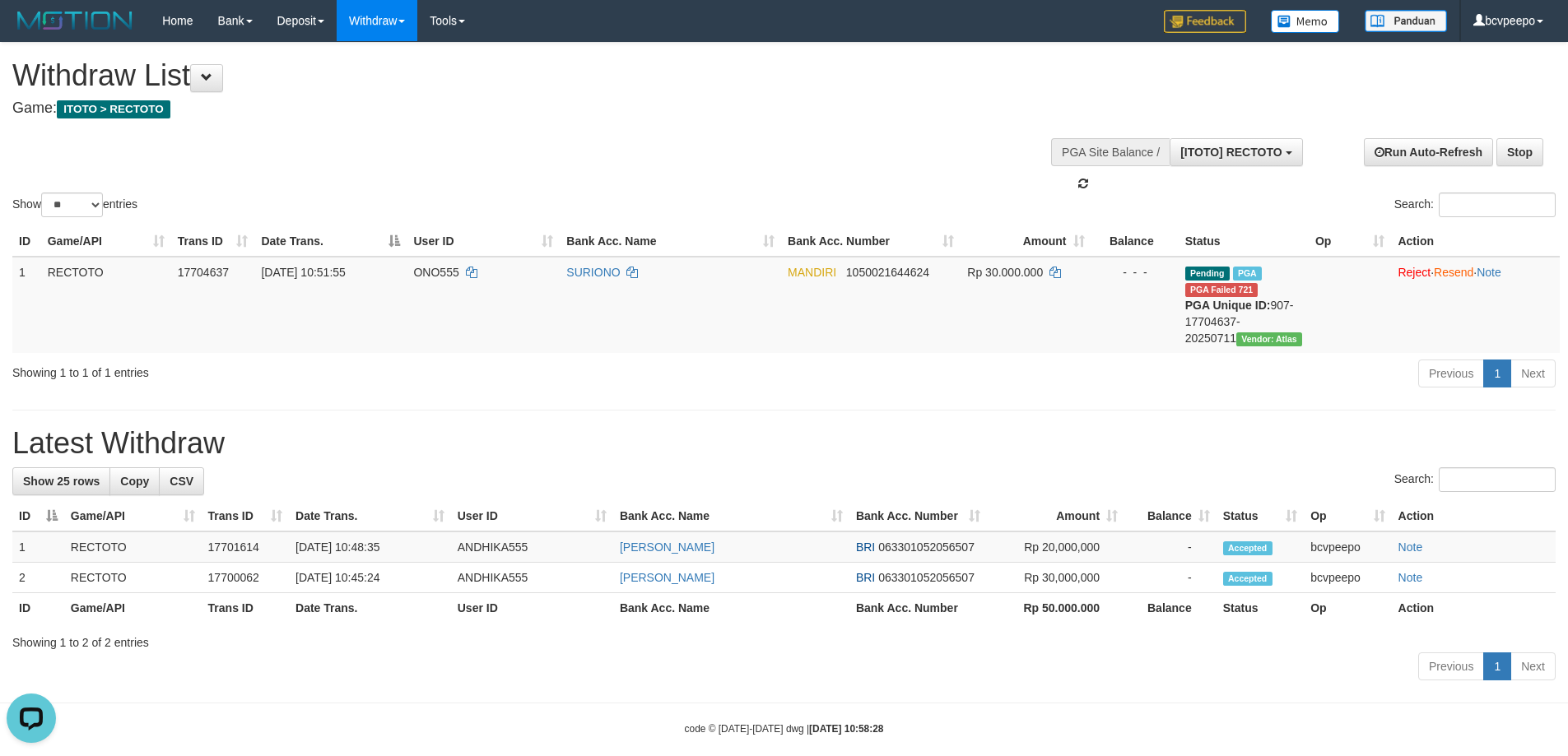 scroll, scrollTop: 15, scrollLeft: 0, axis: vertical 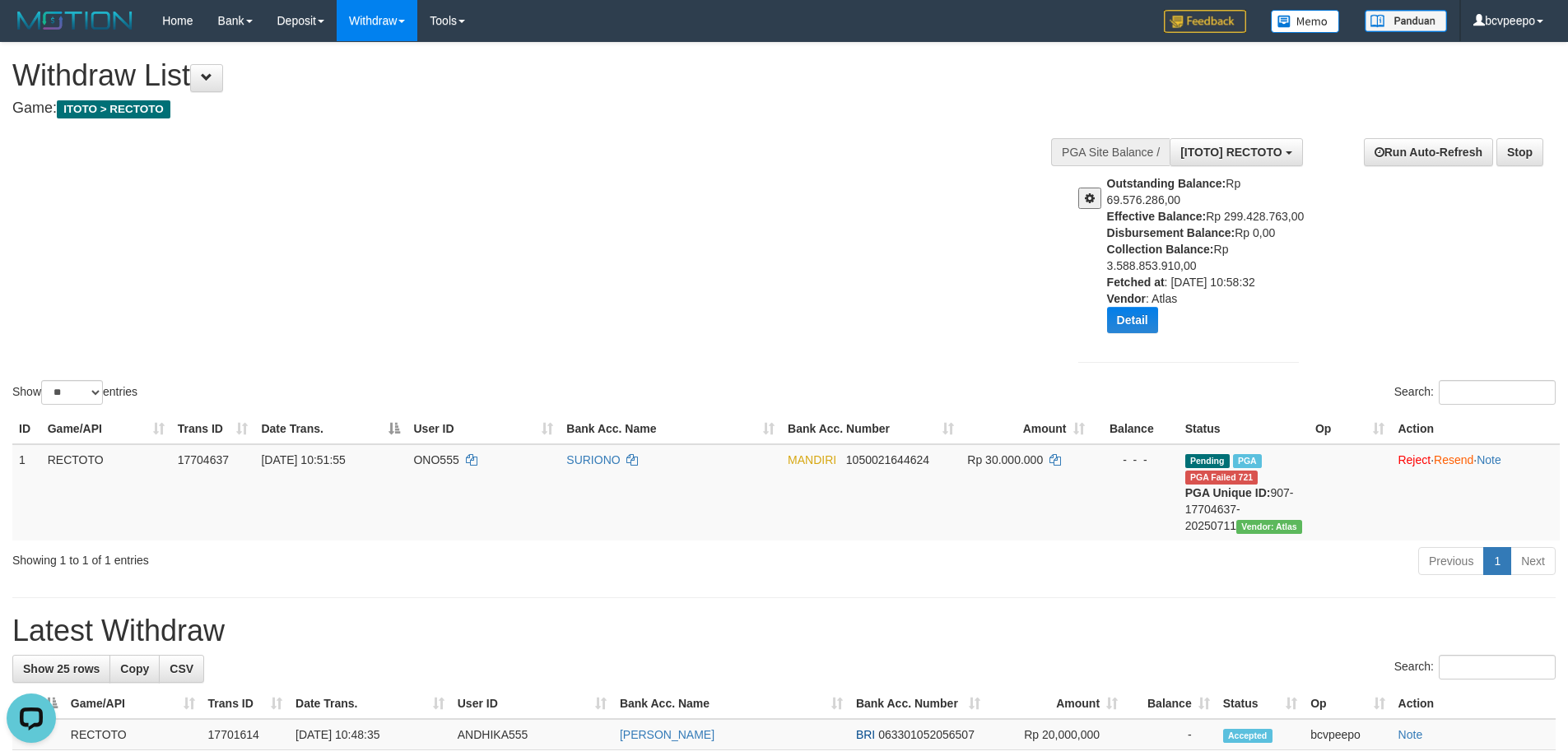click at bounding box center [1090, 198] 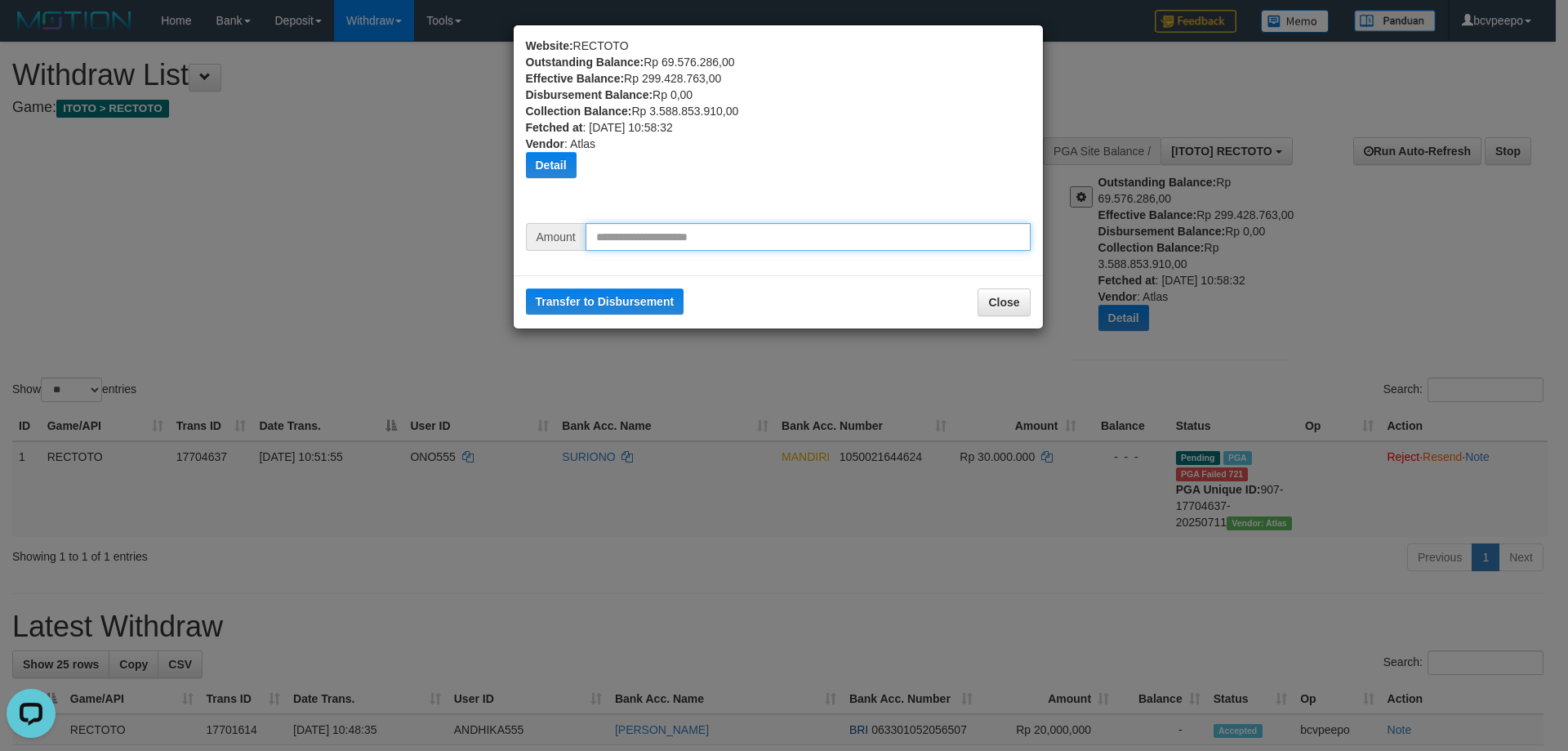 click at bounding box center (808, 237) 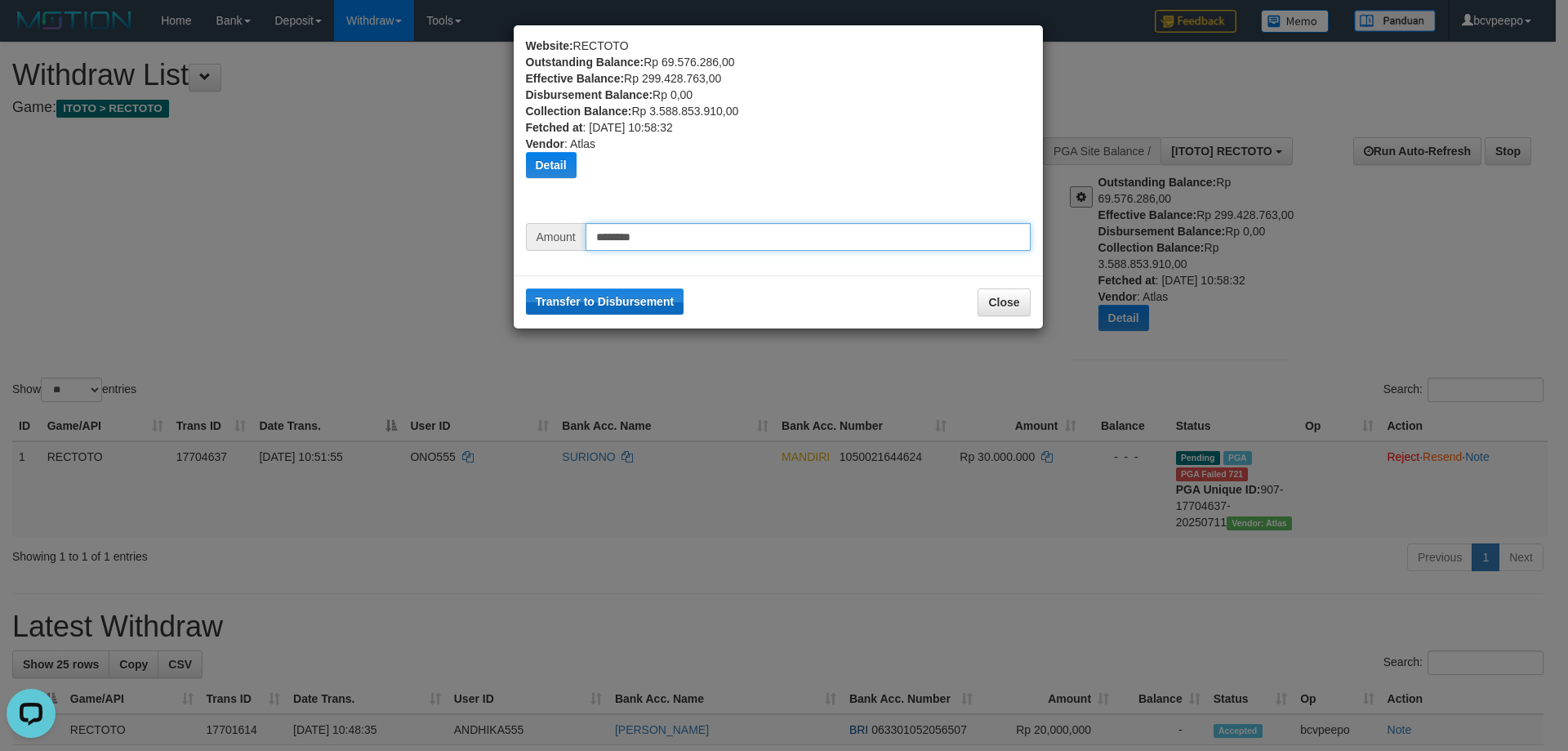 type on "********" 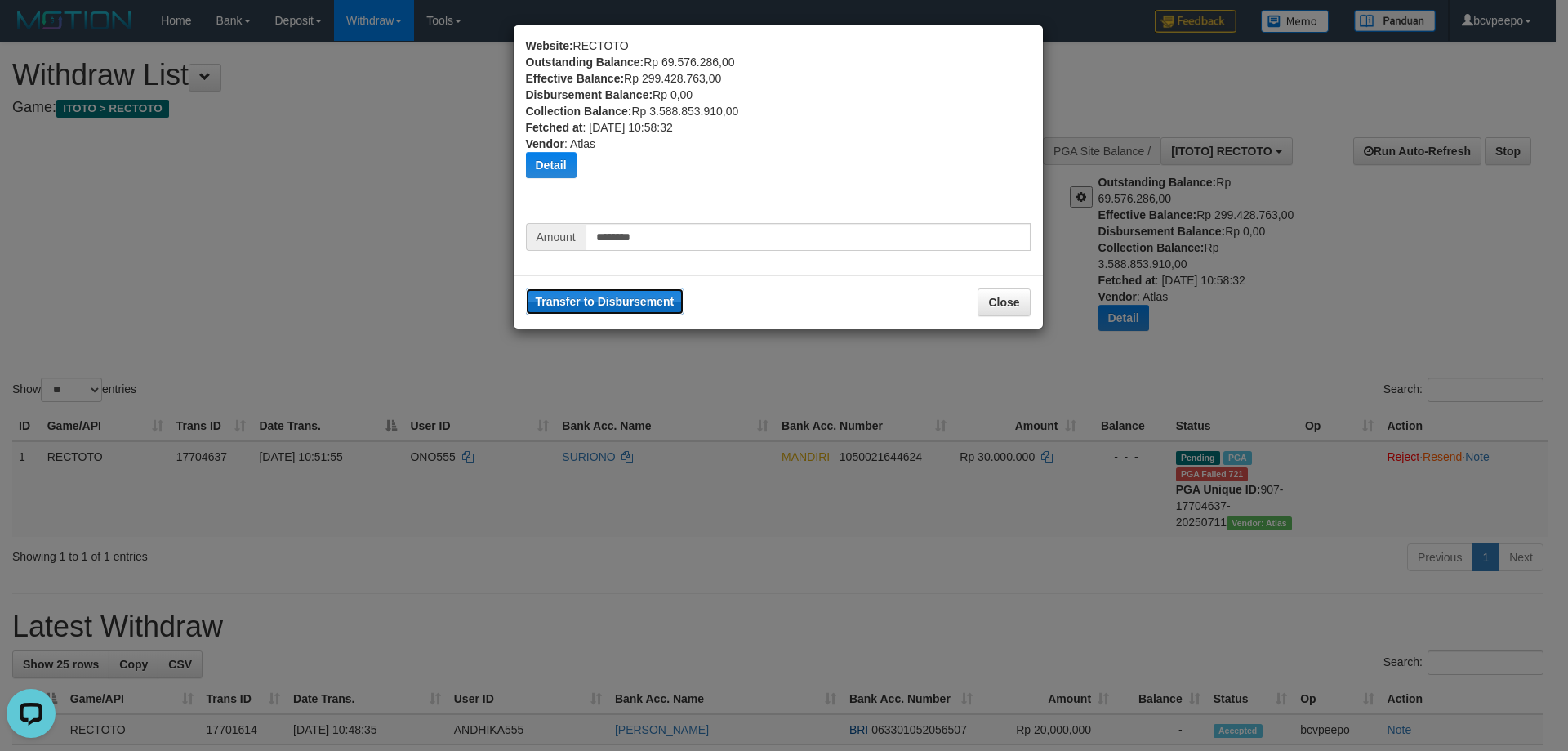 click on "Transfer to Disbursement" at bounding box center [605, 302] 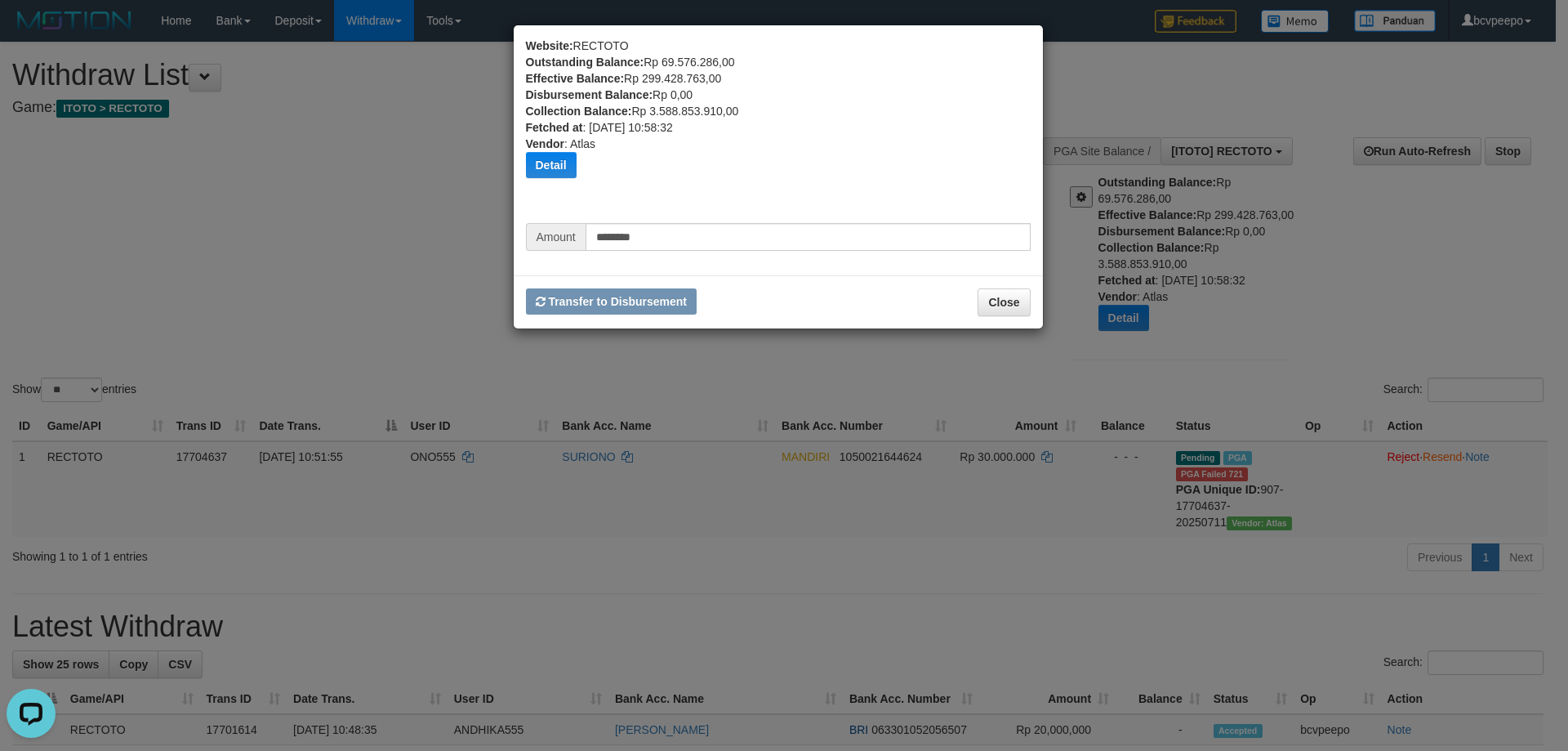 type 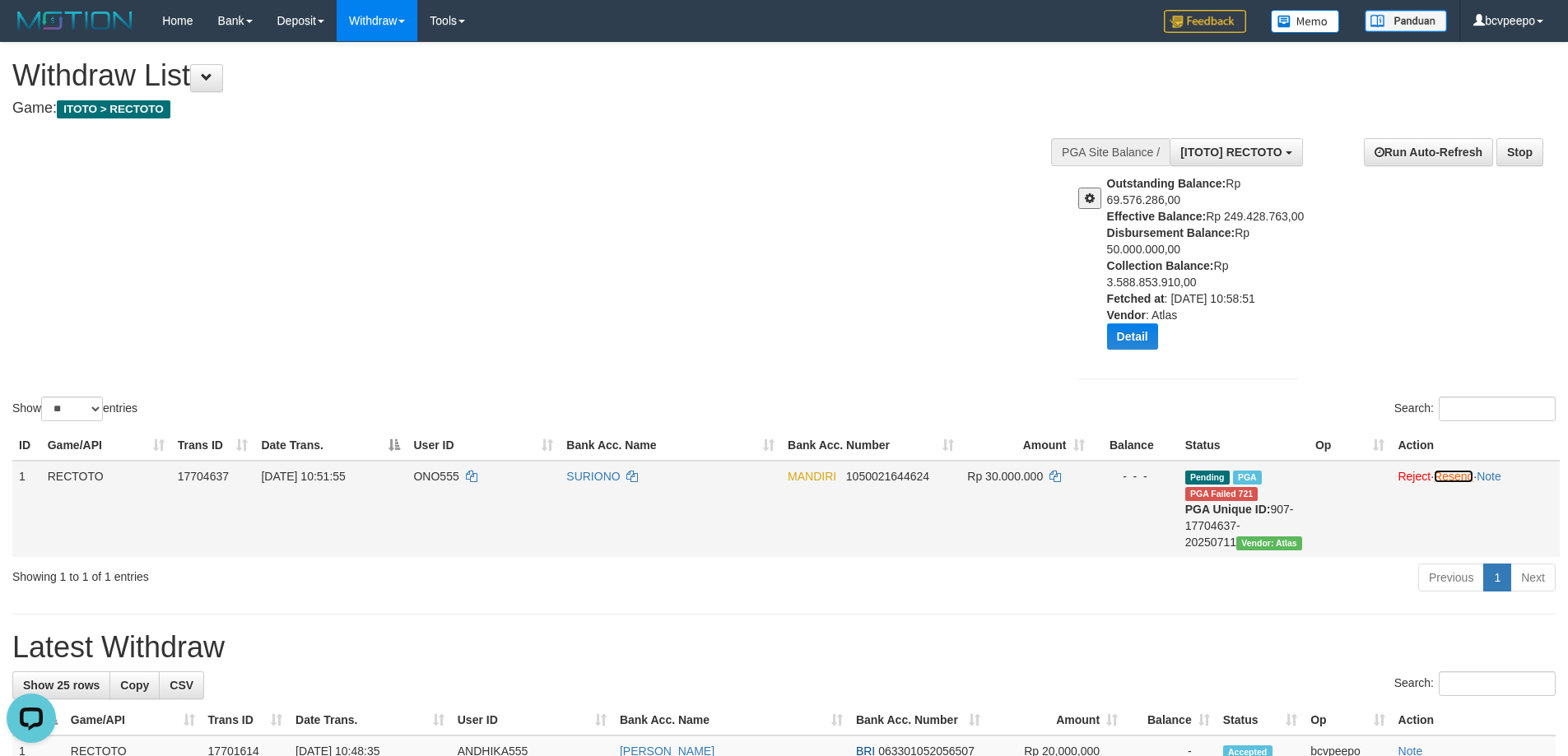click on "Resend" at bounding box center [1454, 476] 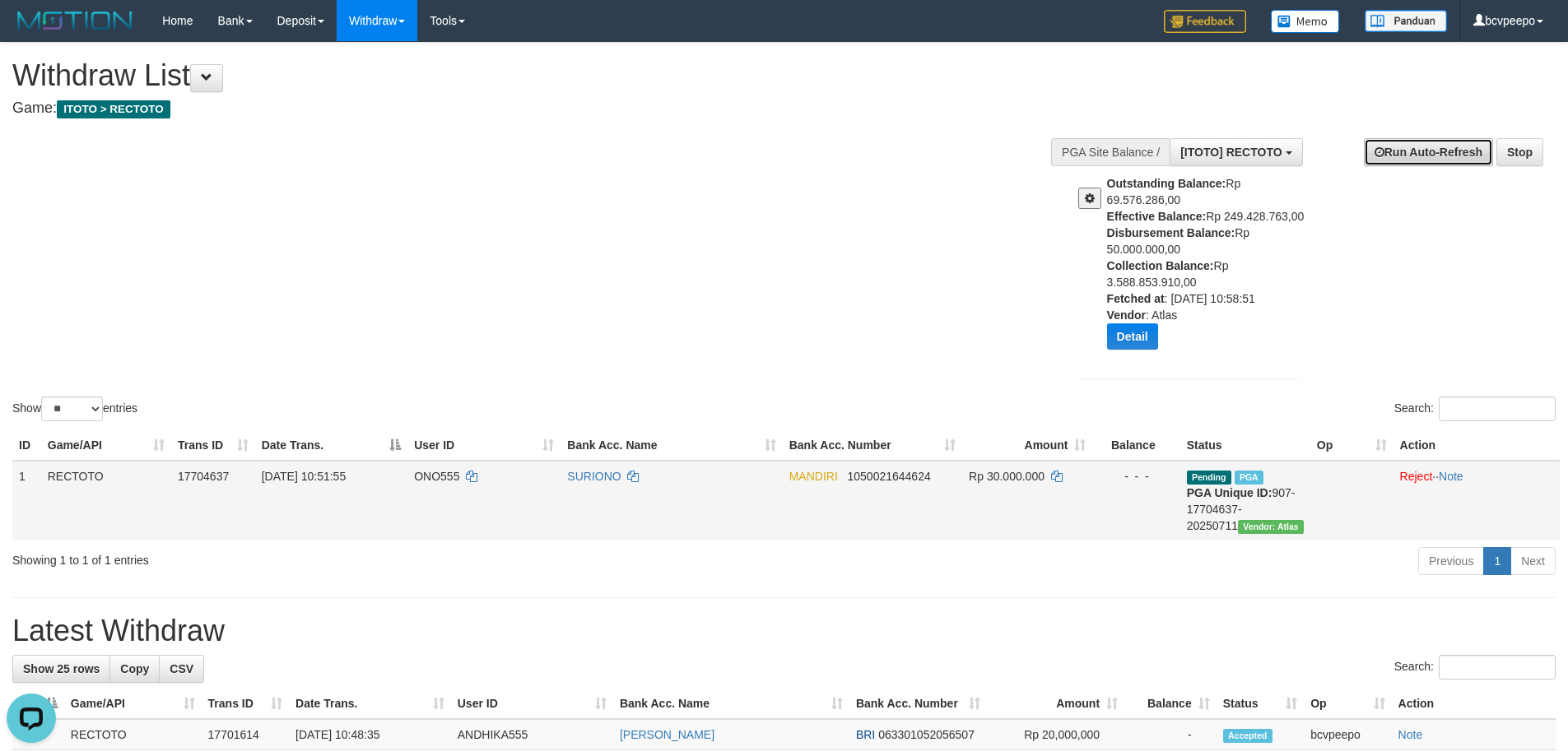 click on "Run Auto-Refresh" at bounding box center (1428, 152) 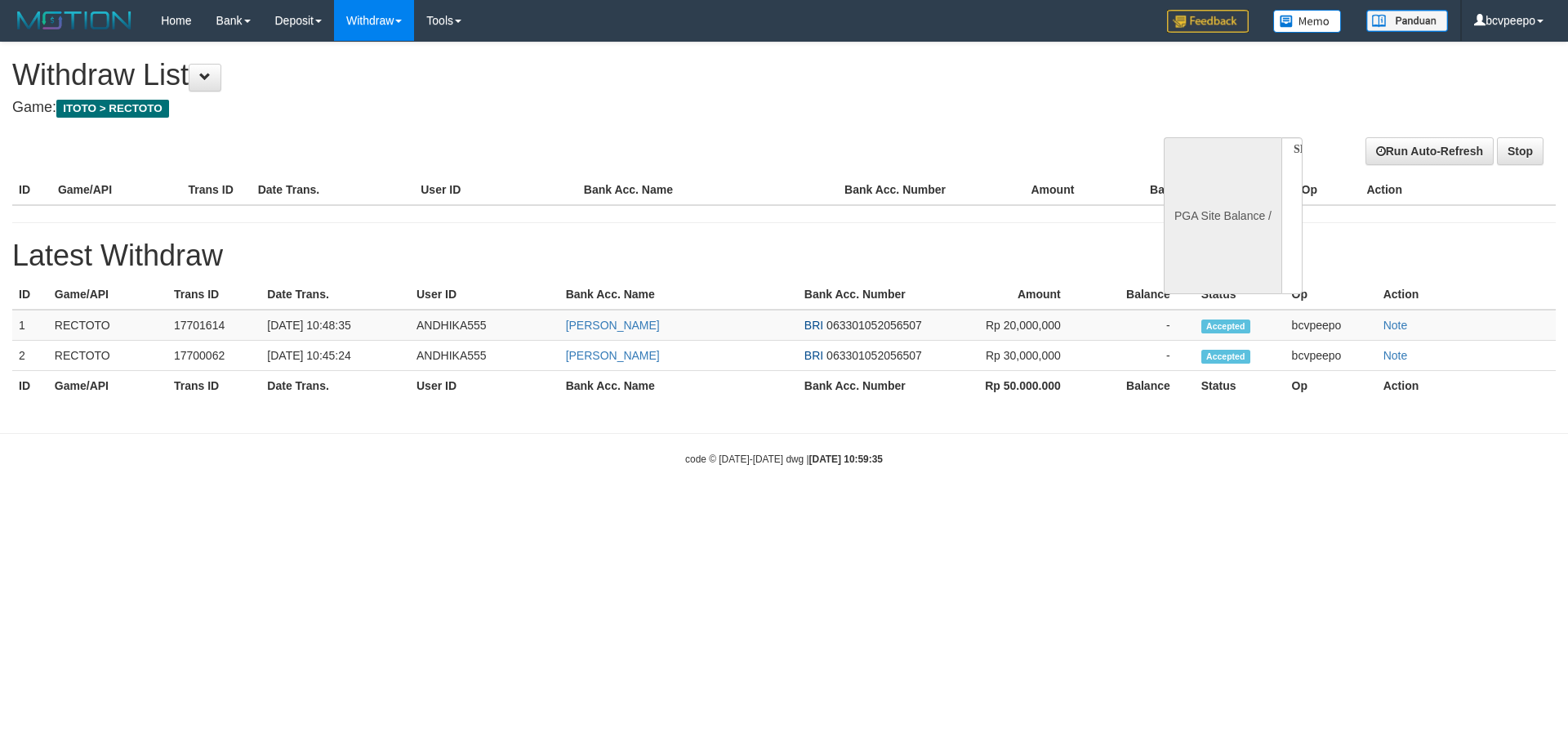 select 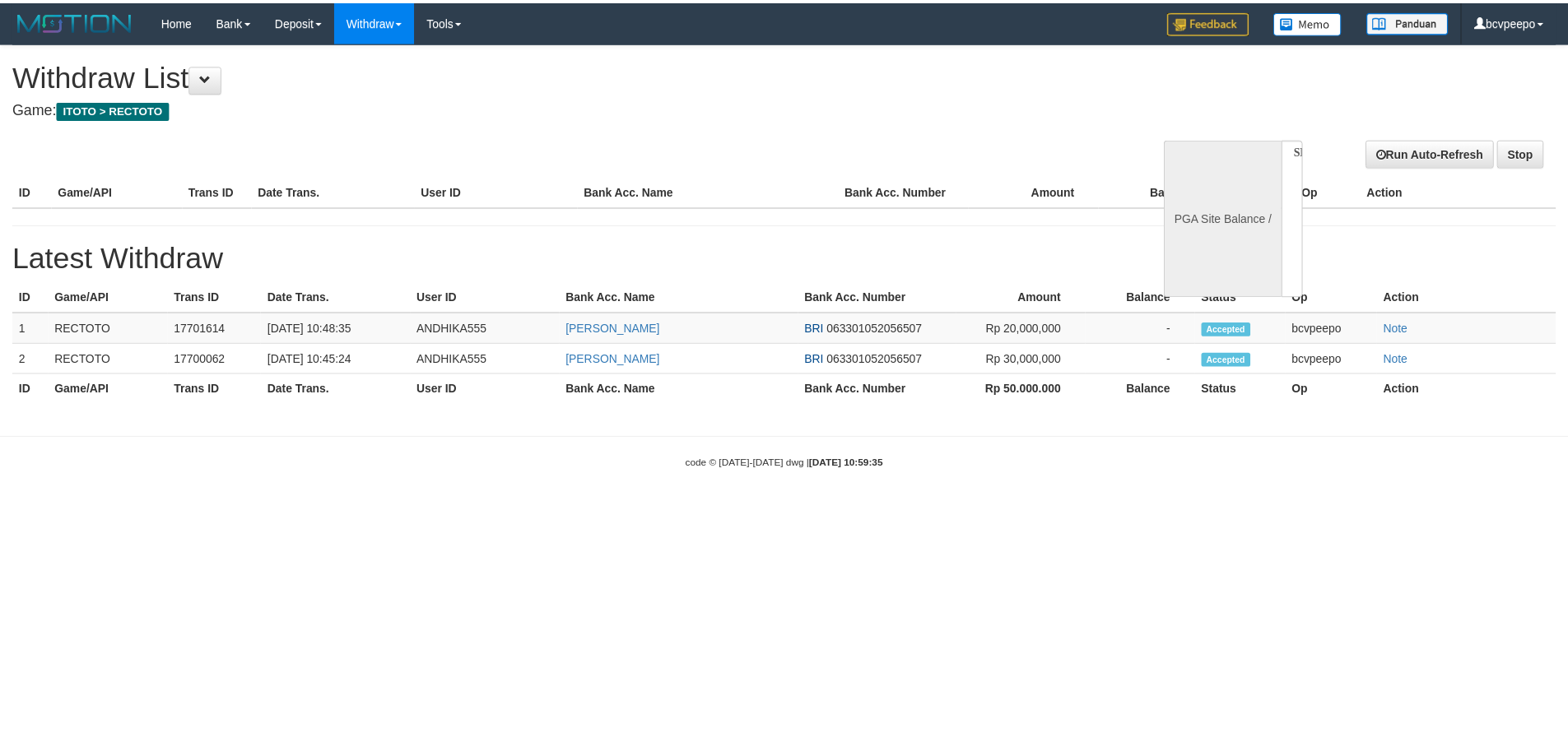 scroll, scrollTop: 0, scrollLeft: 0, axis: both 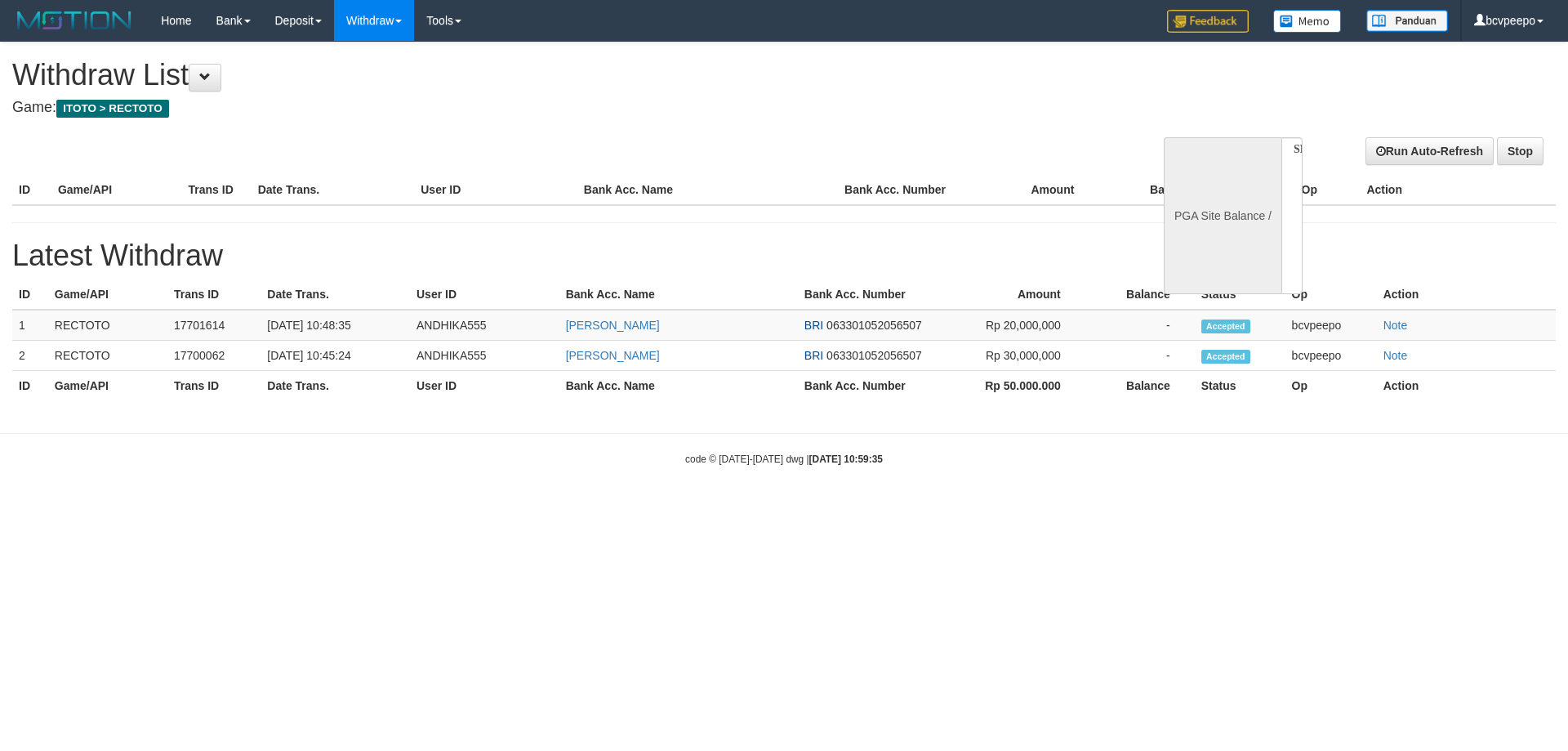 select on "**" 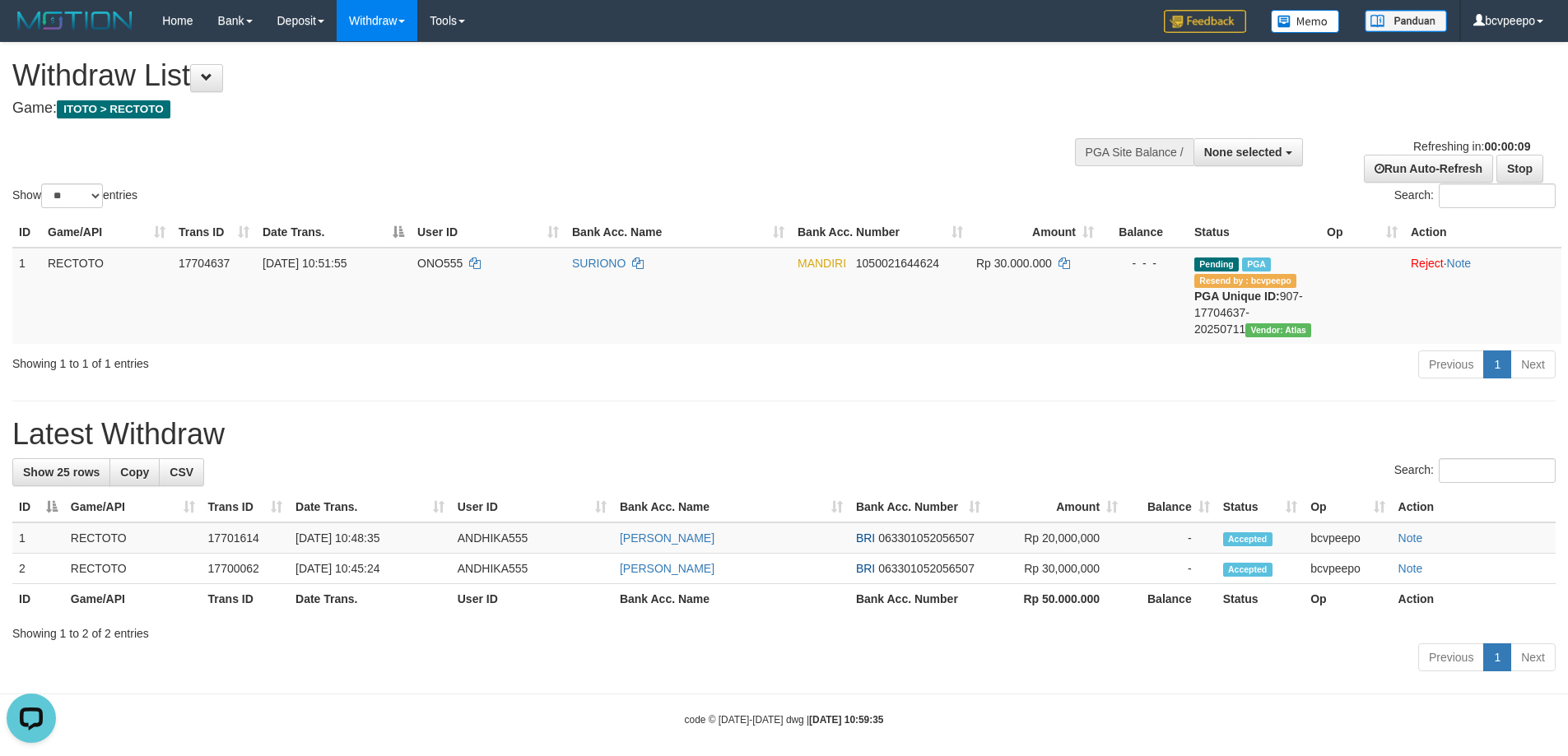 scroll, scrollTop: 0, scrollLeft: 0, axis: both 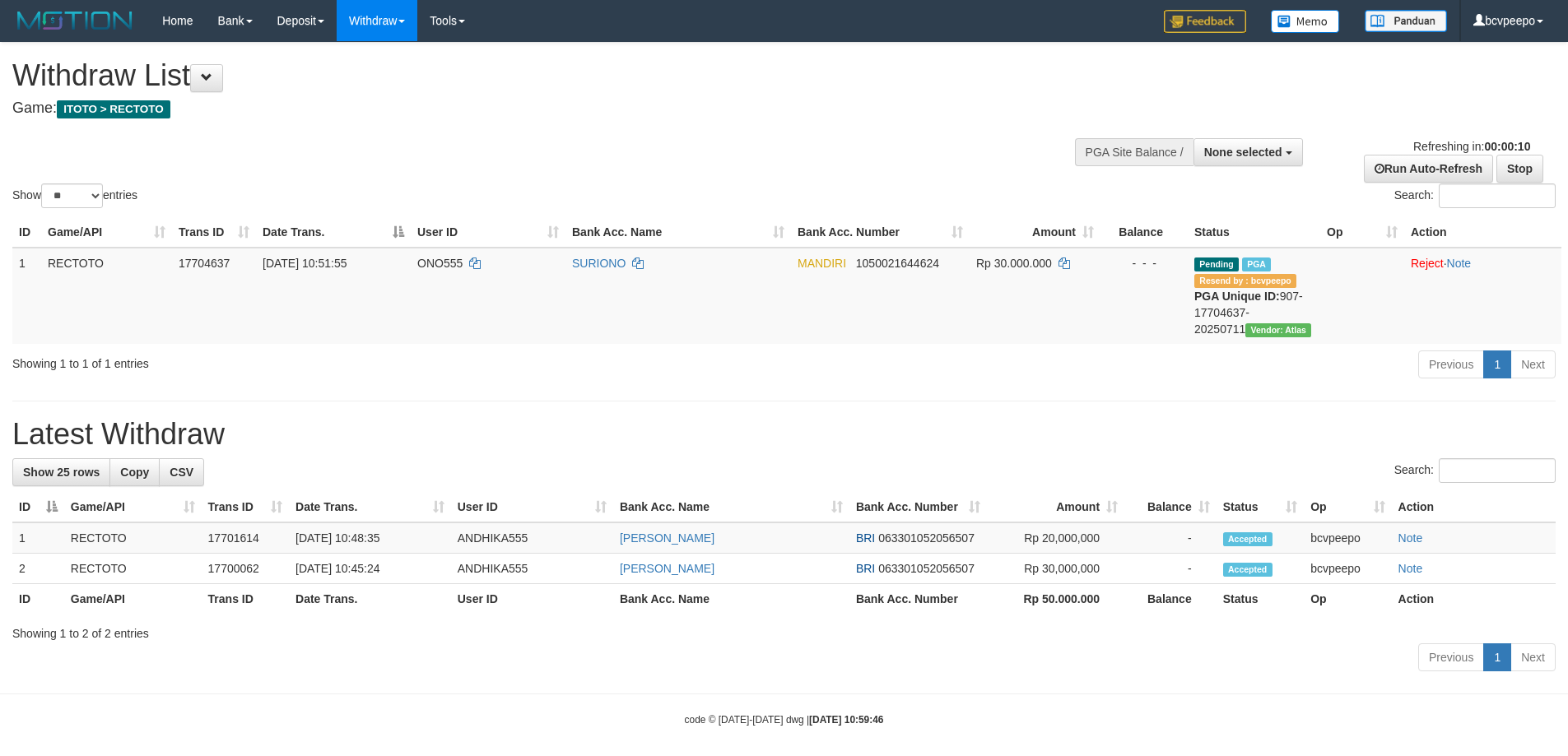 select 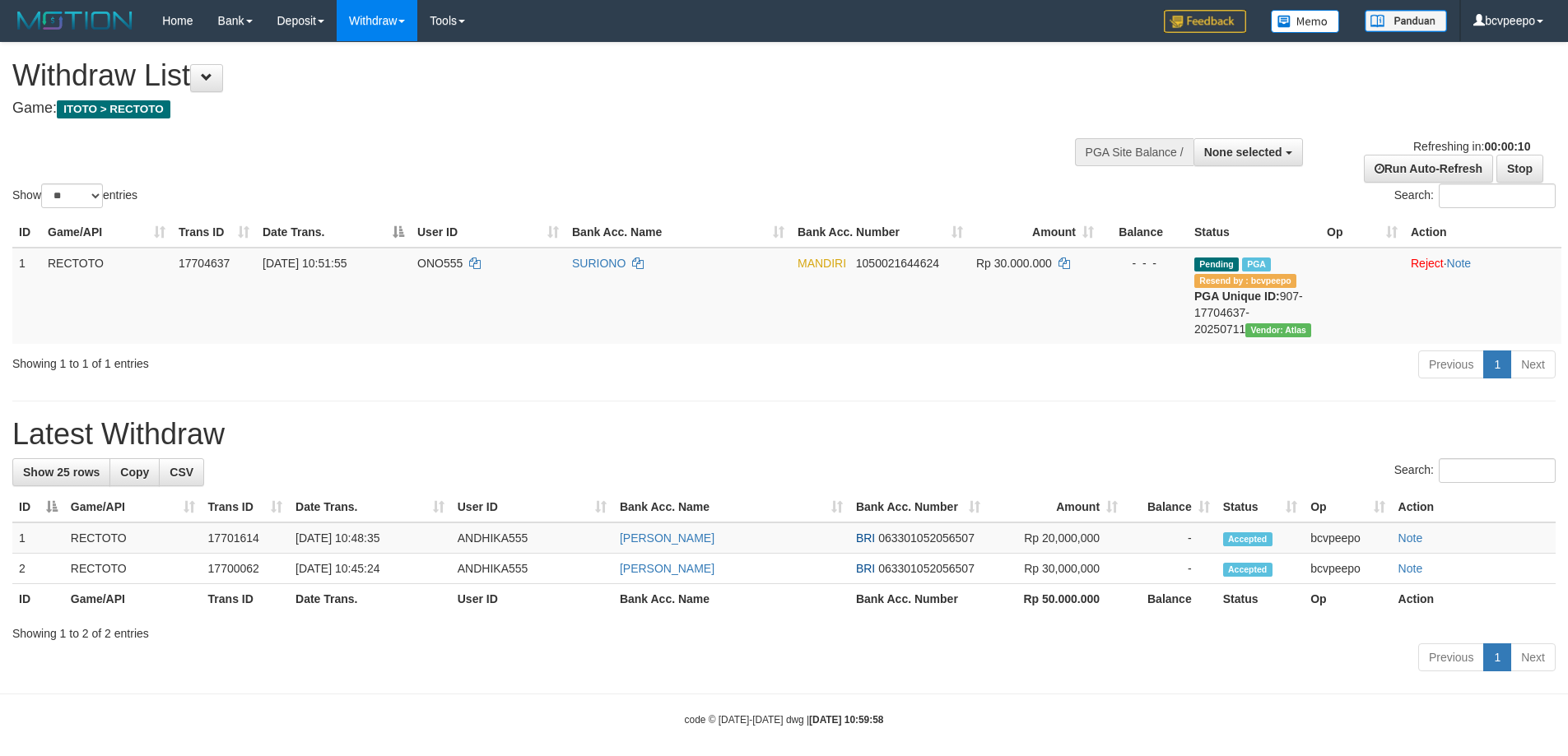 select 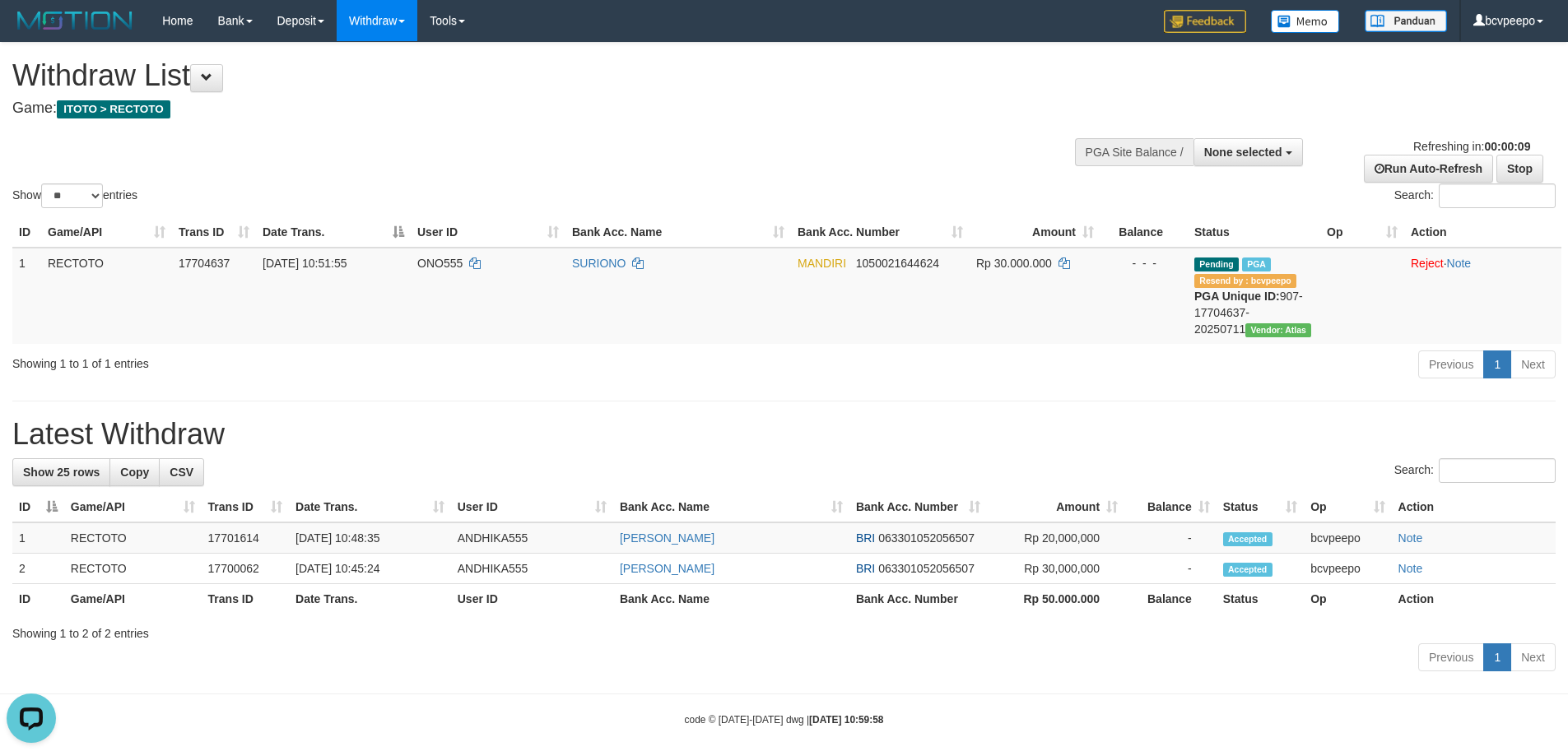 scroll, scrollTop: 0, scrollLeft: 0, axis: both 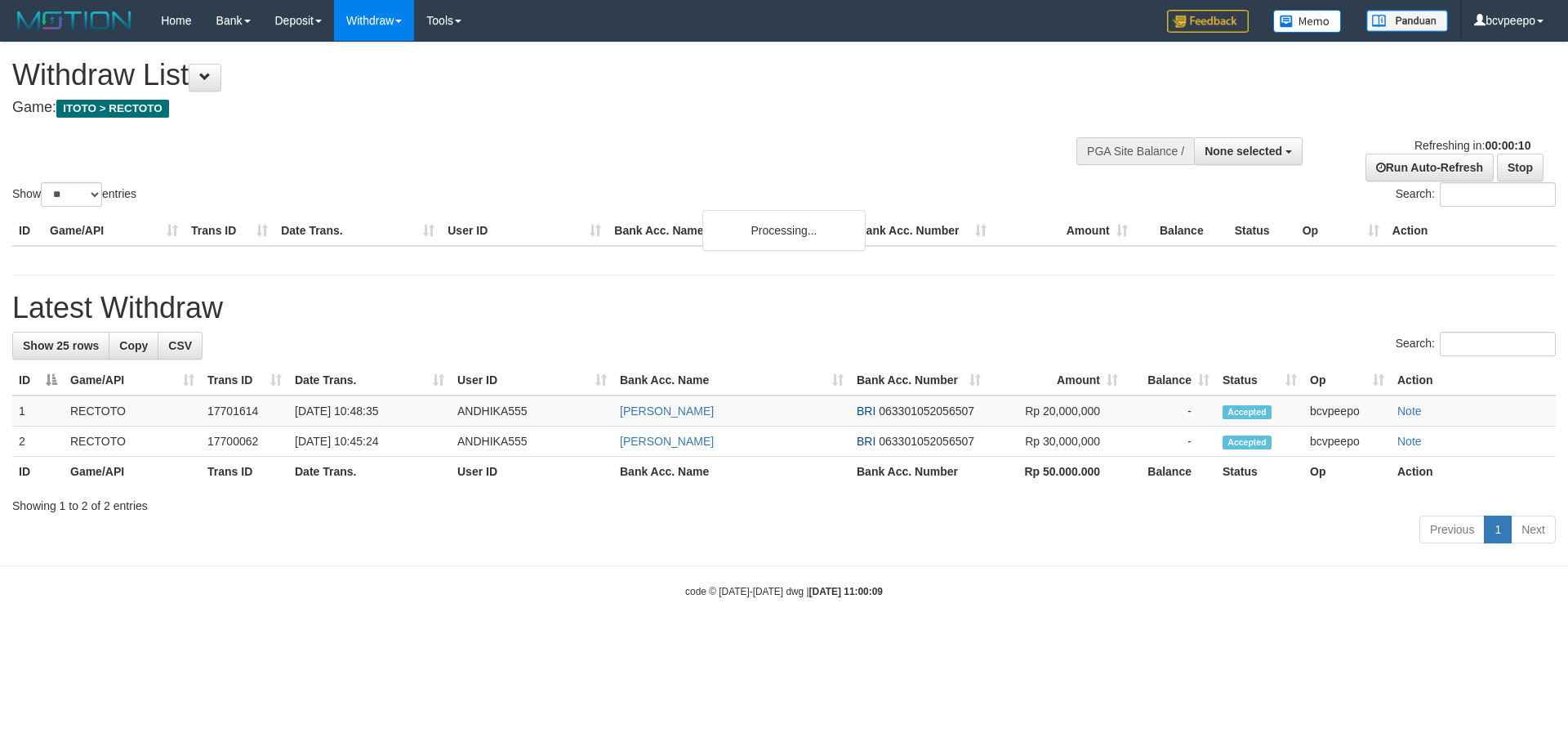 select 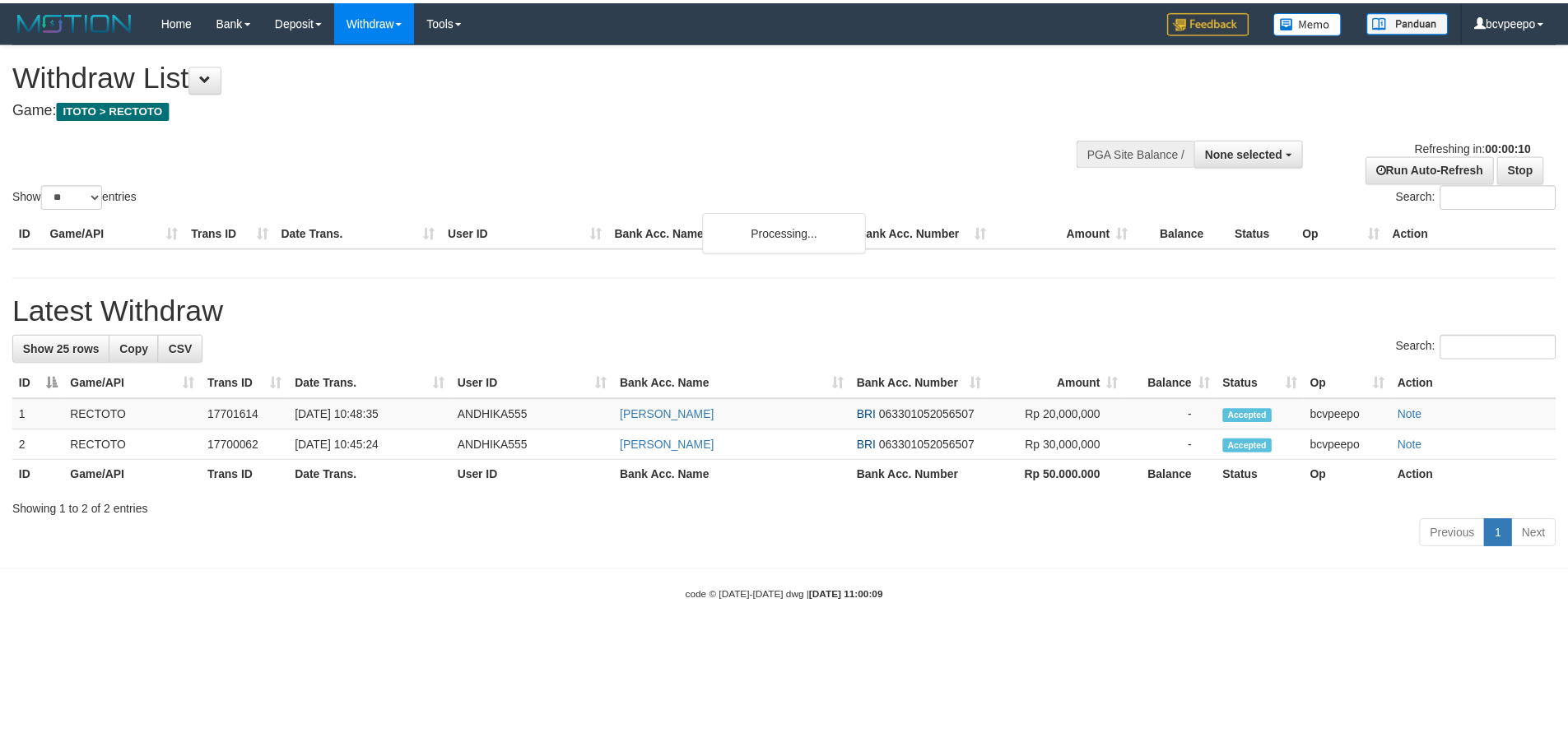 scroll, scrollTop: 0, scrollLeft: 0, axis: both 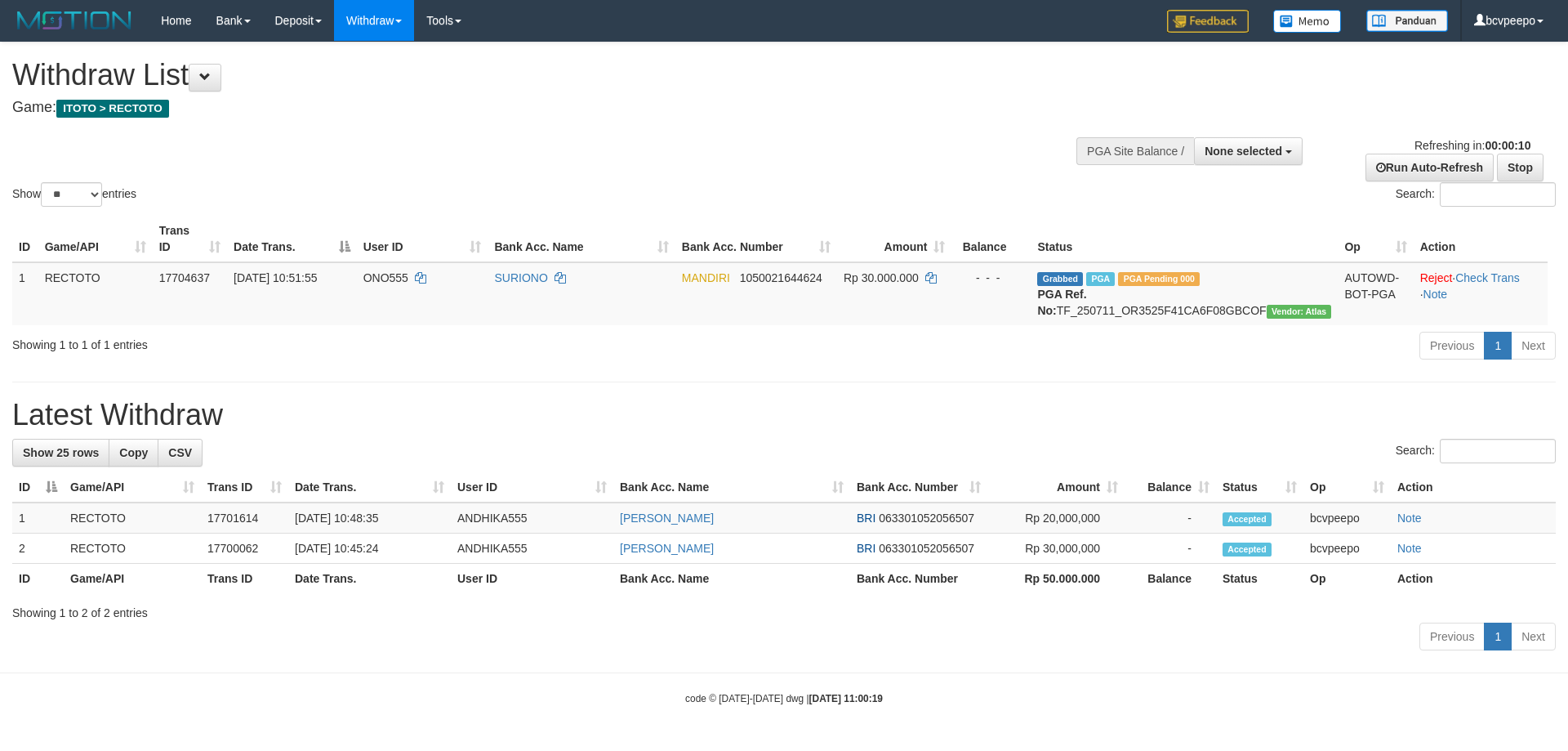 select 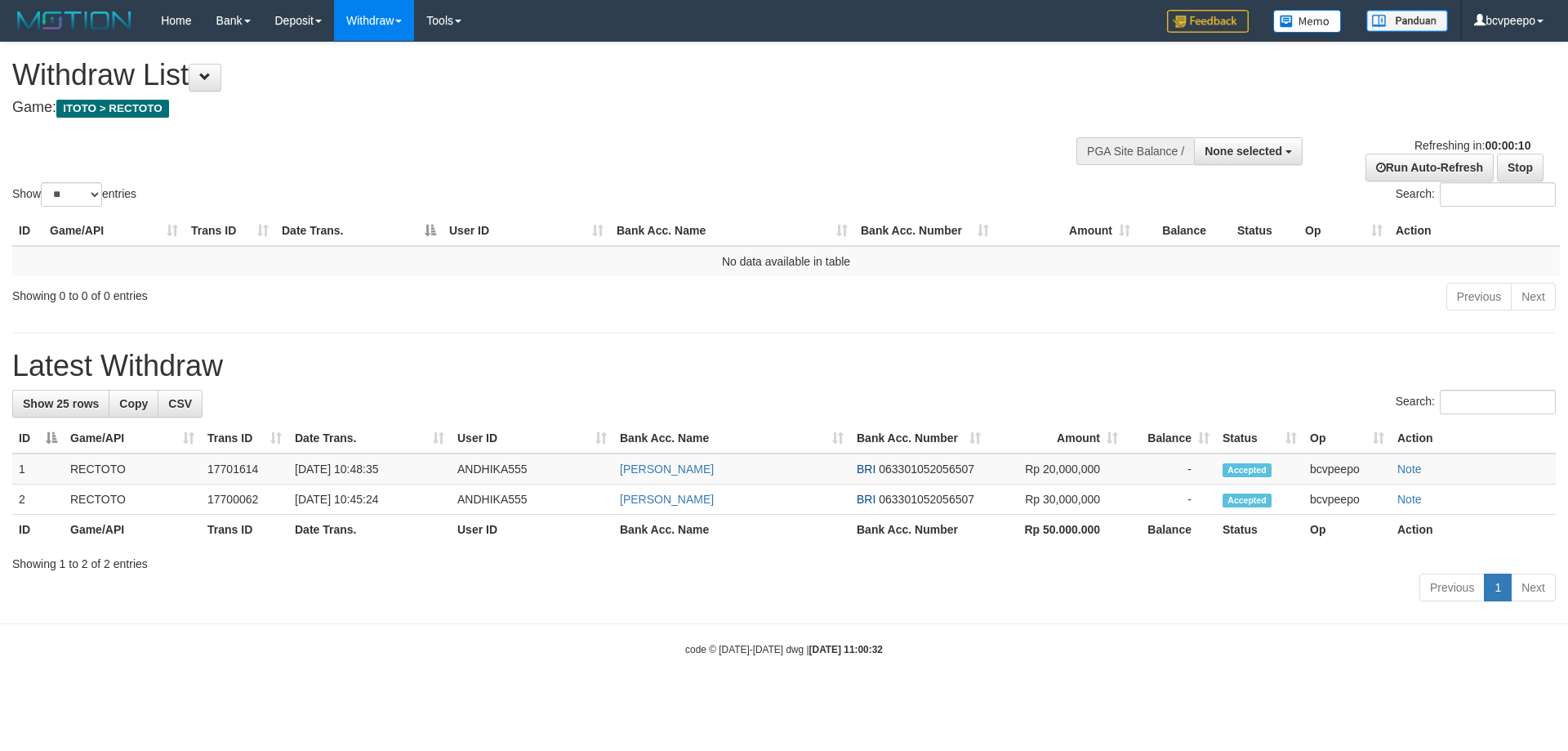 select 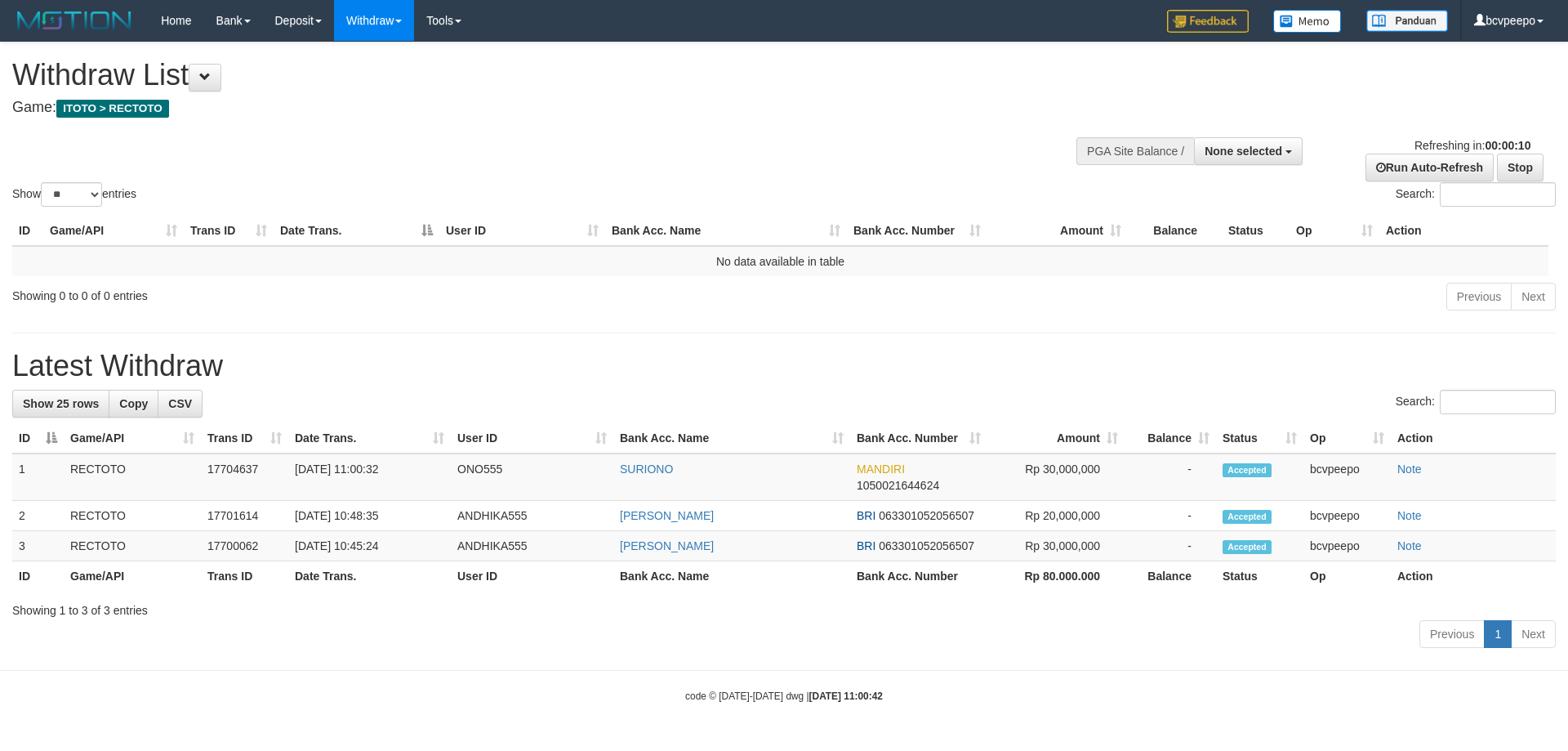 select 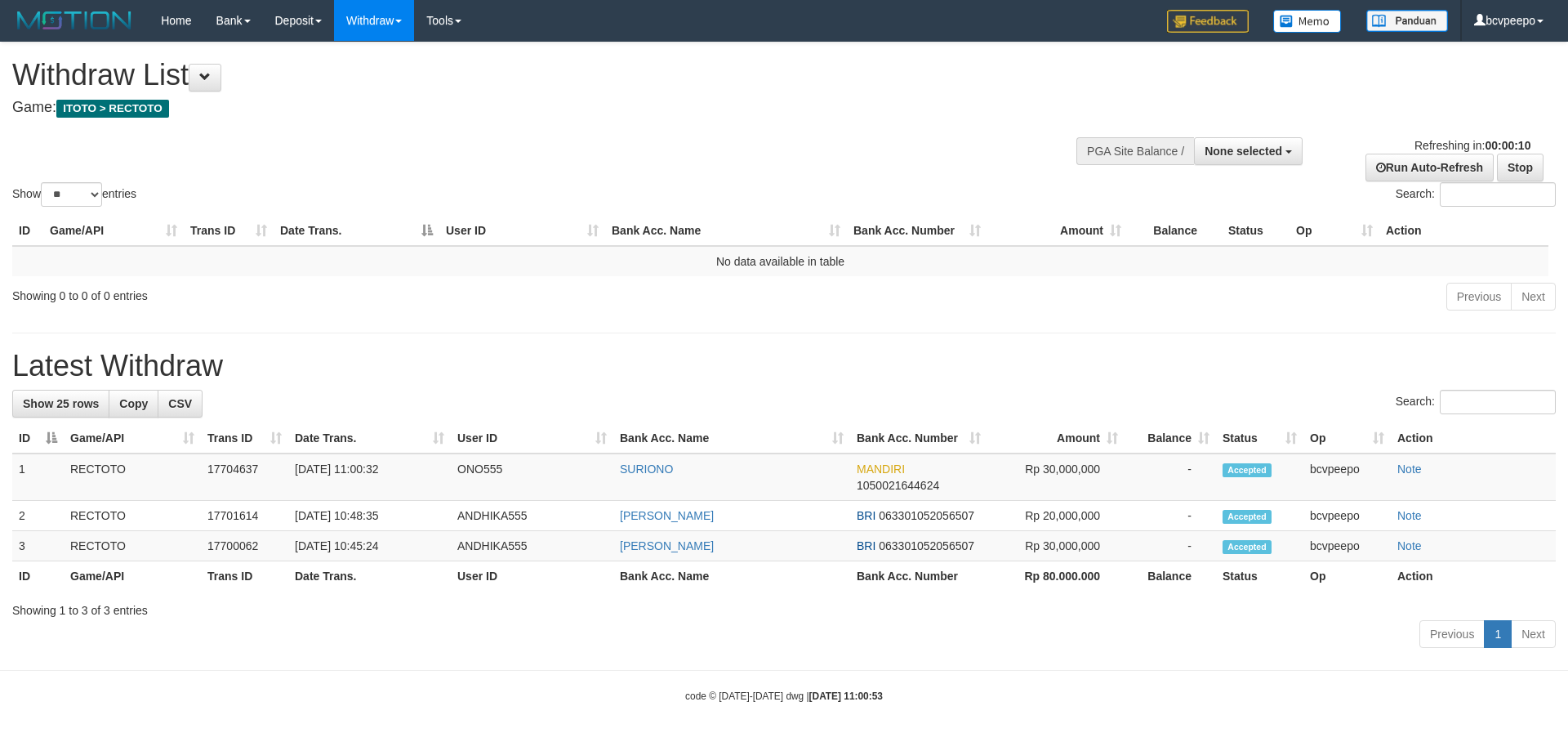 select 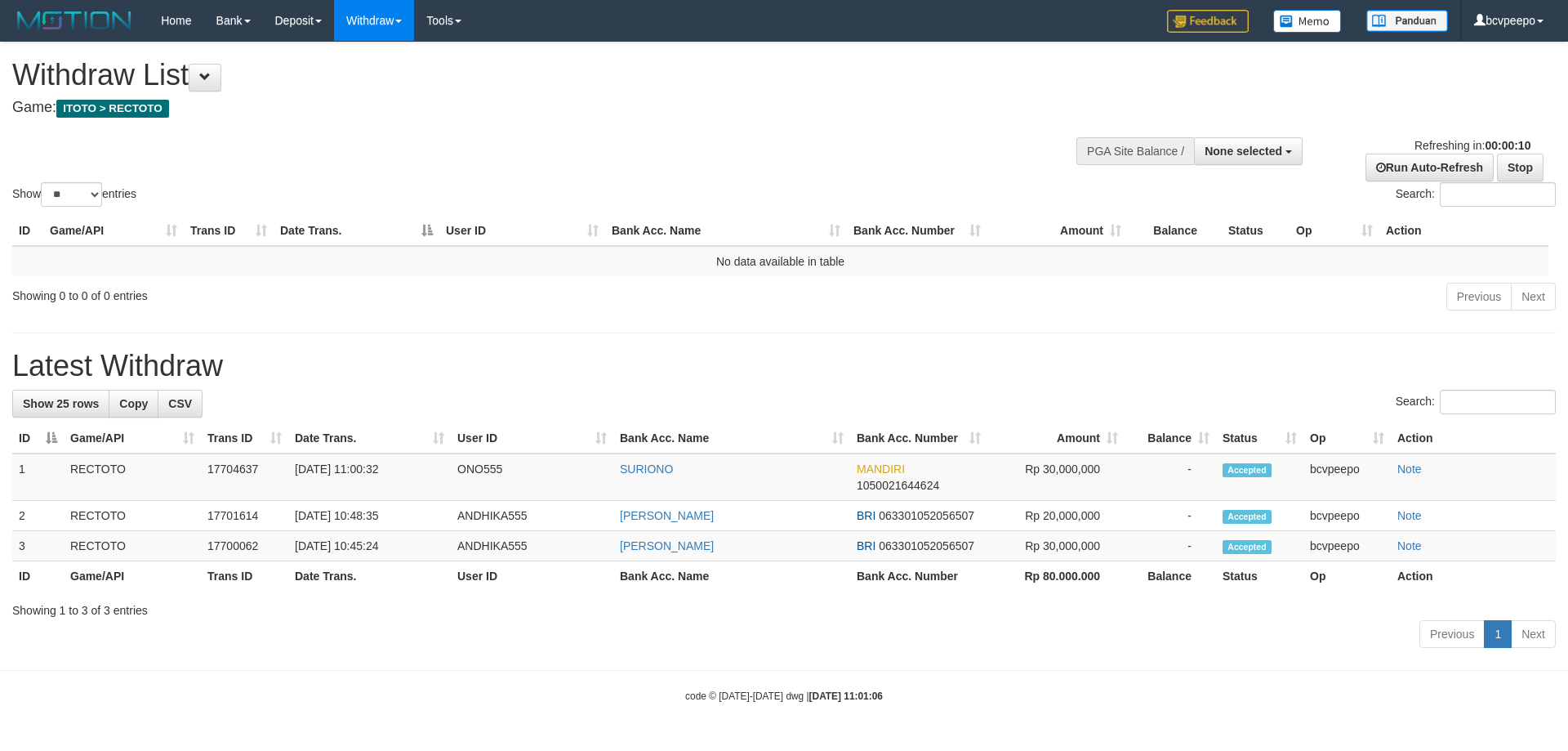 select 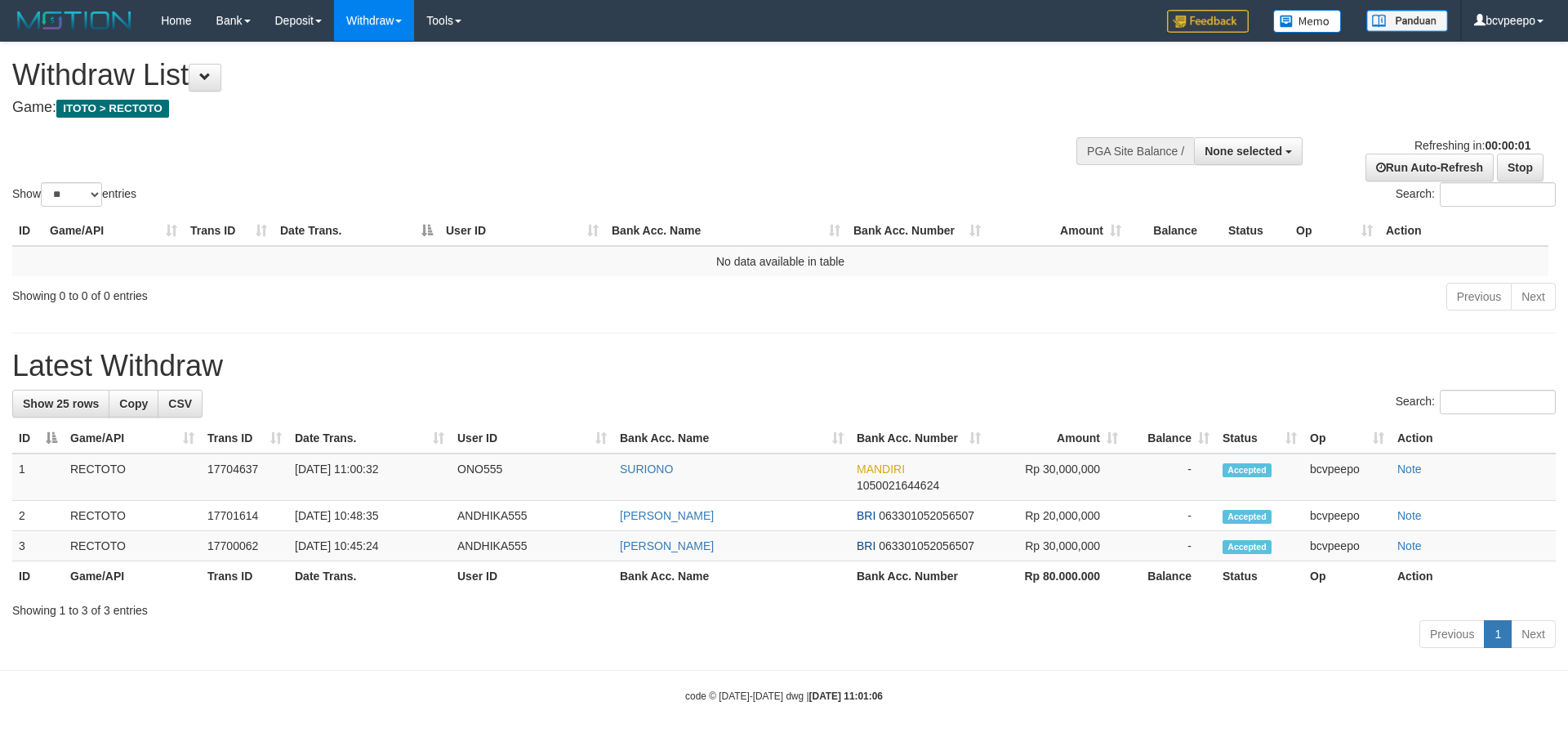 scroll, scrollTop: 0, scrollLeft: 0, axis: both 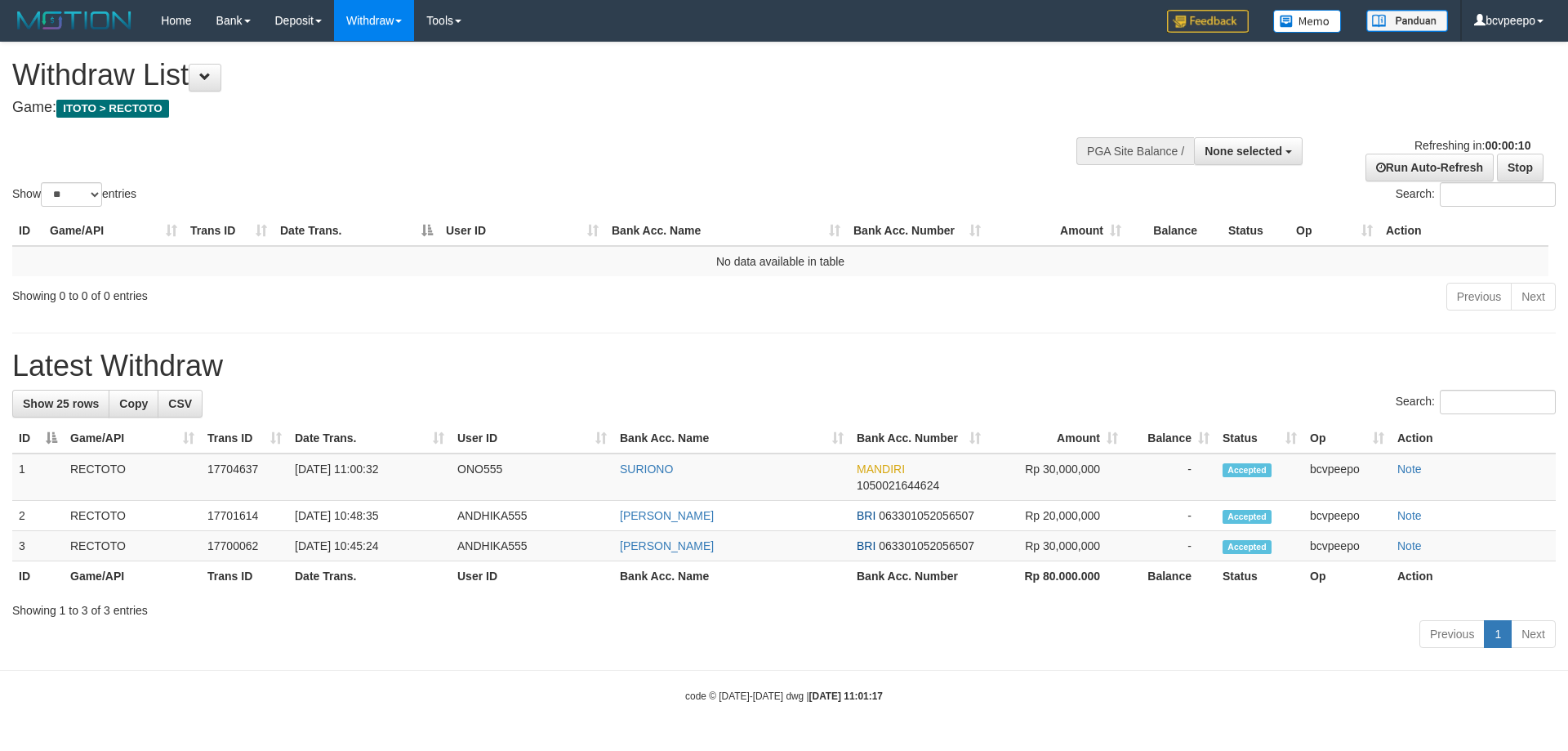 select 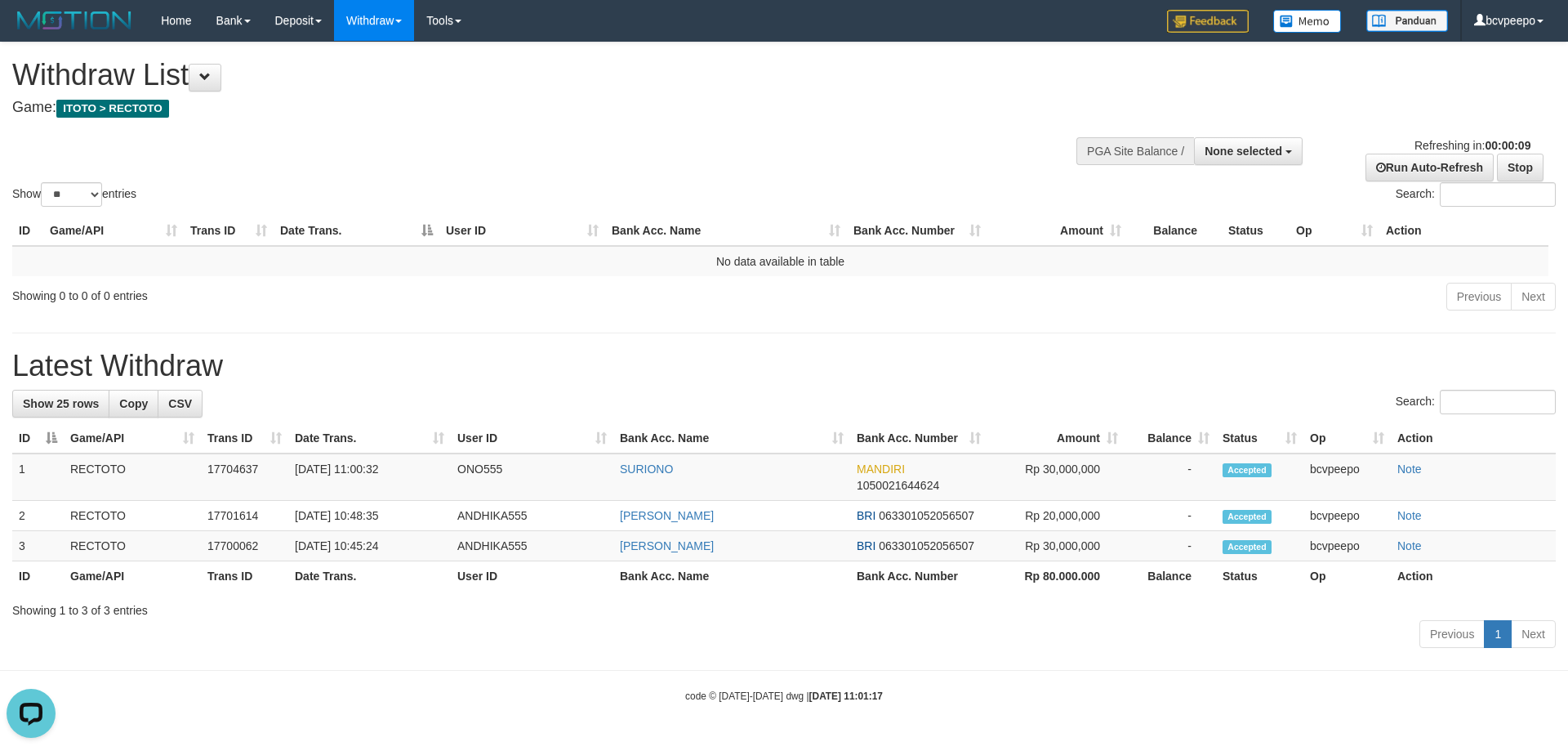 scroll, scrollTop: 0, scrollLeft: 0, axis: both 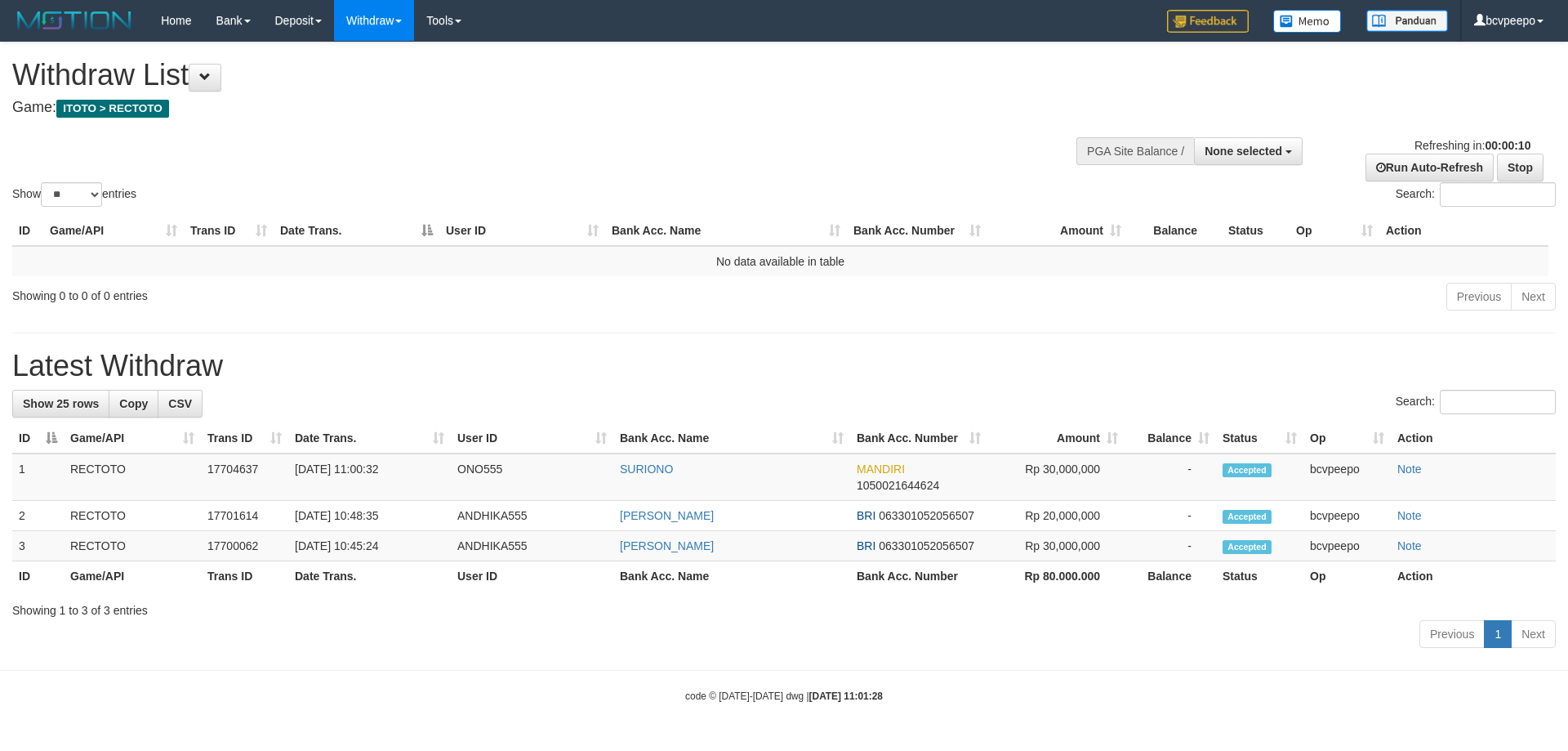 select 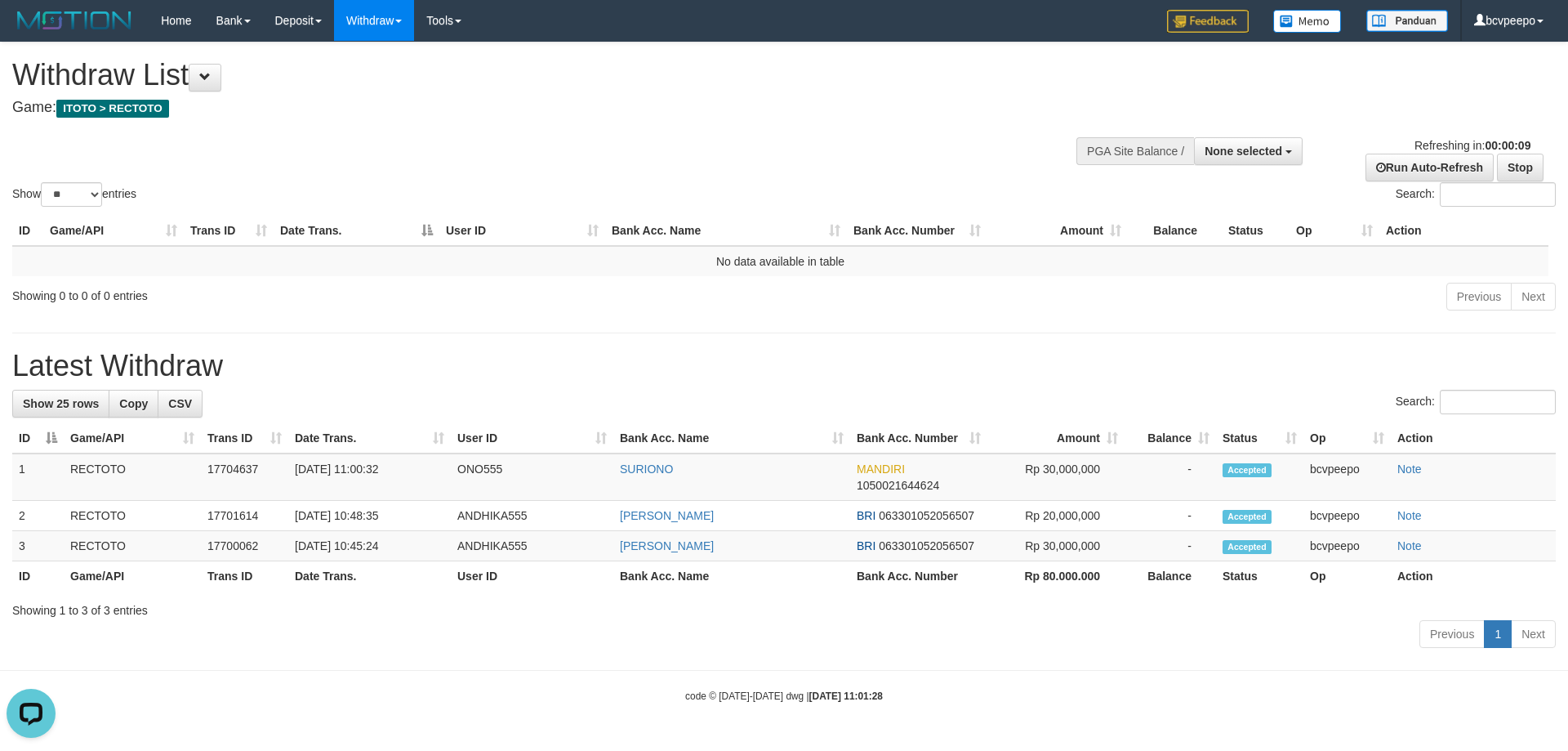 scroll, scrollTop: 0, scrollLeft: 0, axis: both 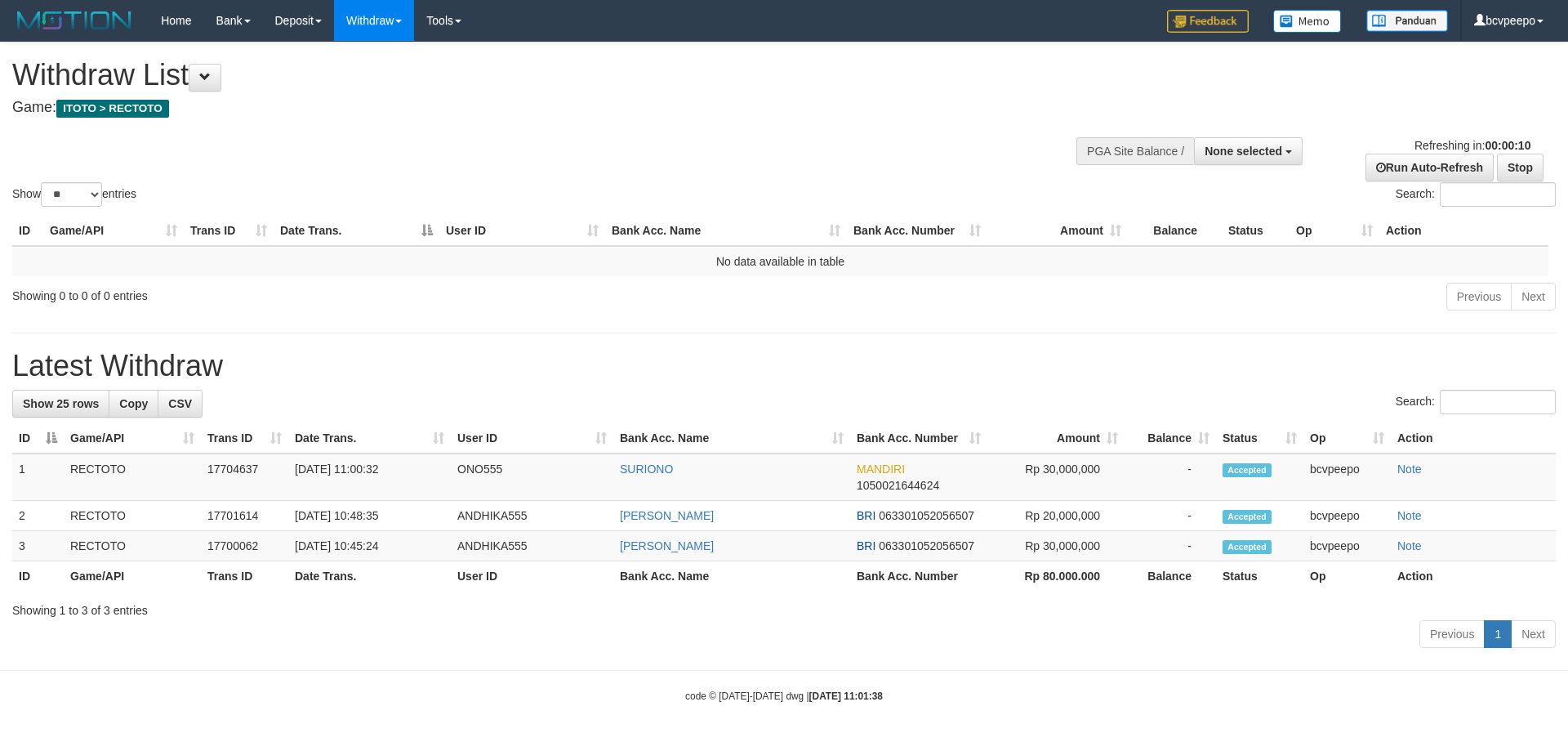 select 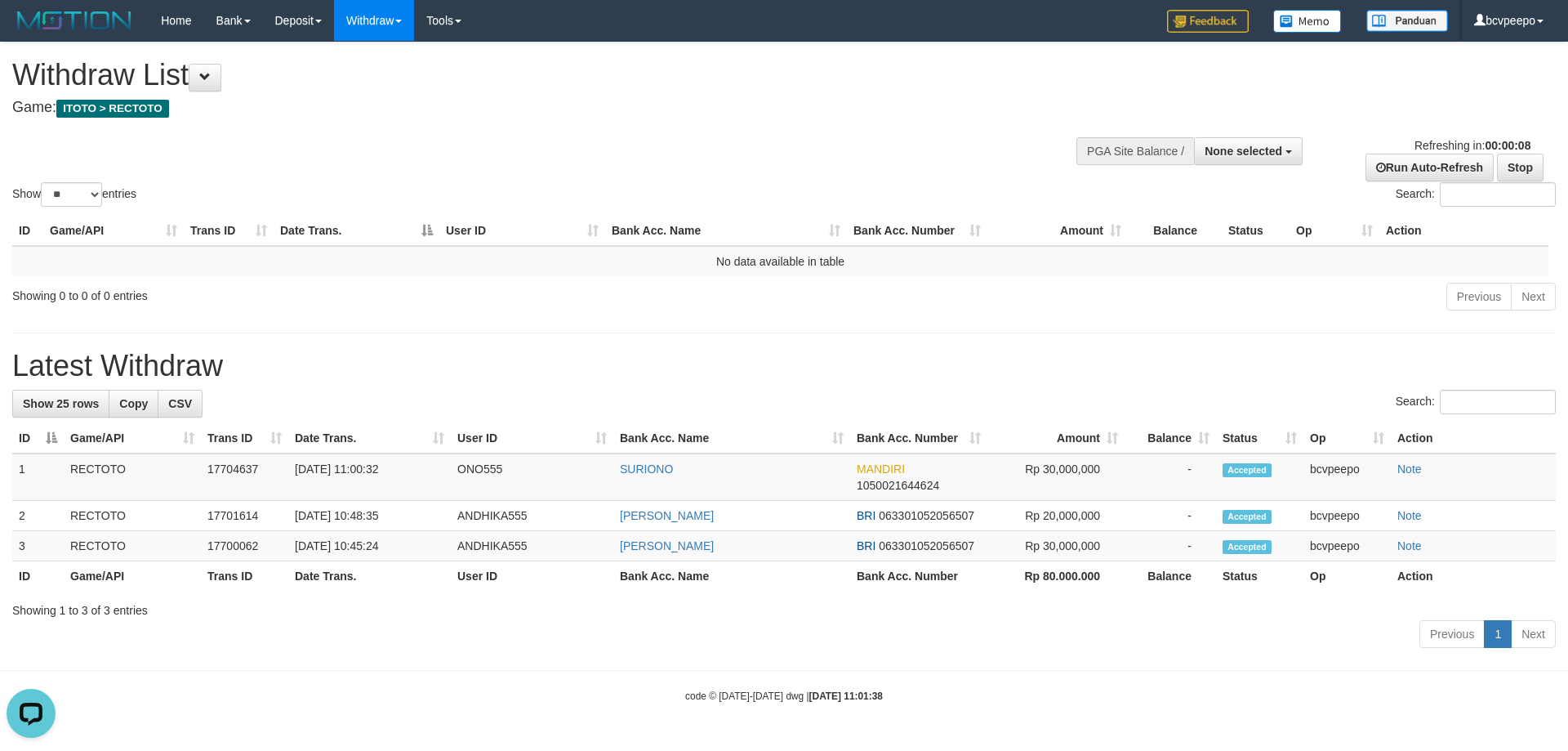 scroll, scrollTop: 0, scrollLeft: 0, axis: both 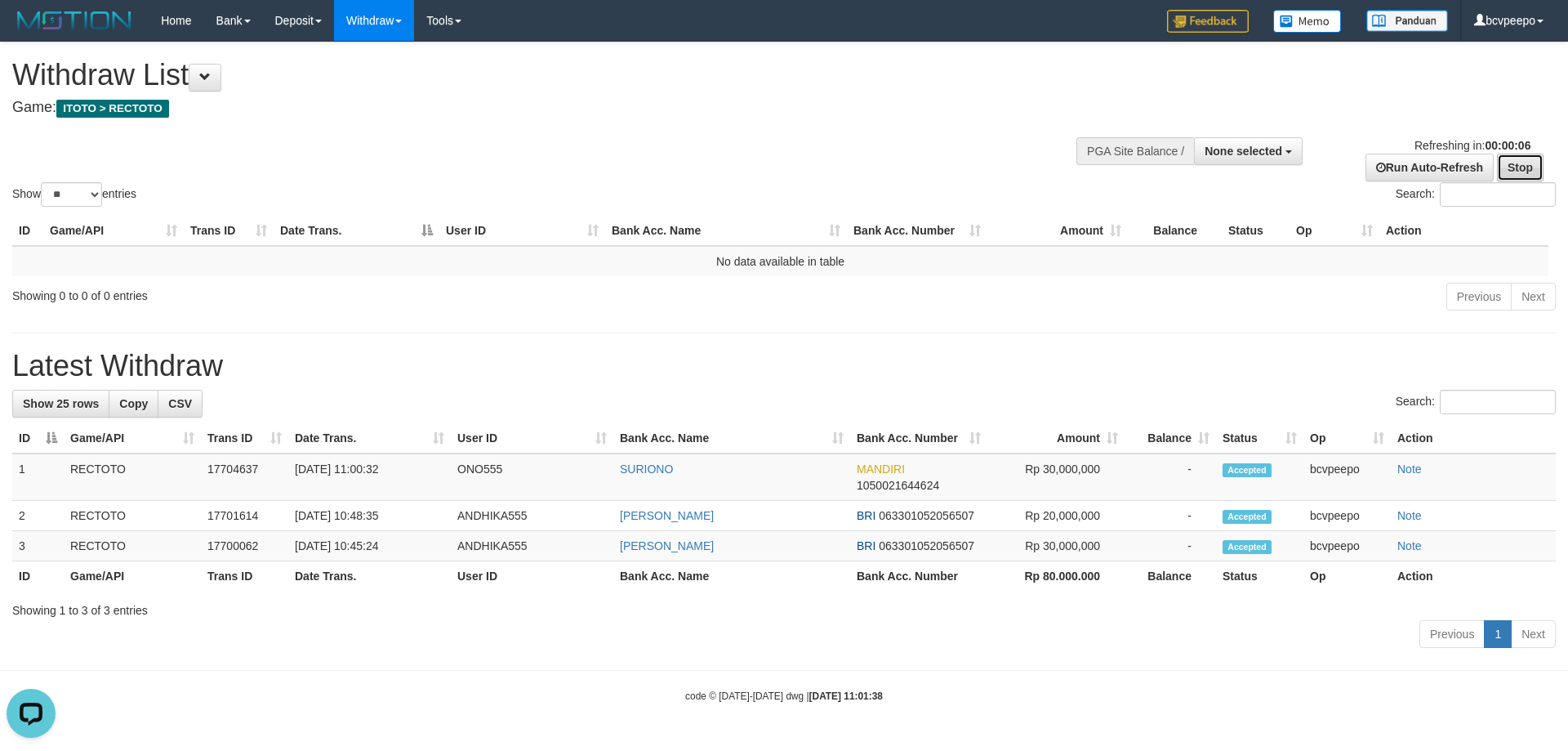 click on "Stop" at bounding box center [1520, 168] 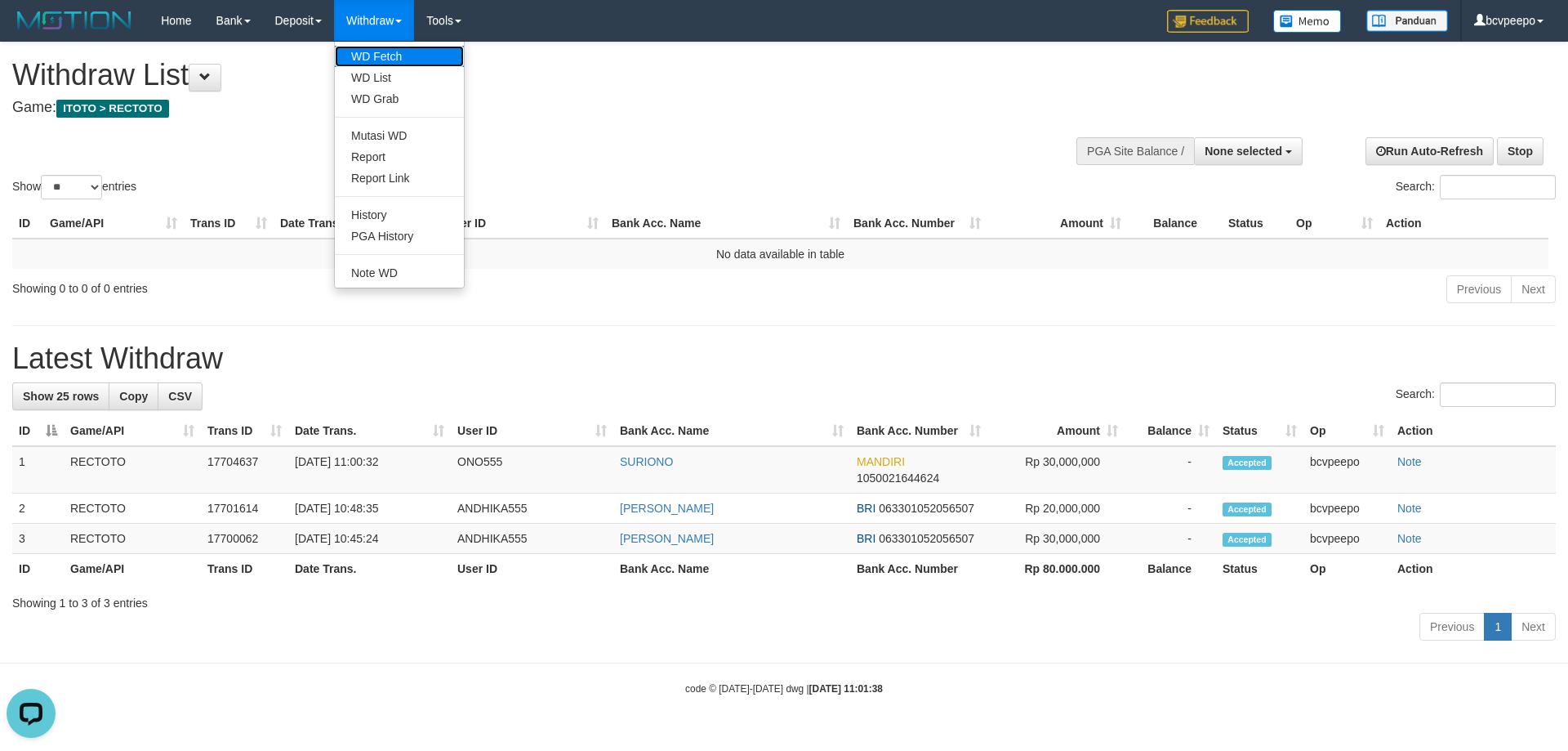 click on "WD Fetch" at bounding box center [399, 56] 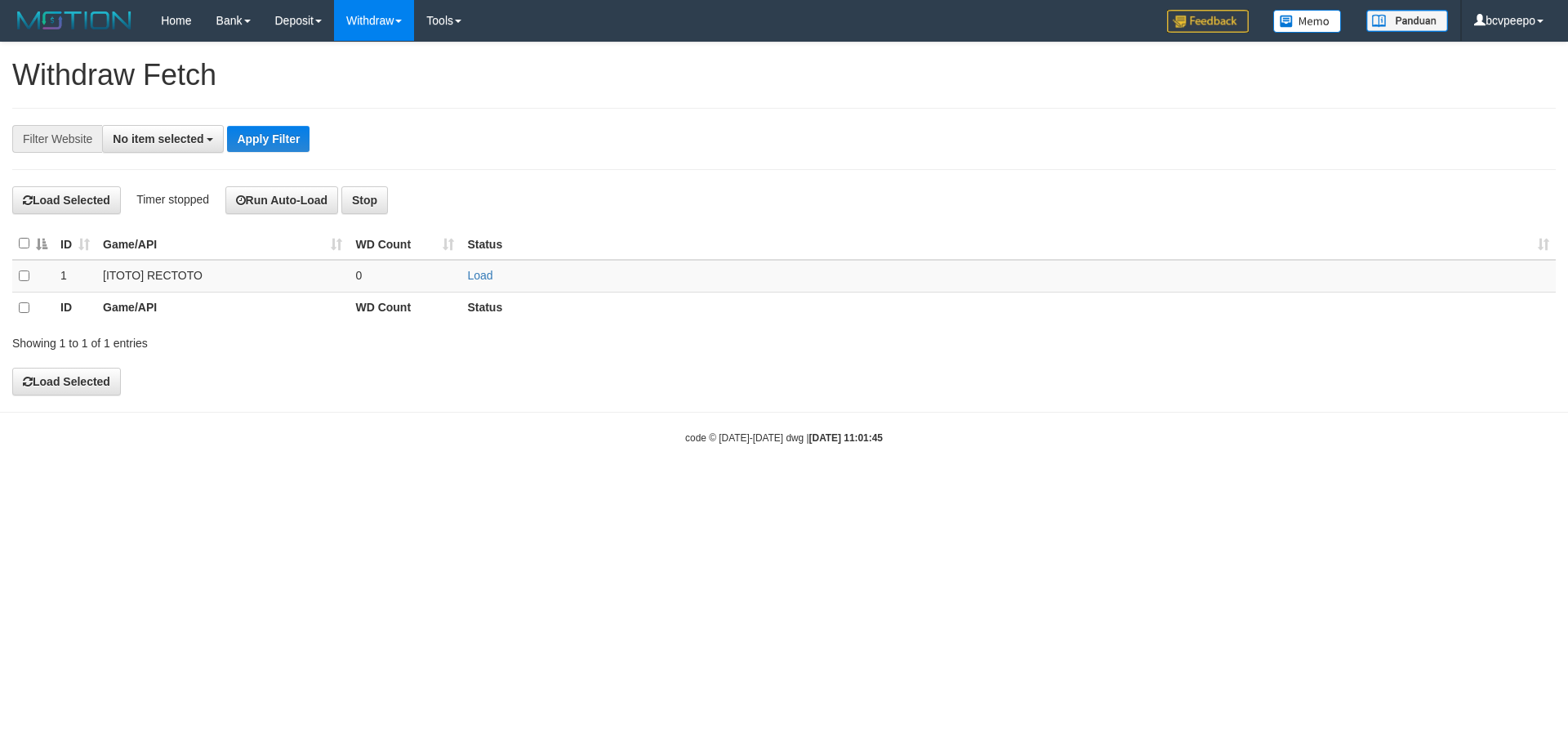 select 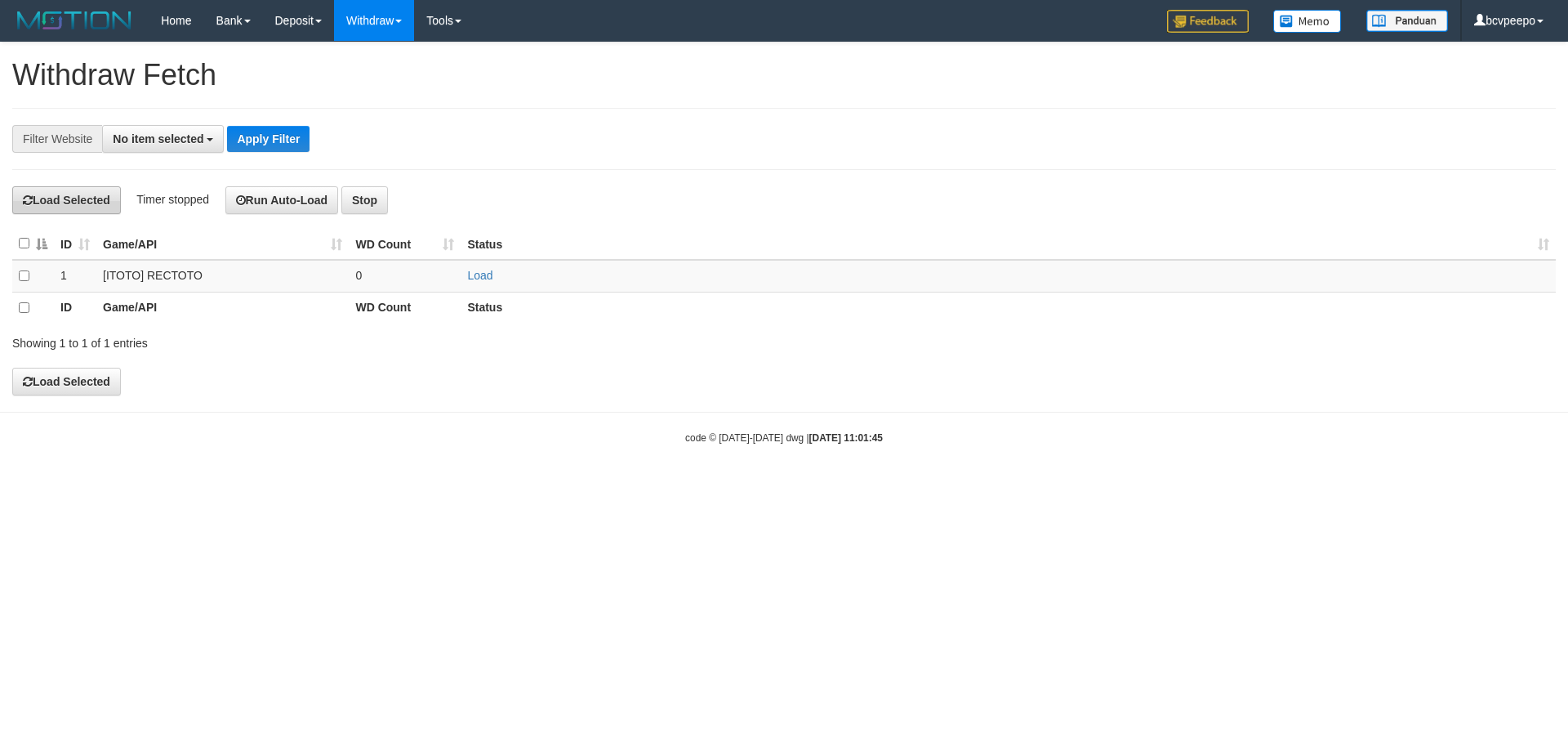 scroll, scrollTop: 0, scrollLeft: 0, axis: both 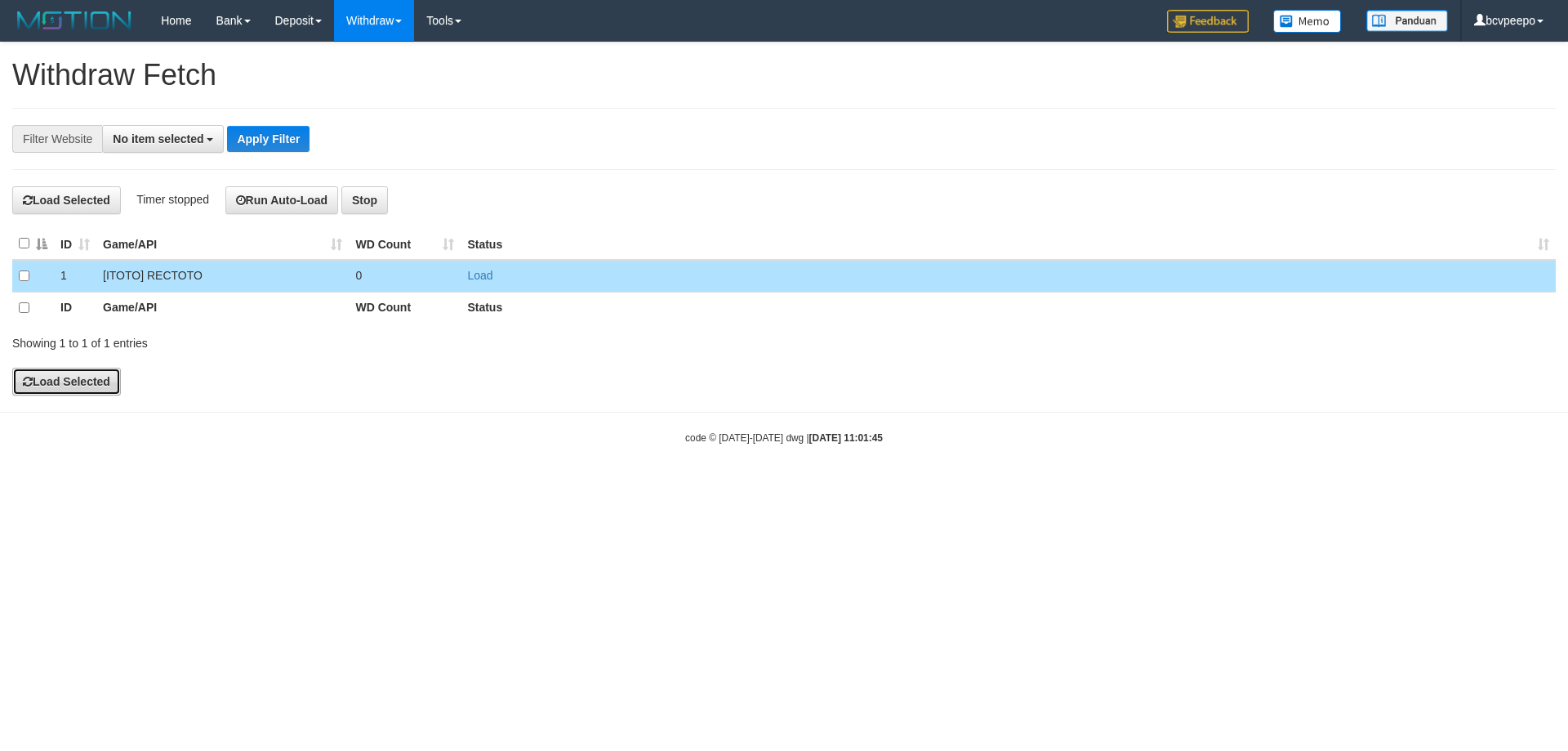click on "Load Selected" at bounding box center [66, 382] 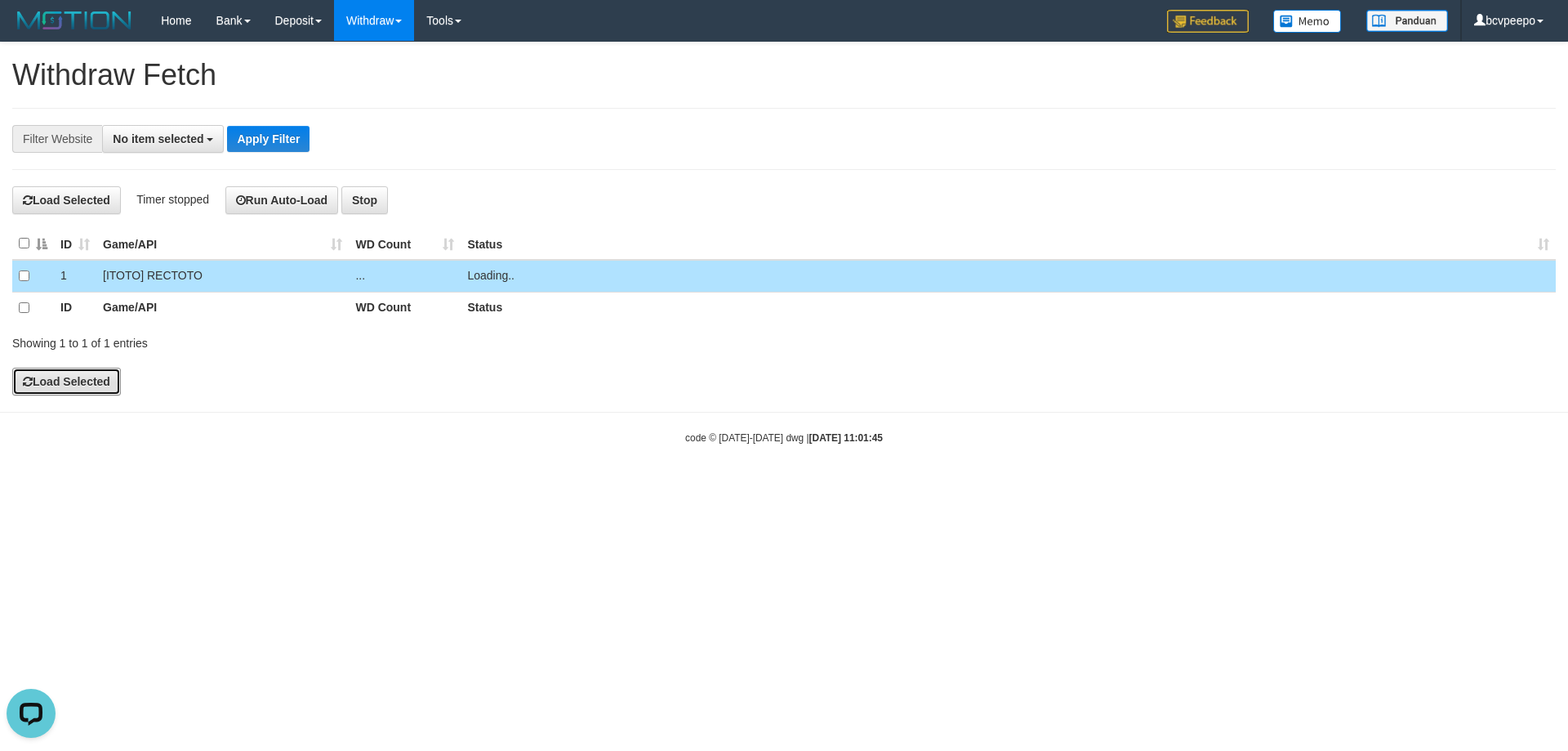 scroll, scrollTop: 0, scrollLeft: 0, axis: both 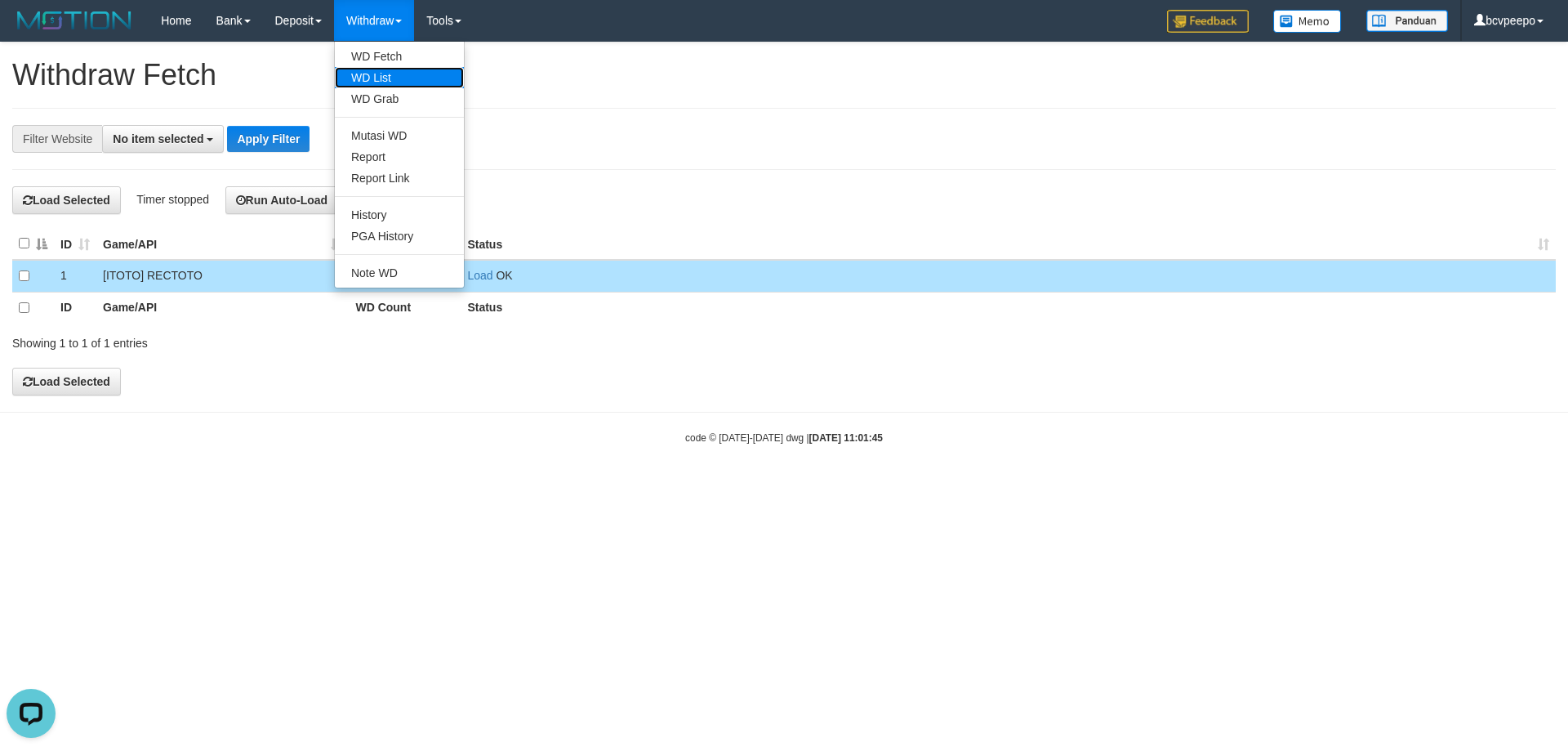 click on "WD List" at bounding box center (399, 78) 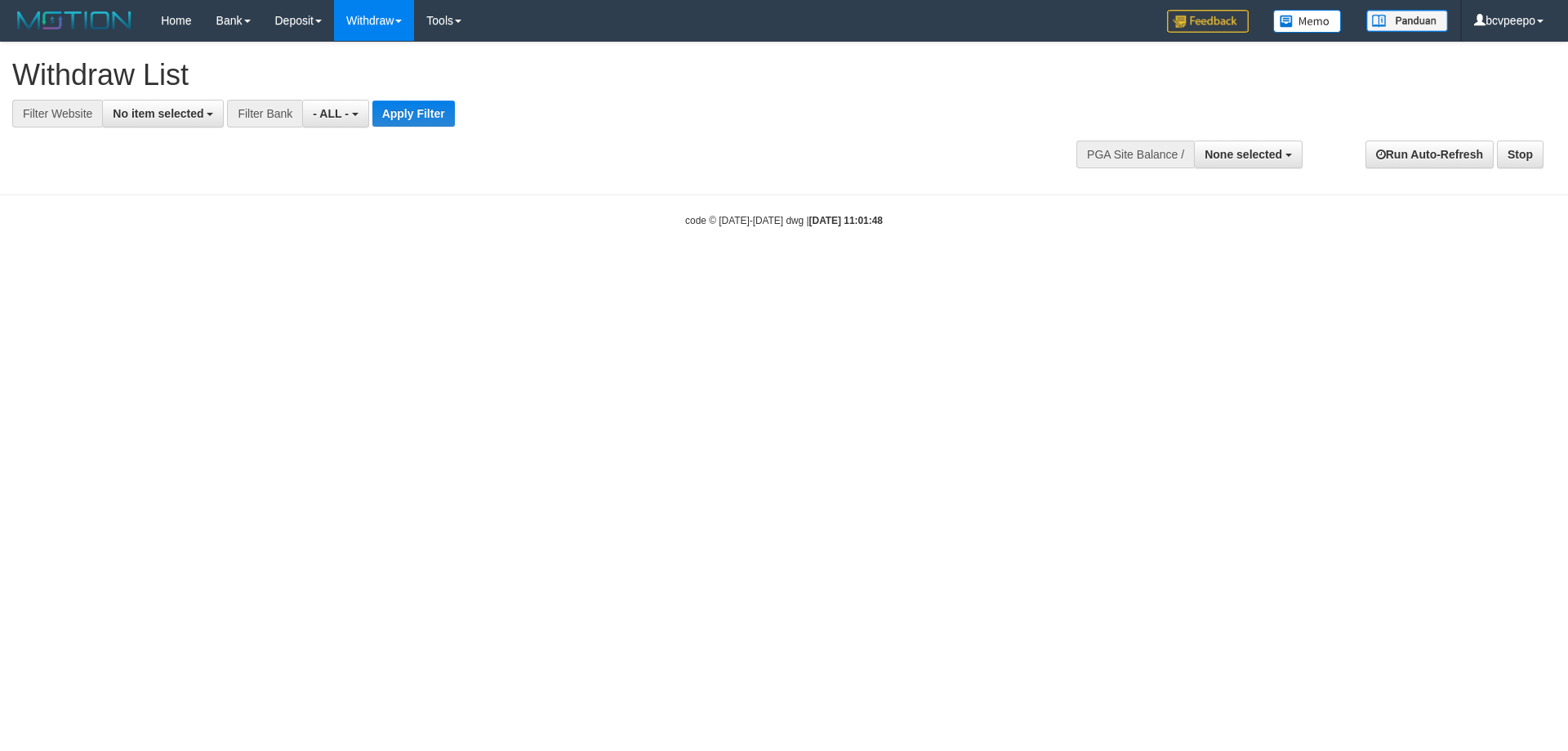 select 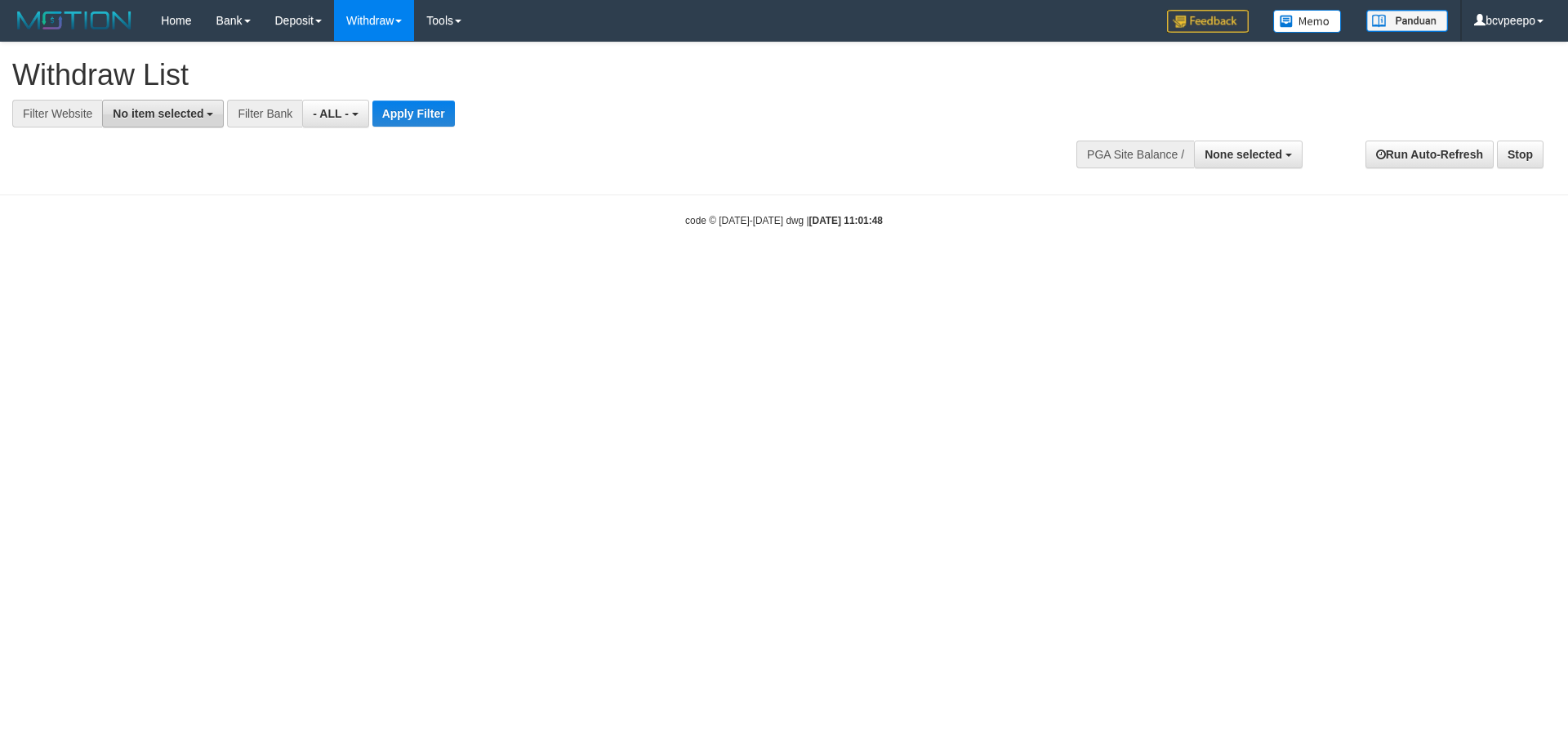 scroll, scrollTop: 0, scrollLeft: 0, axis: both 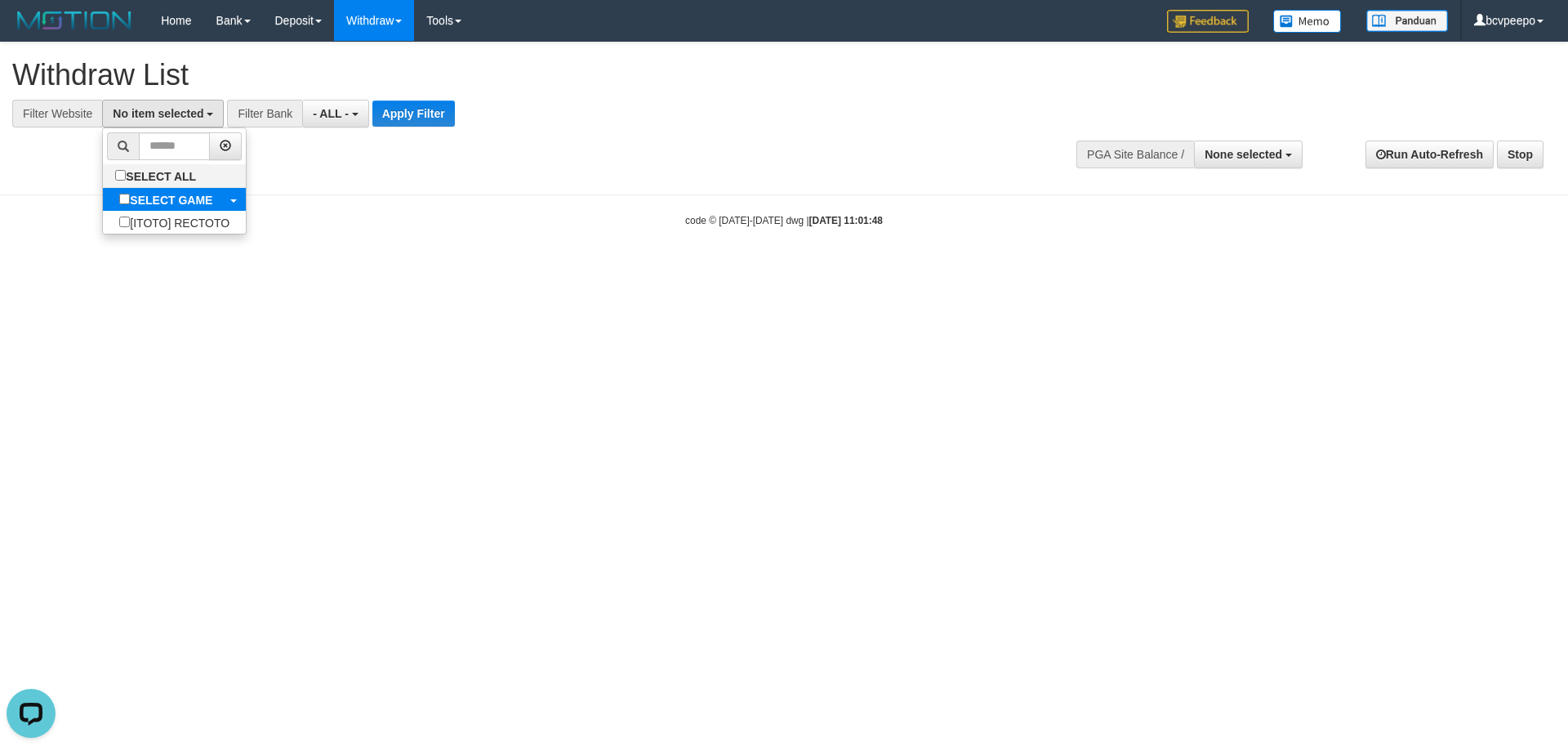 select on "***" 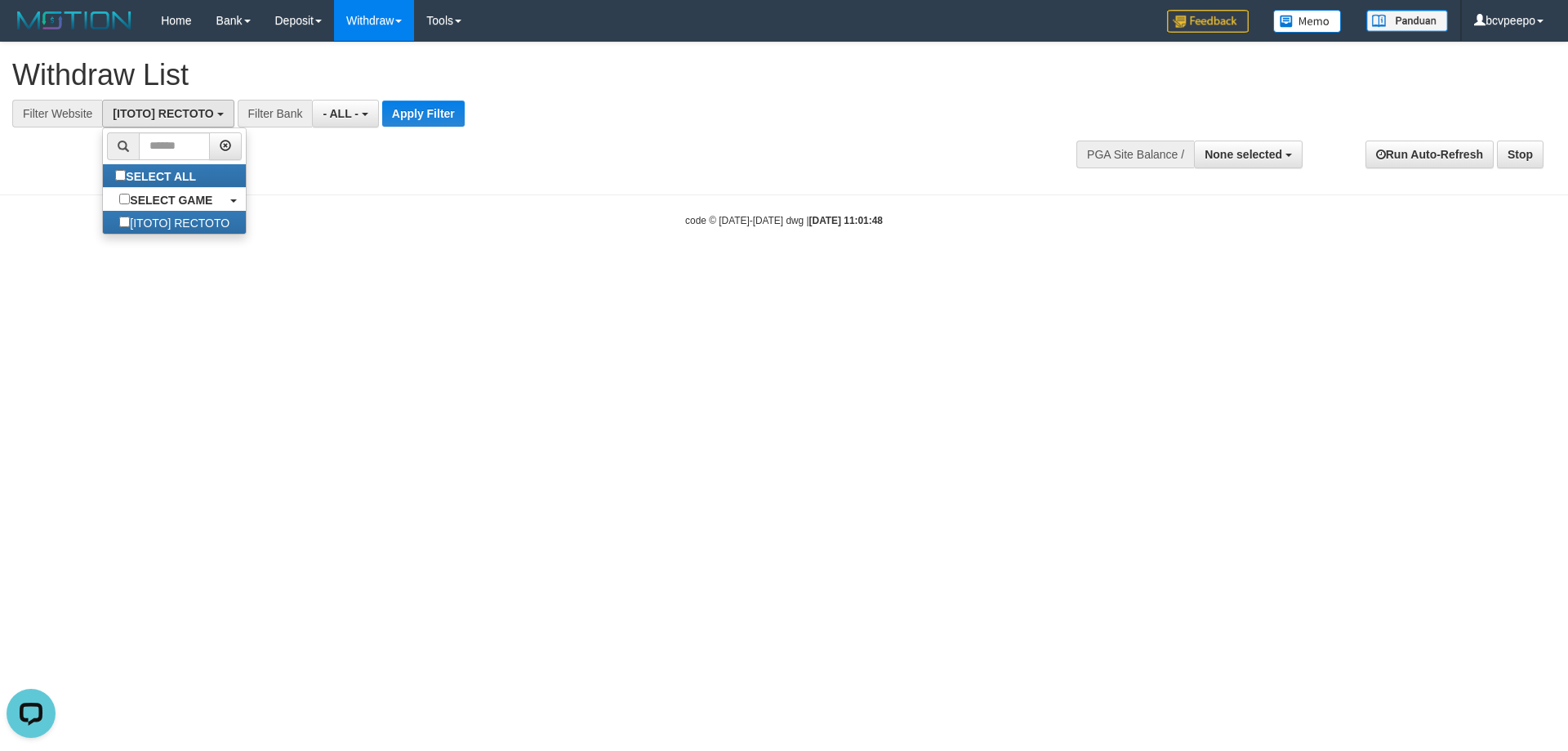 scroll, scrollTop: 15, scrollLeft: 0, axis: vertical 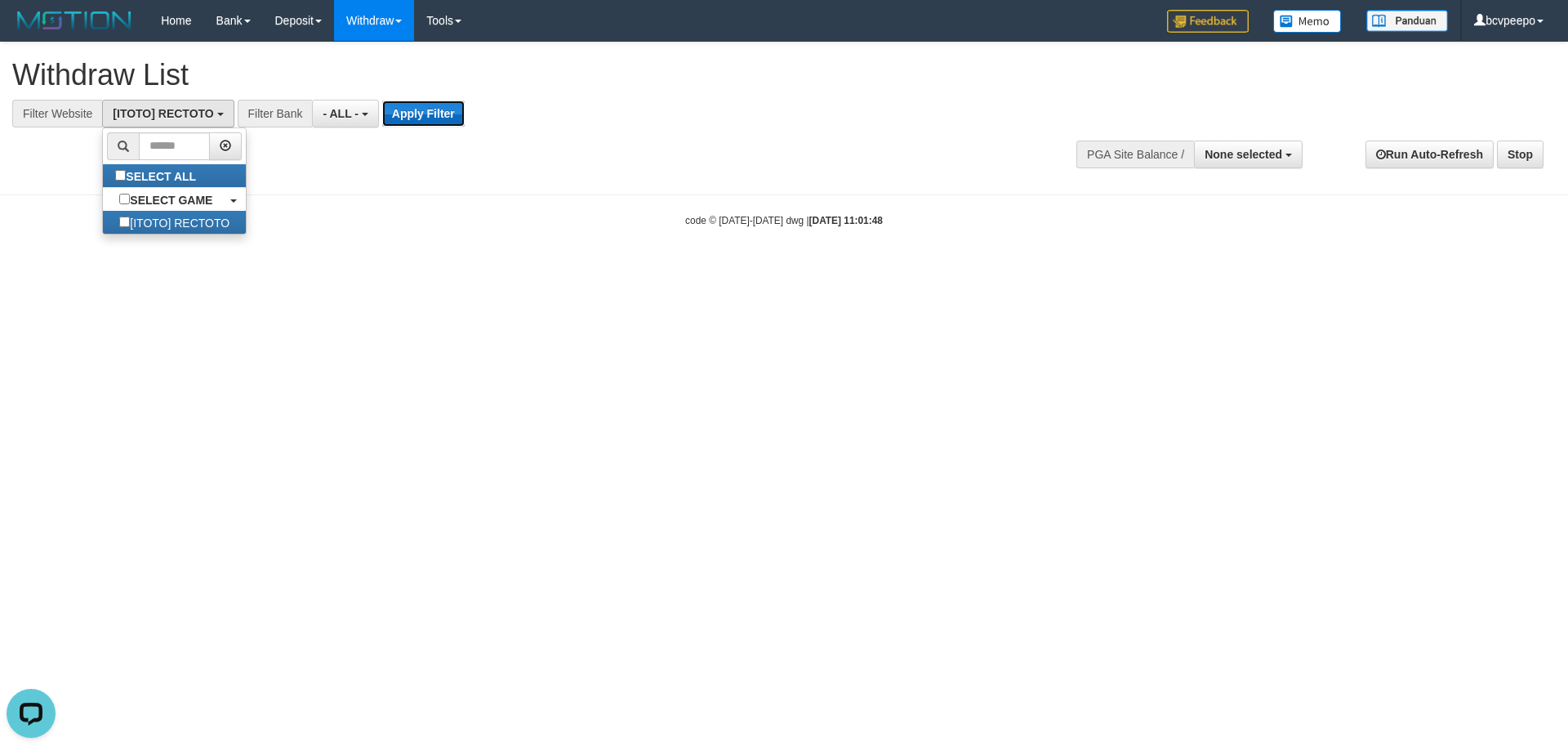 click on "Apply Filter" at bounding box center [423, 114] 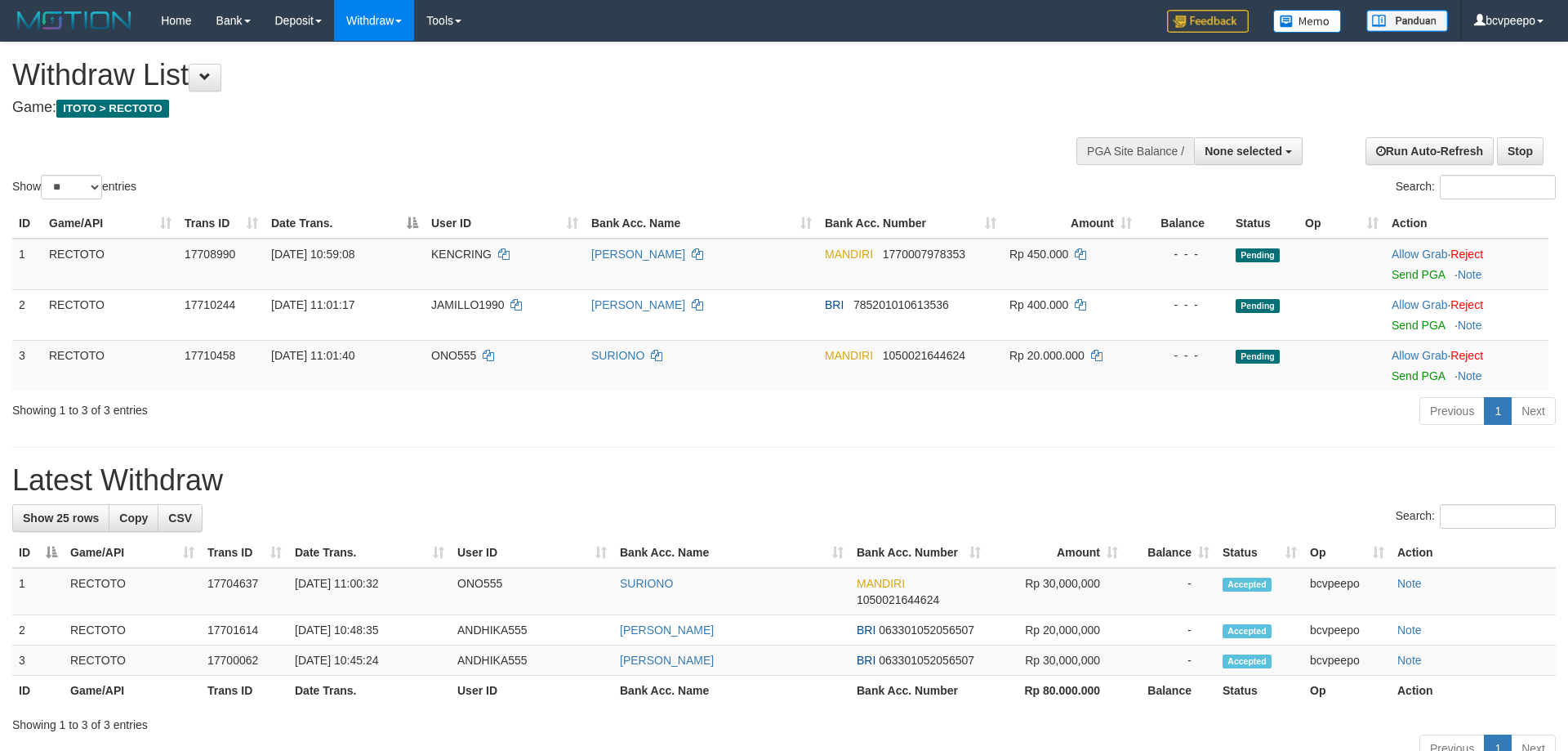 select 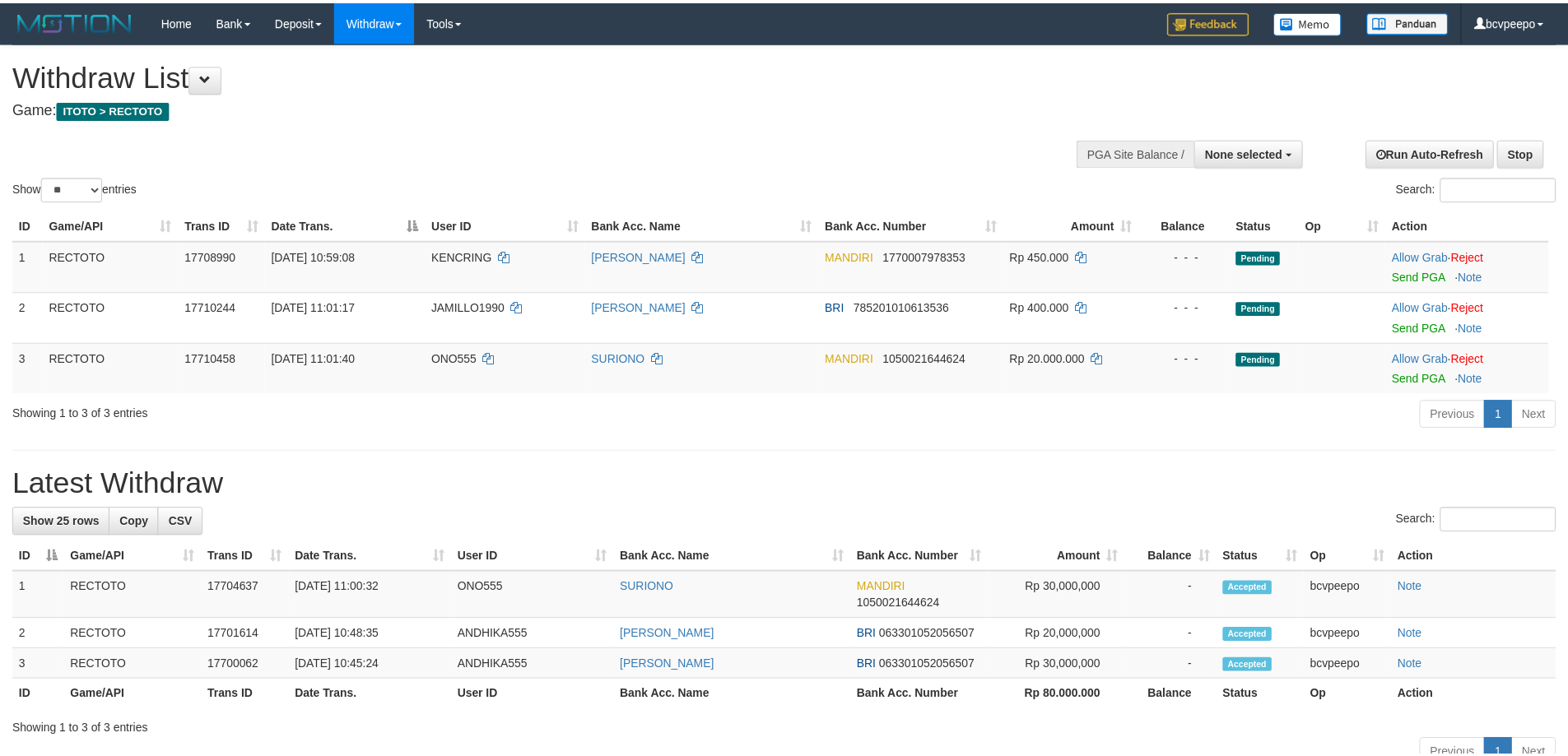 scroll, scrollTop: 0, scrollLeft: 0, axis: both 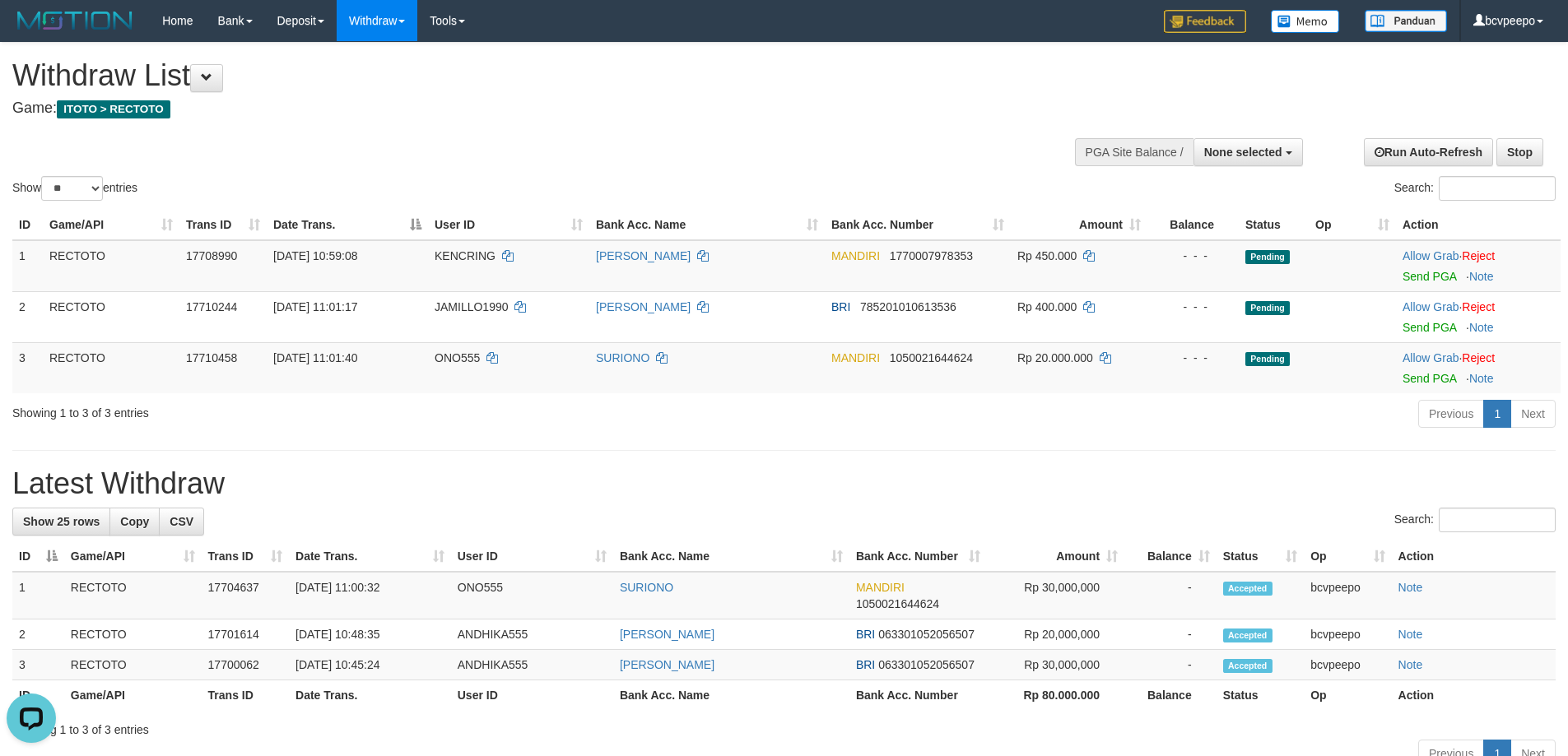 click on "Latest Withdraw" at bounding box center (784, 484) 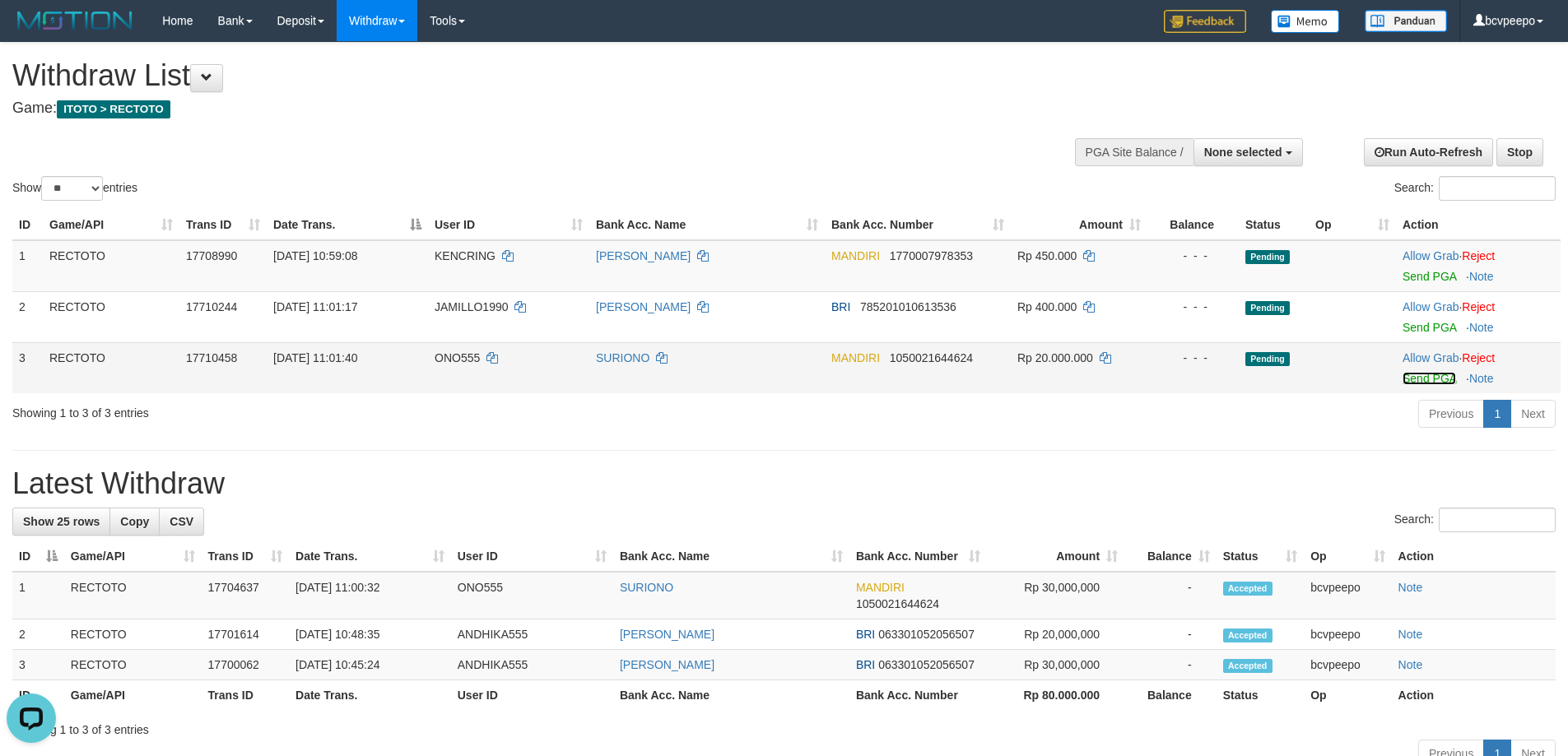 click on "Send PGA" at bounding box center (1429, 378) 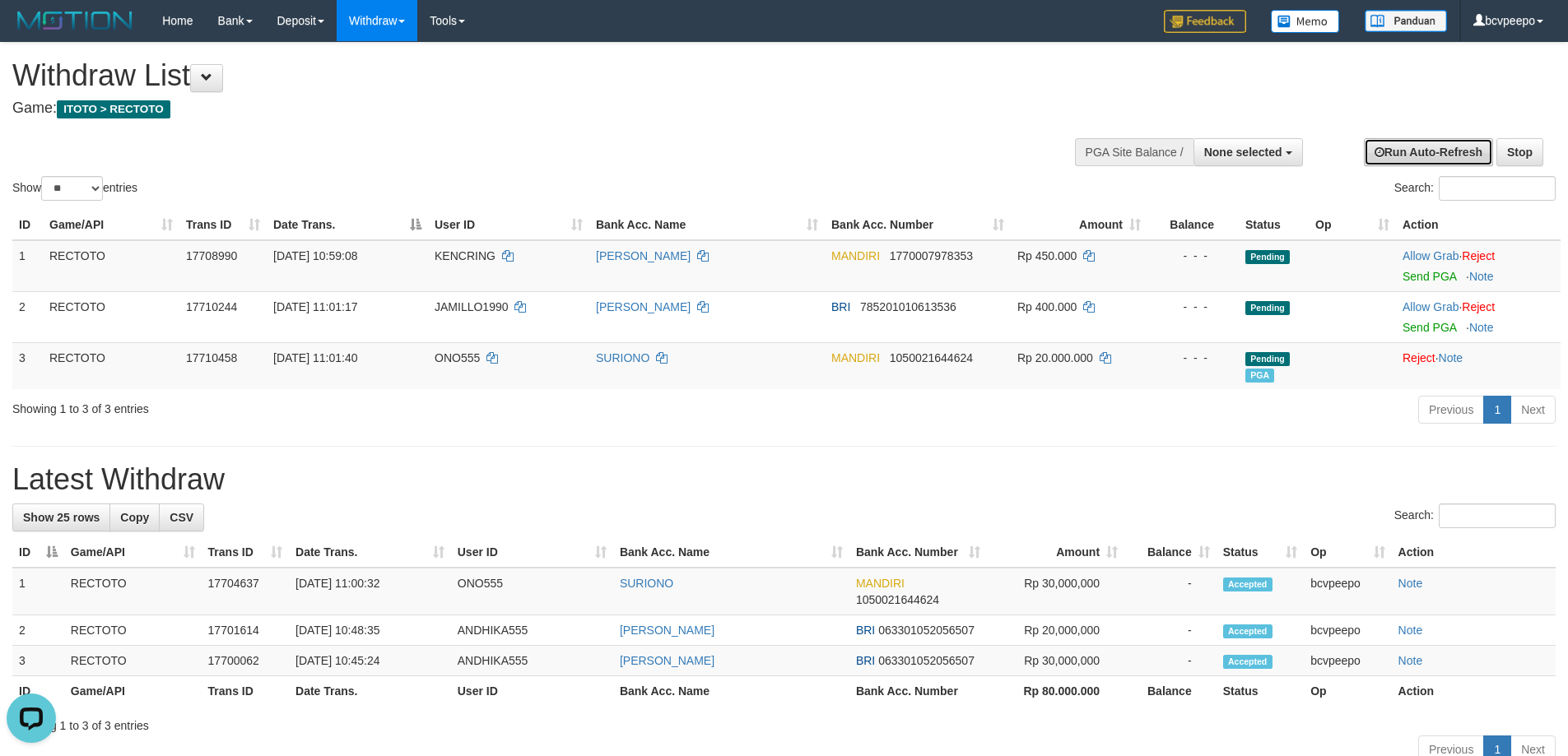 click on "Run Auto-Refresh" at bounding box center (1428, 152) 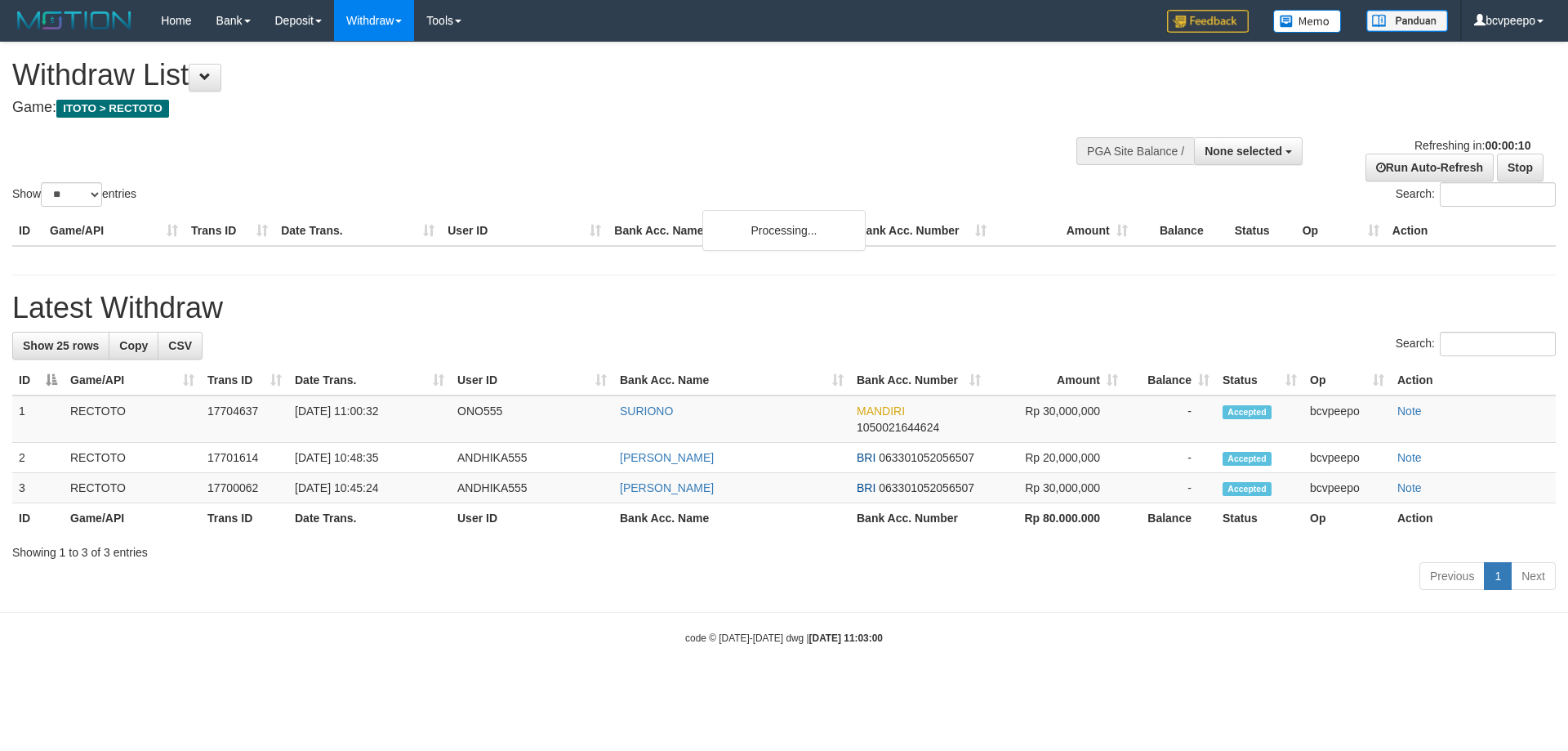 select 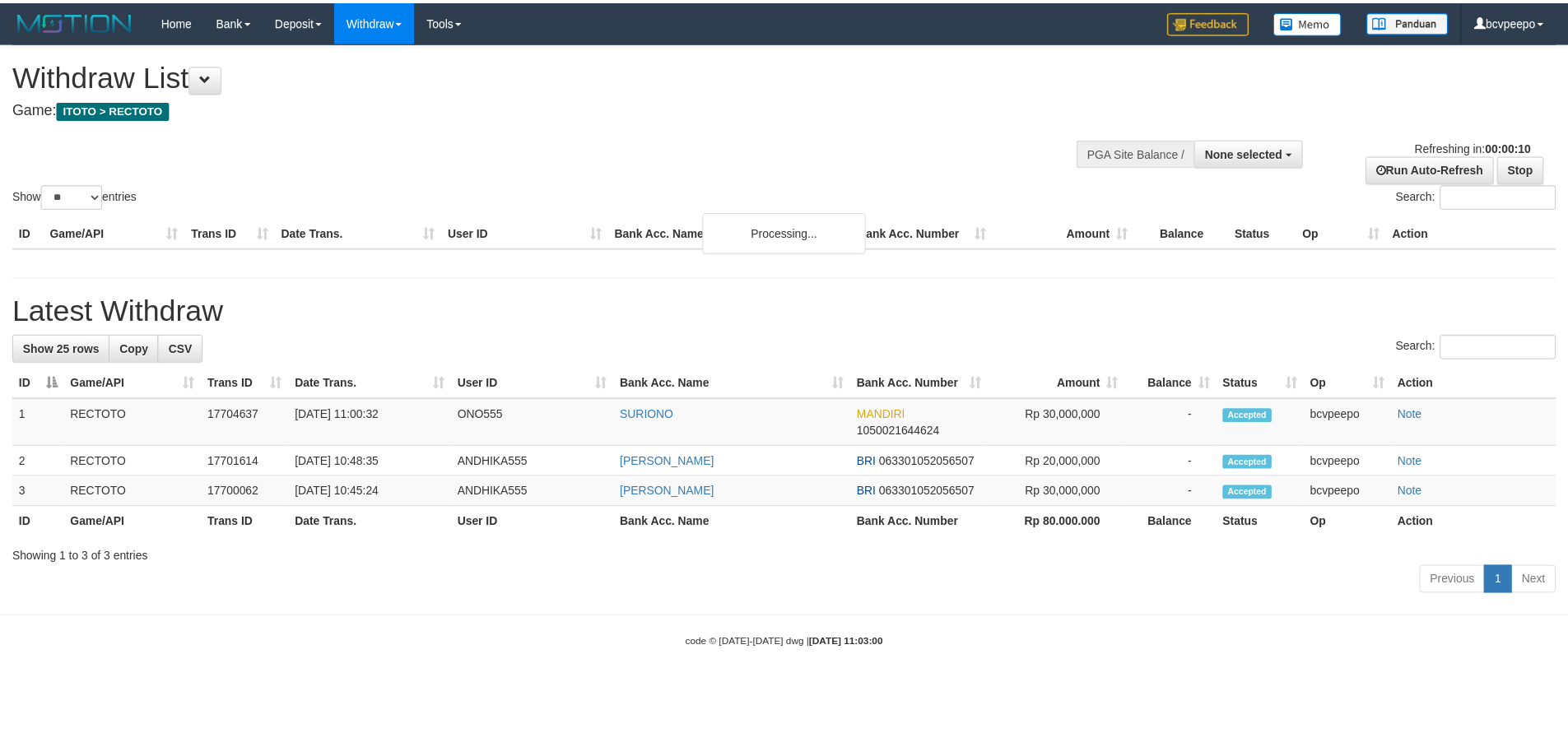 scroll, scrollTop: 0, scrollLeft: 0, axis: both 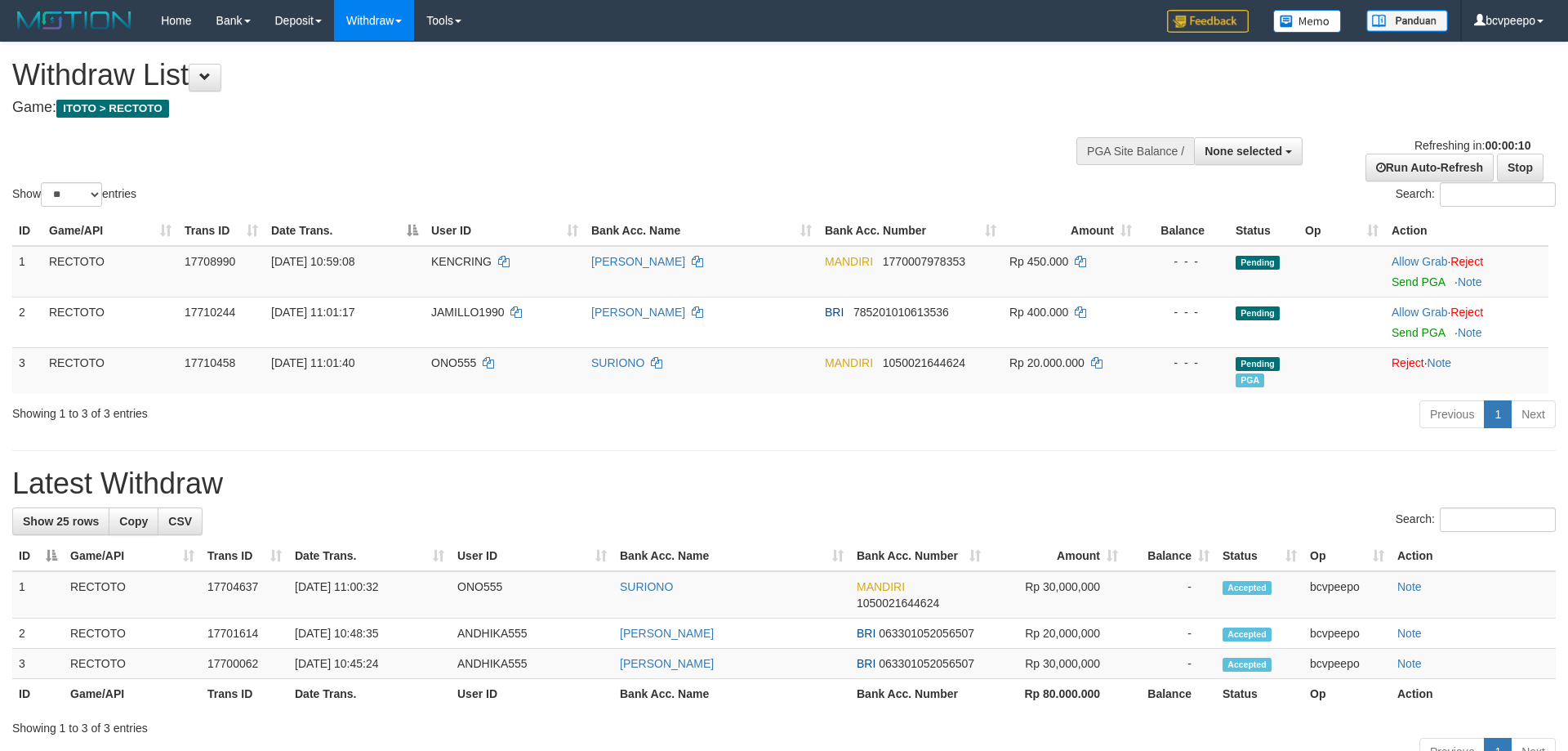 select 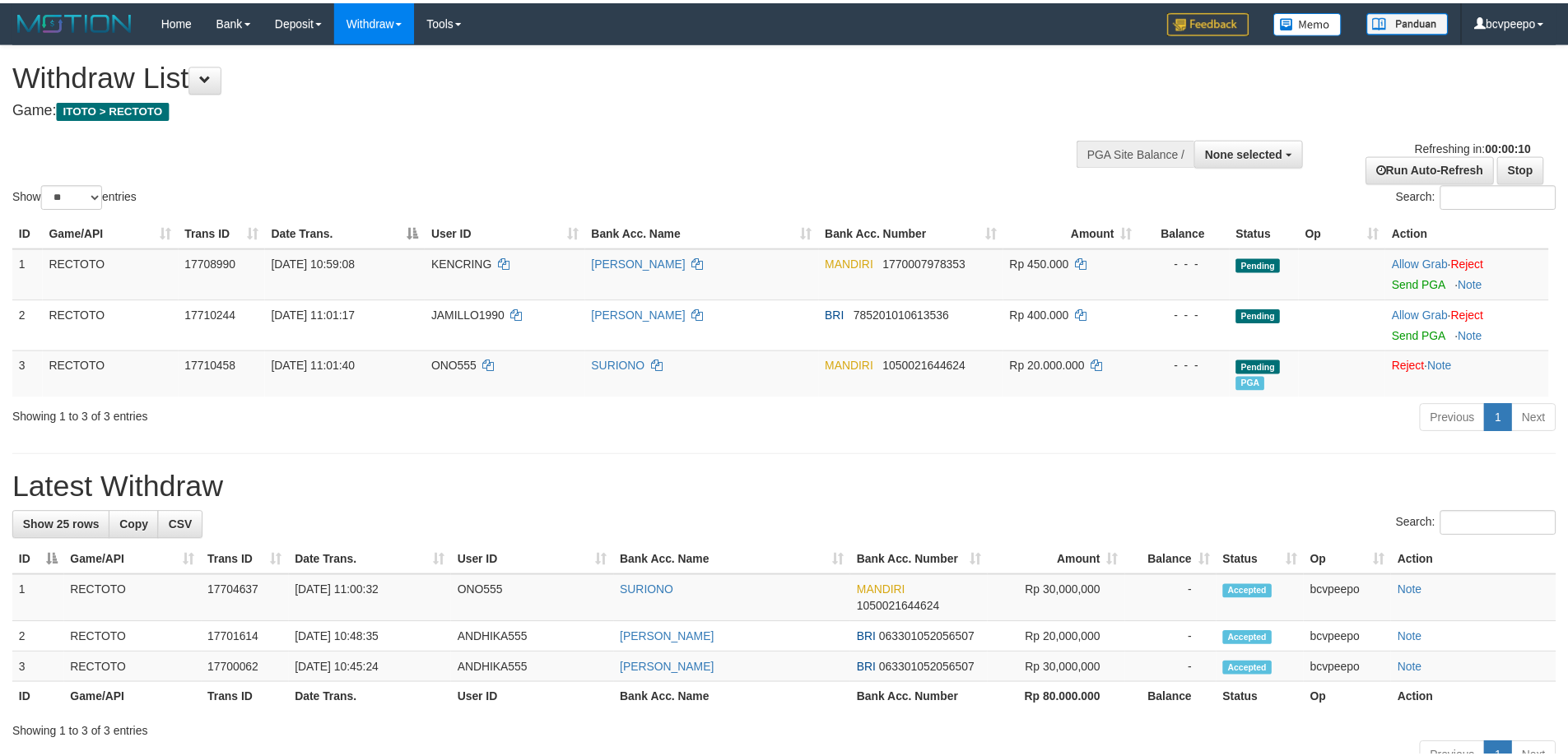 scroll, scrollTop: 0, scrollLeft: 0, axis: both 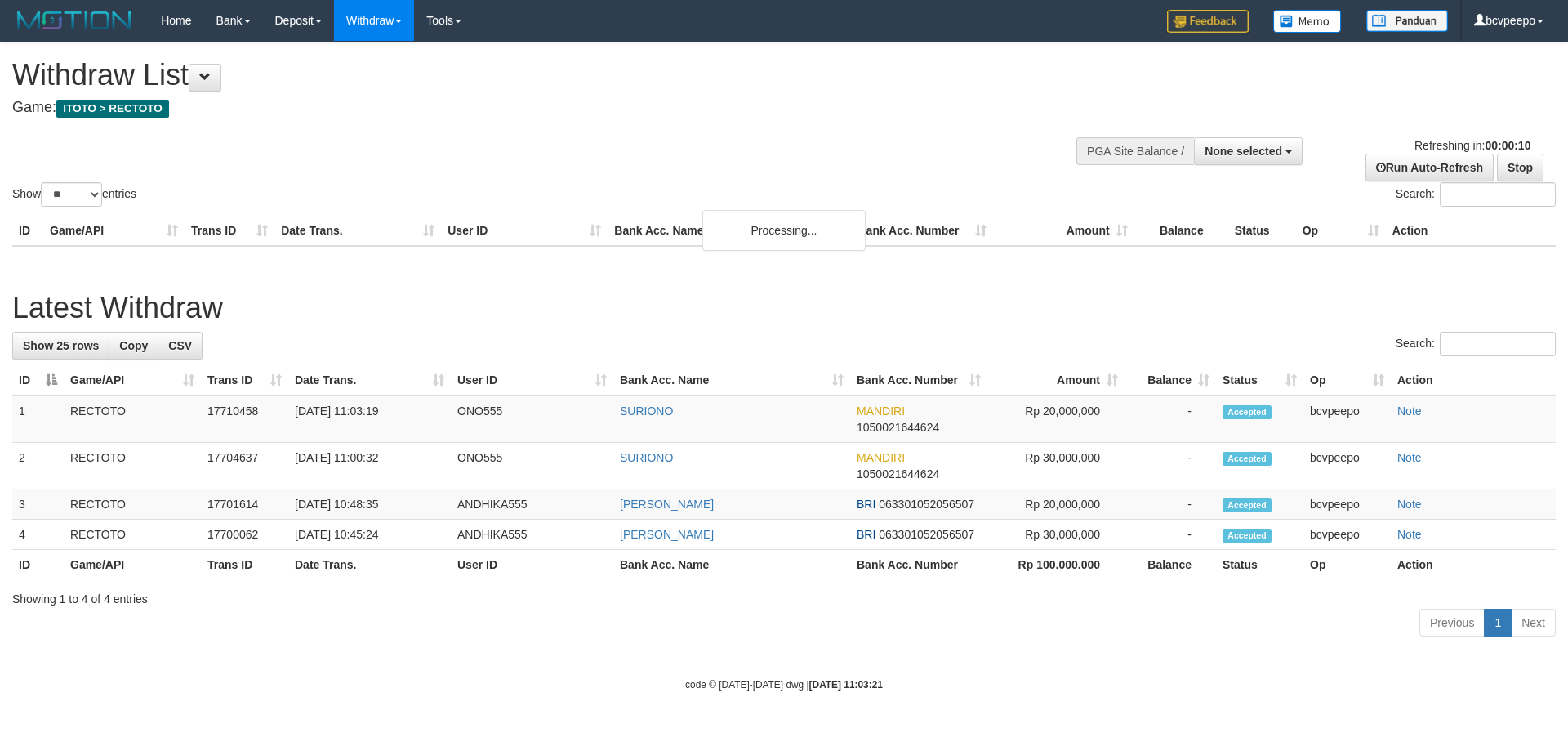 select 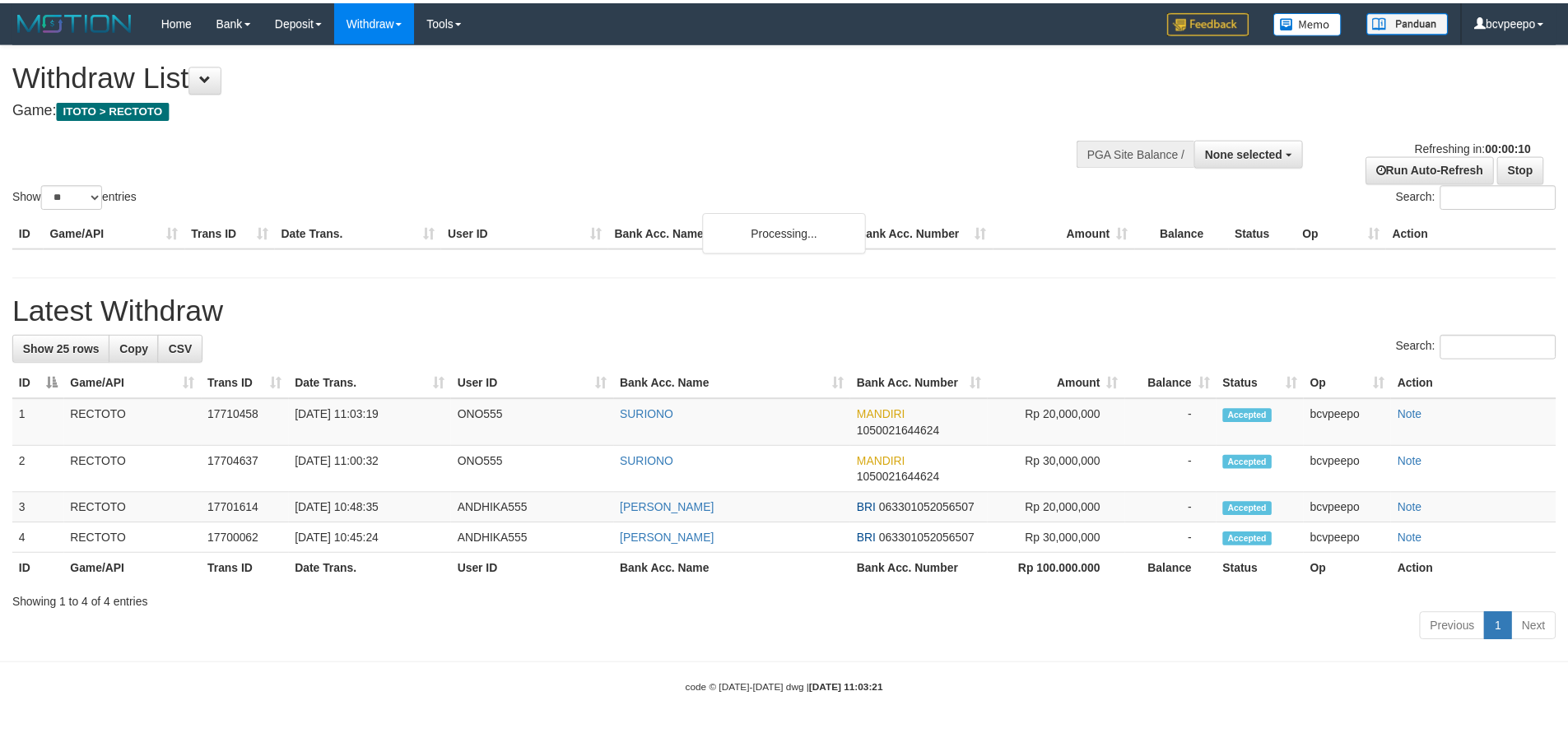 scroll, scrollTop: 0, scrollLeft: 0, axis: both 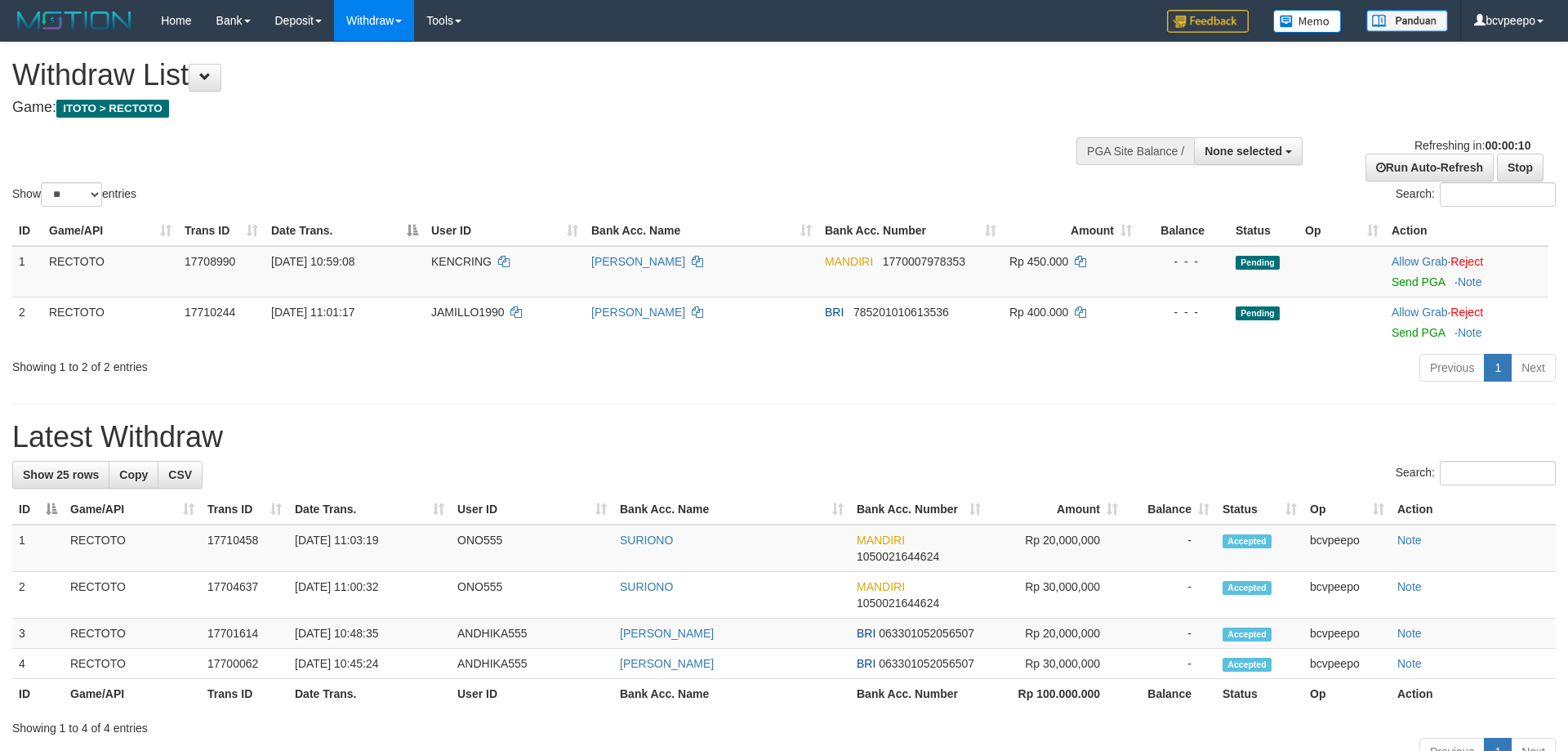 select 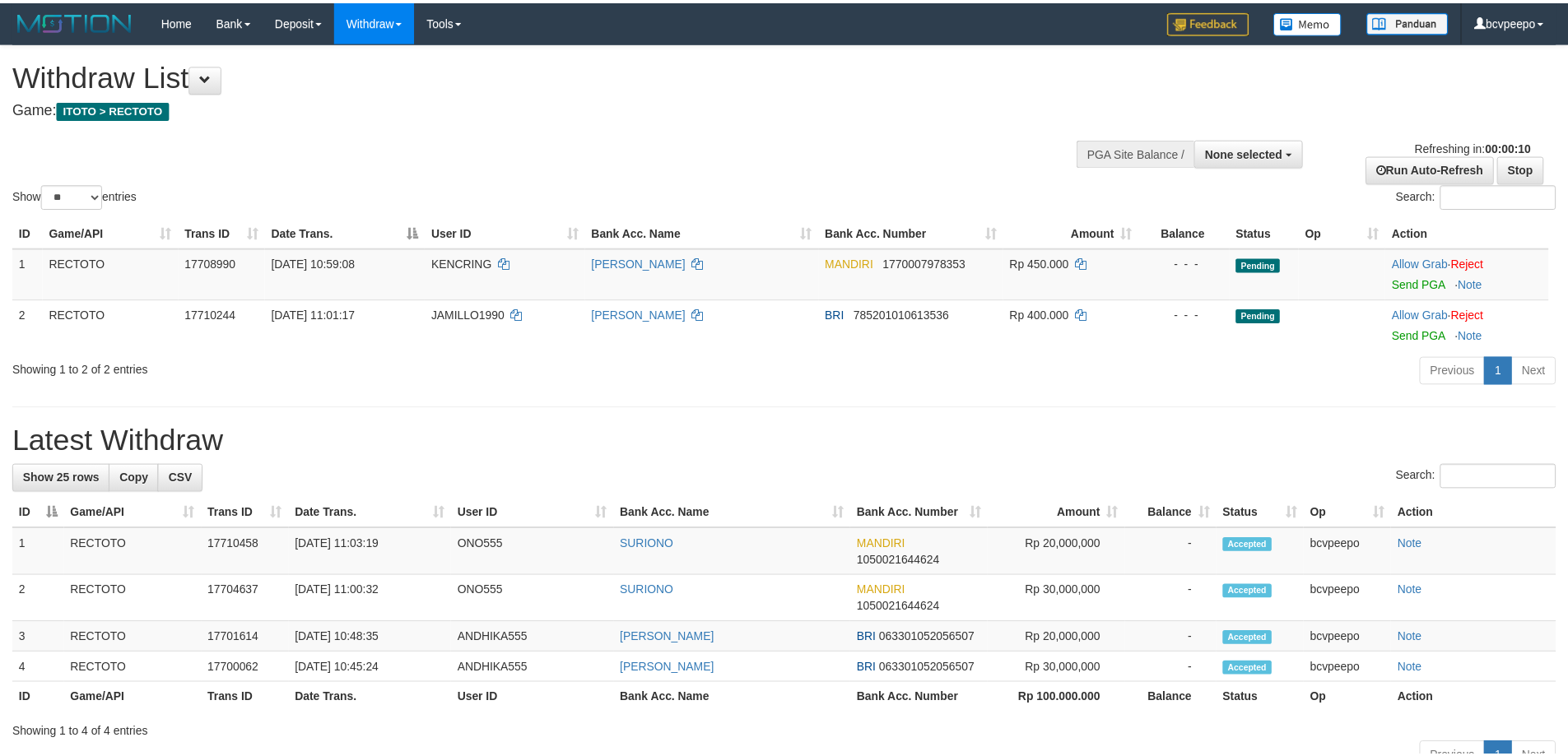 scroll, scrollTop: 0, scrollLeft: 0, axis: both 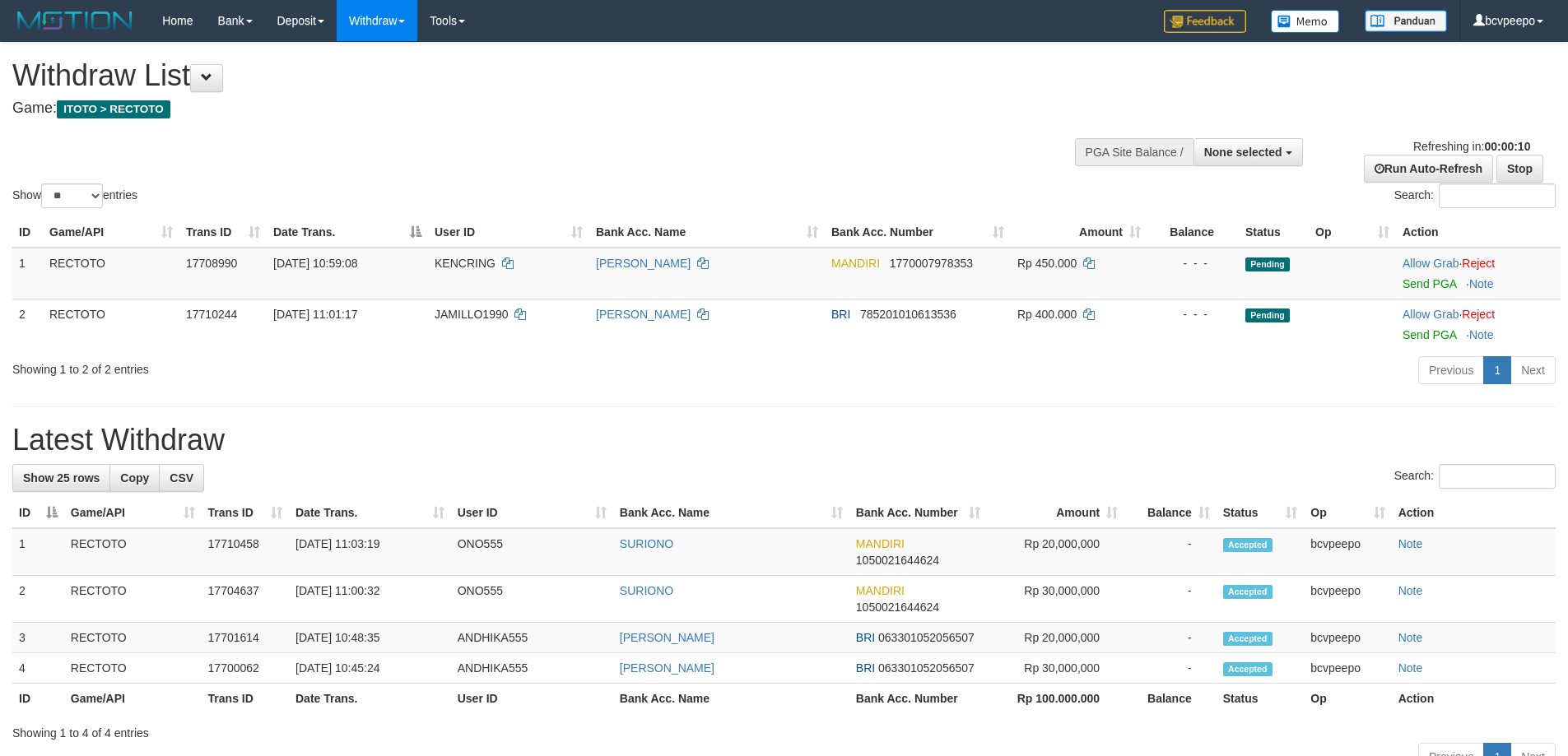 select 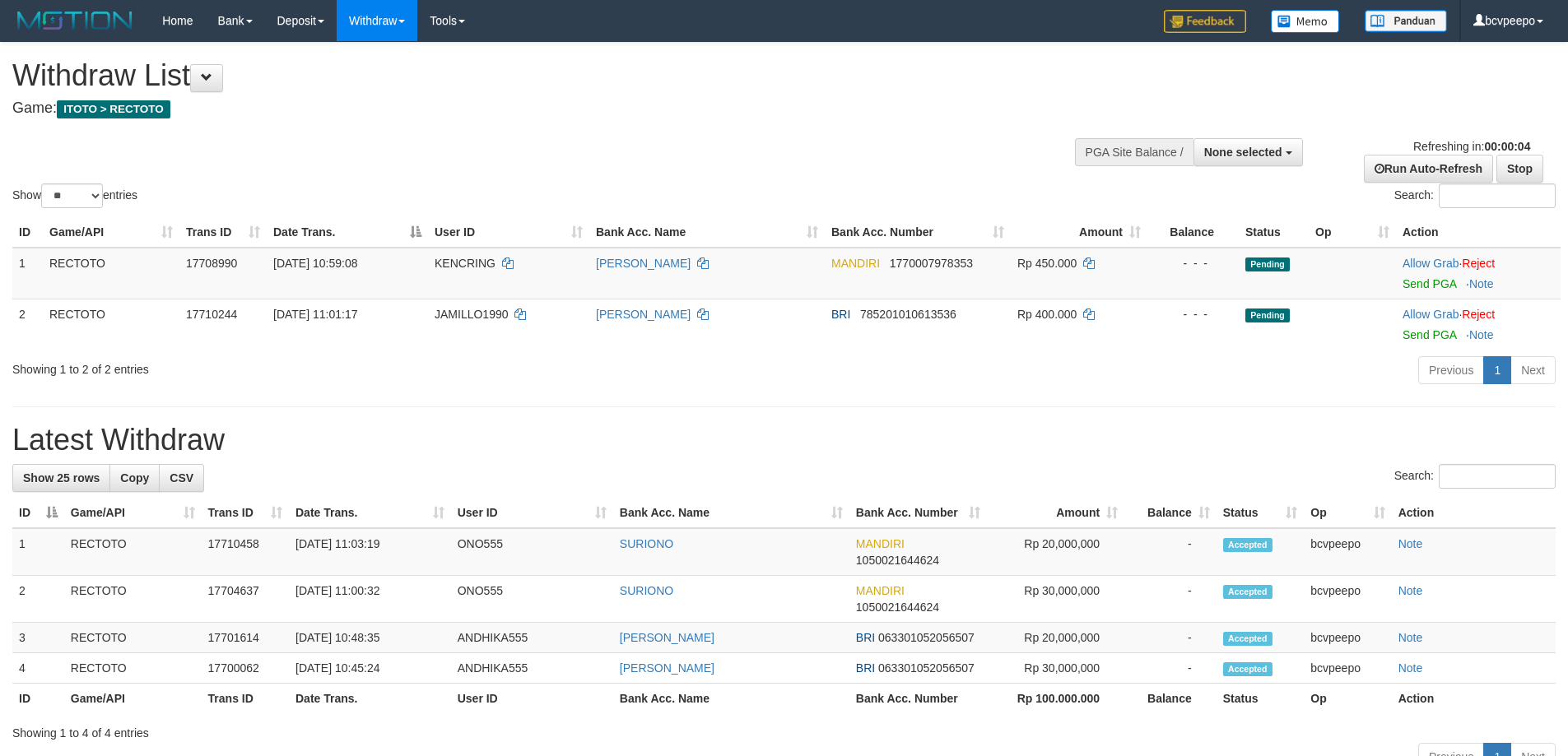 scroll, scrollTop: 0, scrollLeft: 0, axis: both 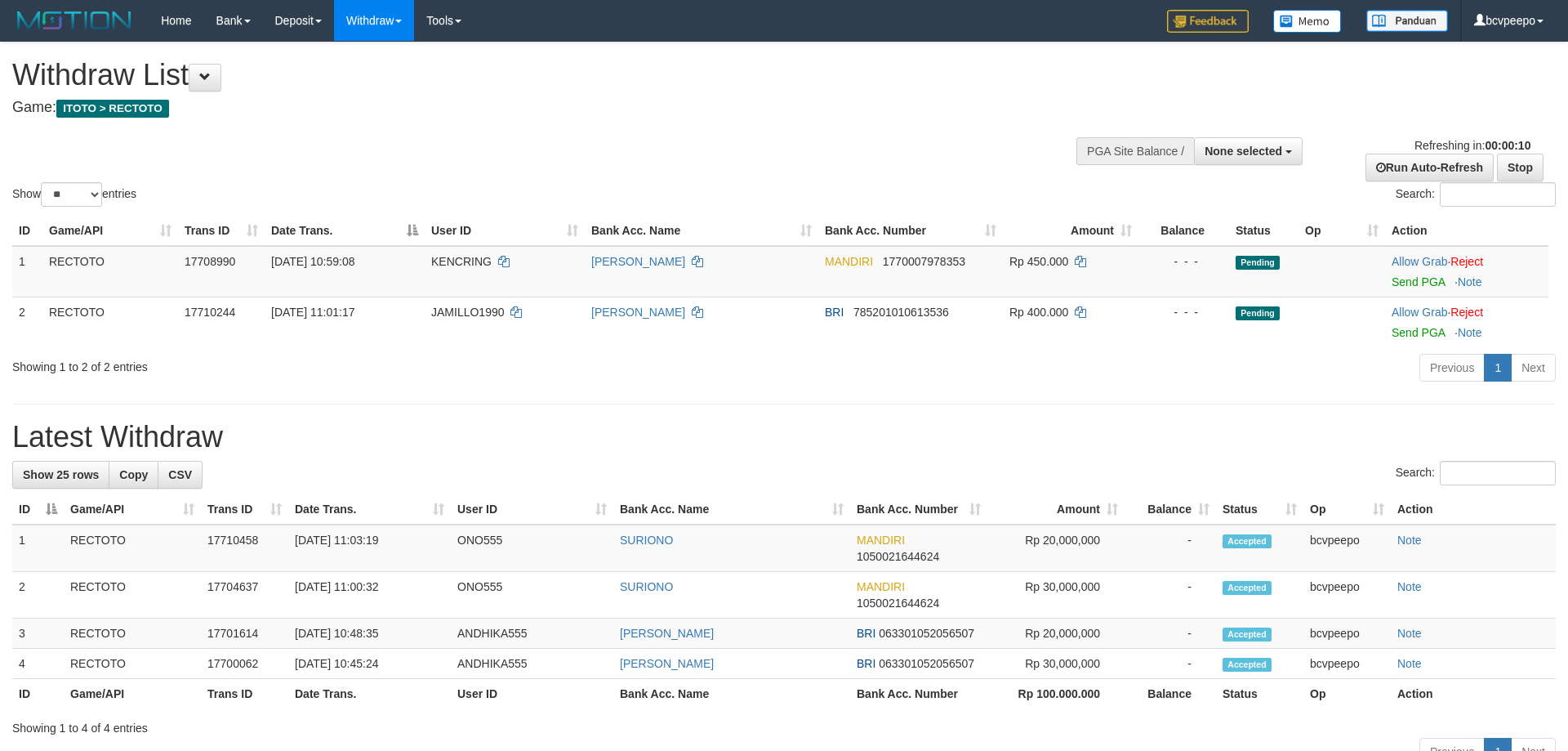 select 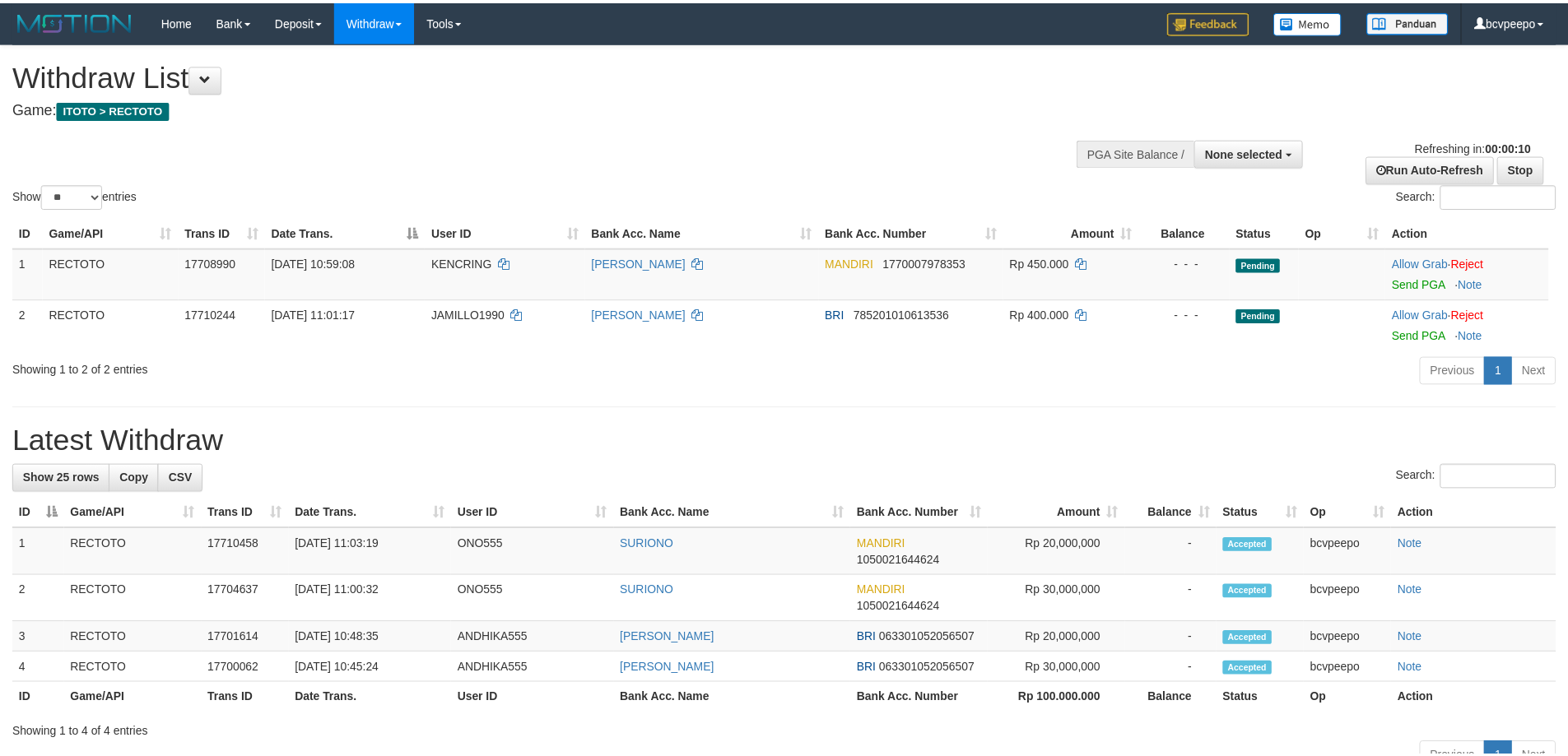 scroll, scrollTop: 0, scrollLeft: 0, axis: both 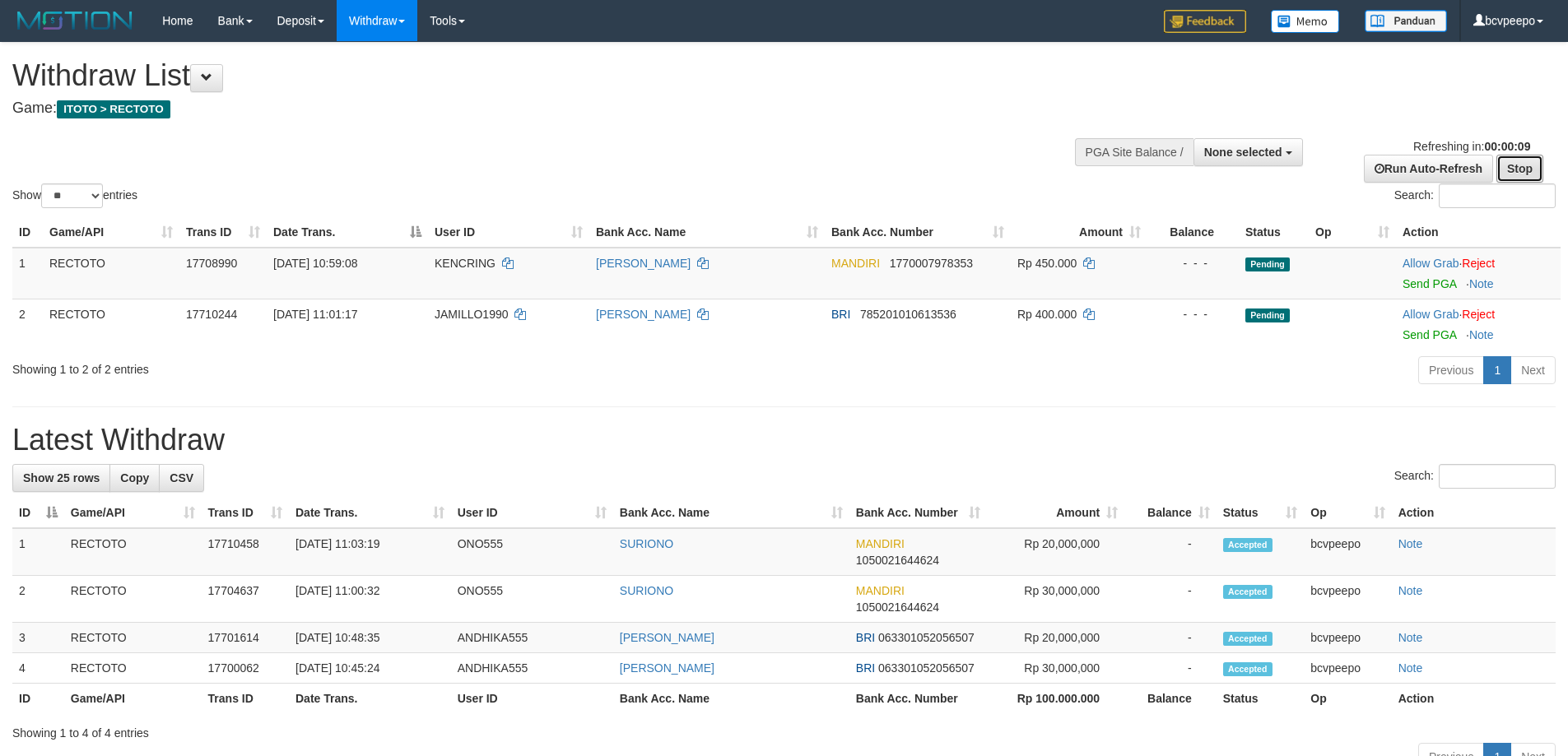 click on "Stop" at bounding box center (1519, 169) 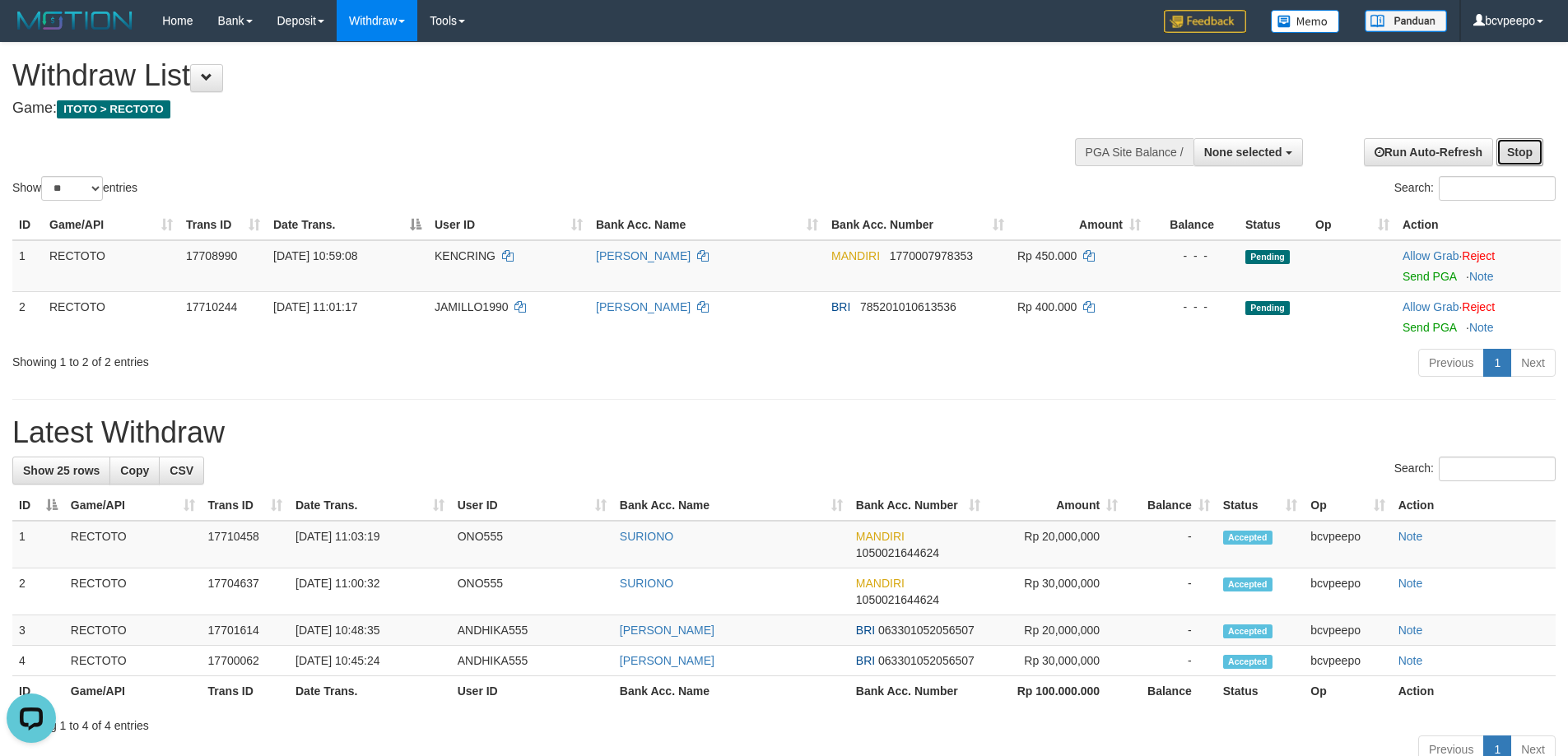 scroll, scrollTop: 0, scrollLeft: 0, axis: both 